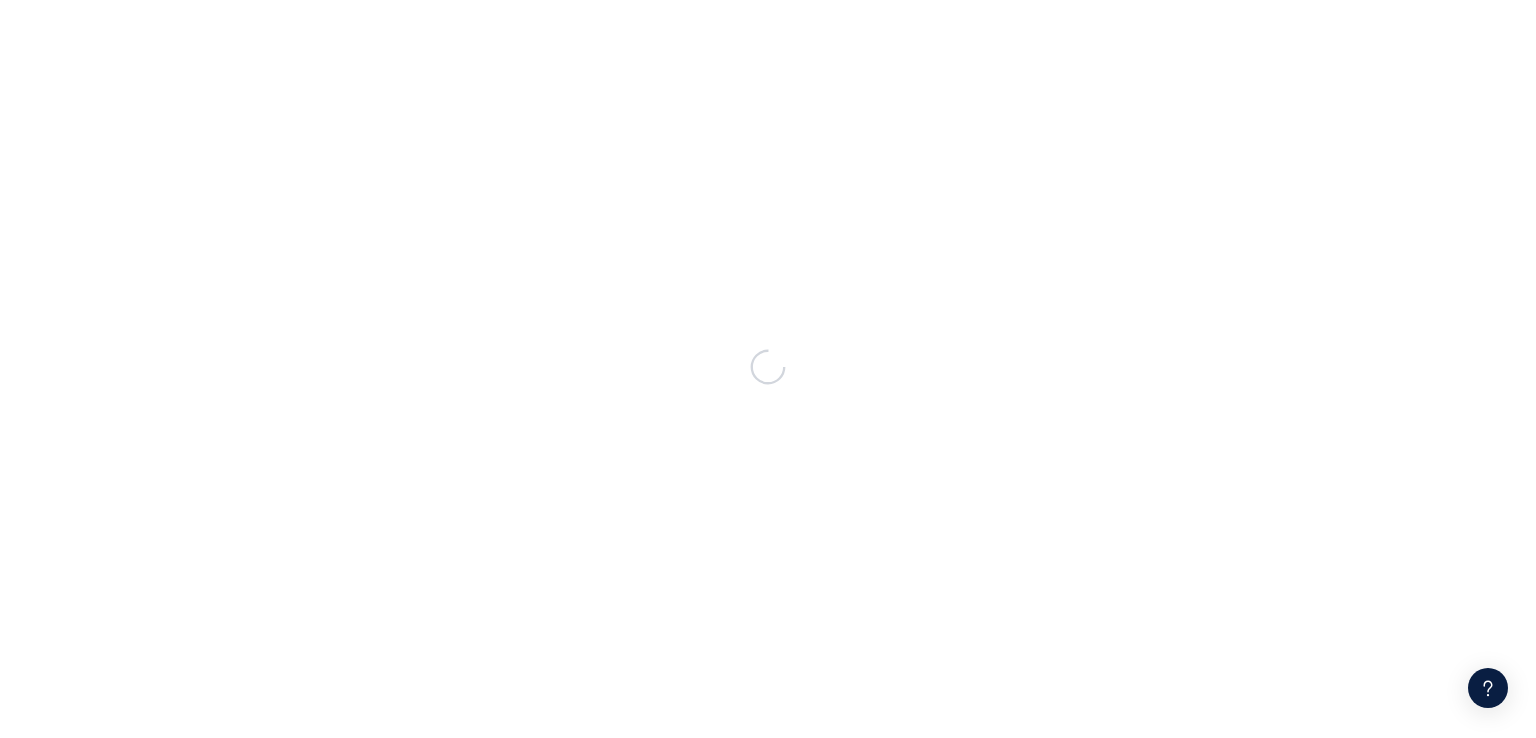 scroll, scrollTop: 0, scrollLeft: 0, axis: both 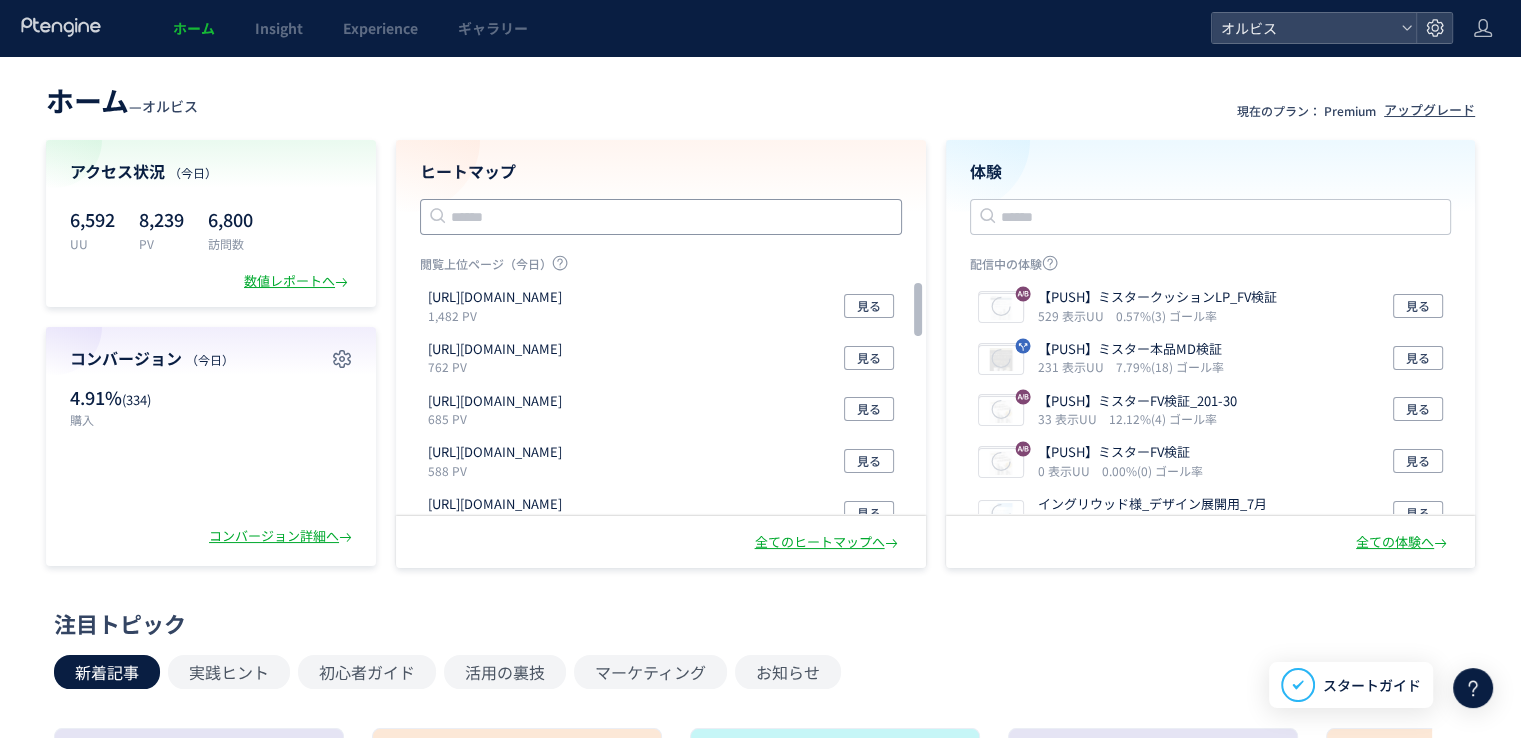click 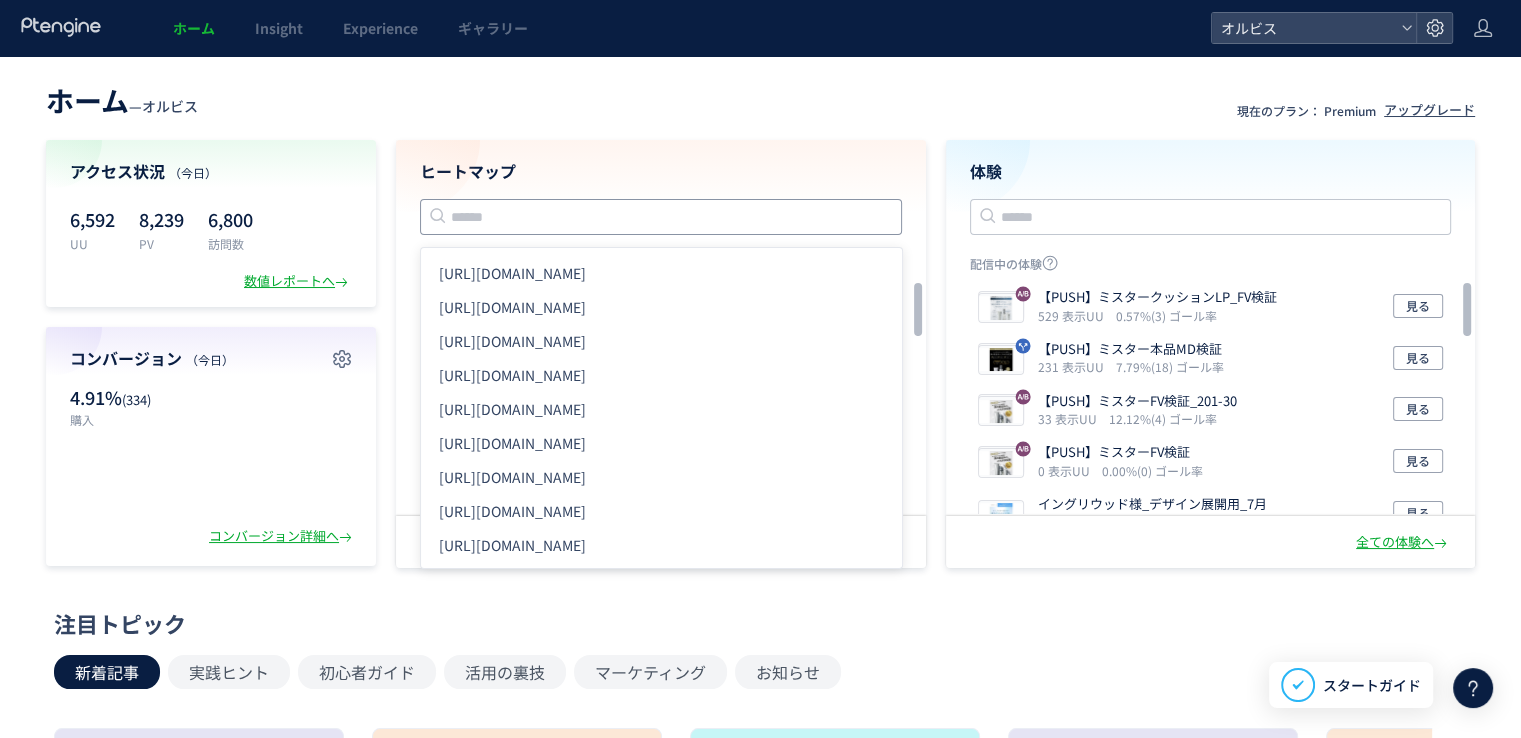 click 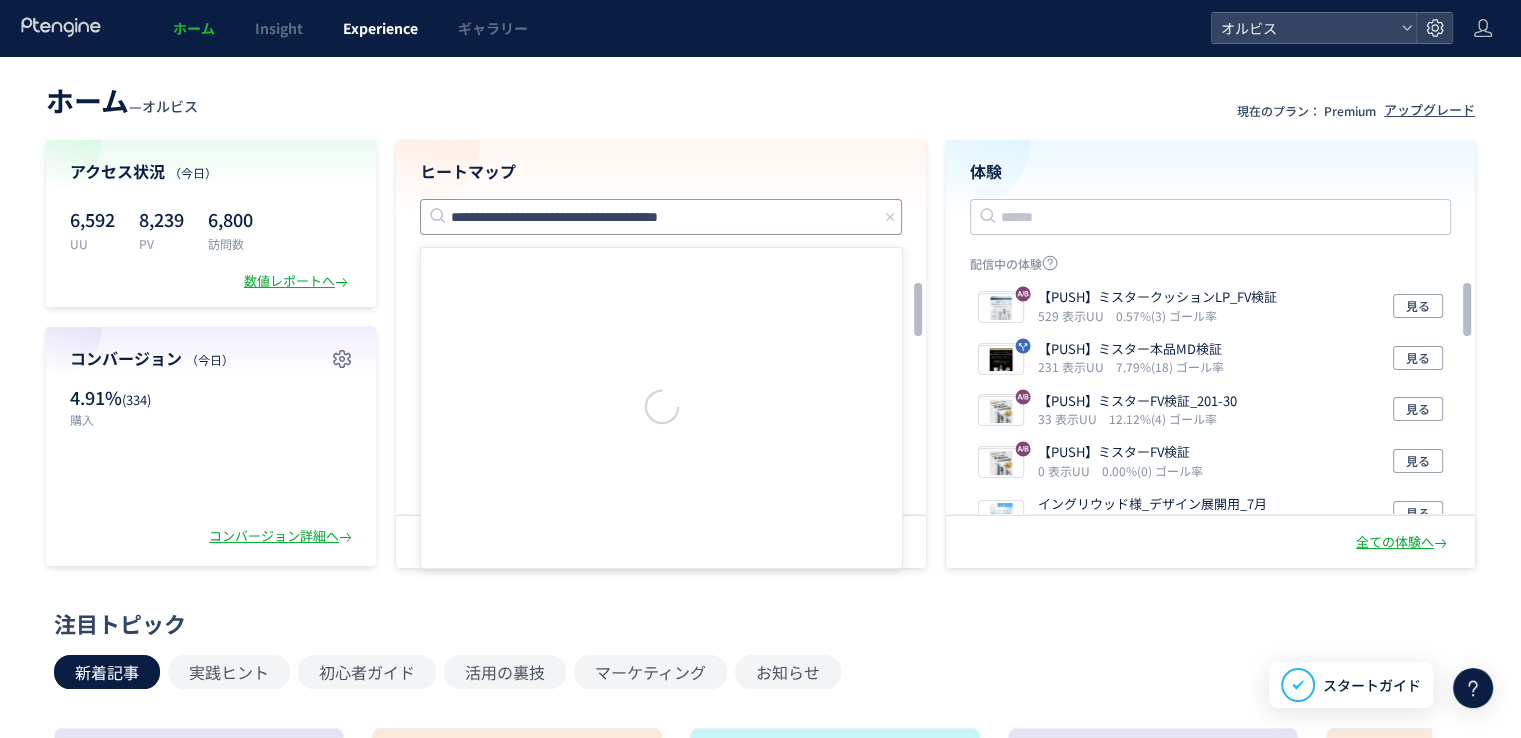 type on "**********" 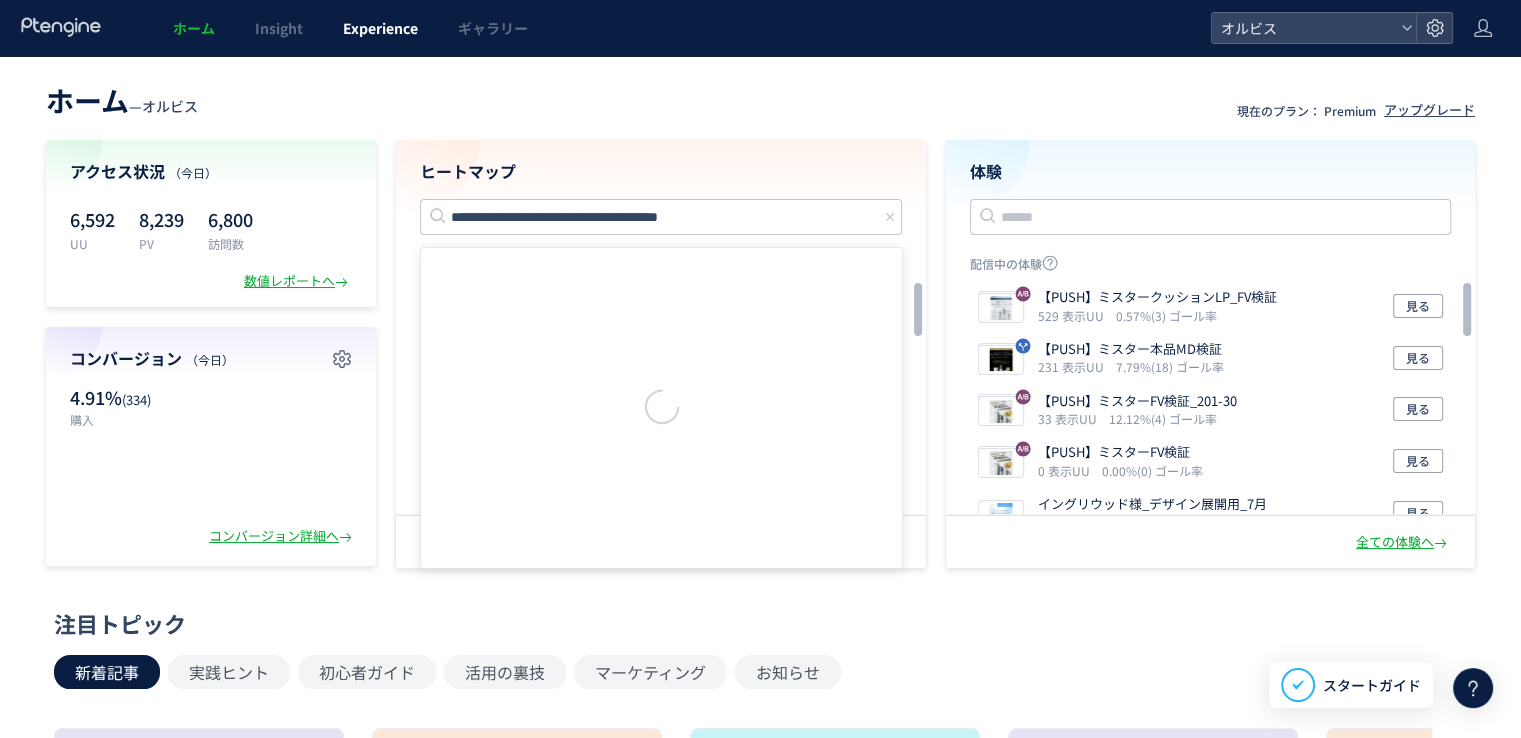 click on "Experience" 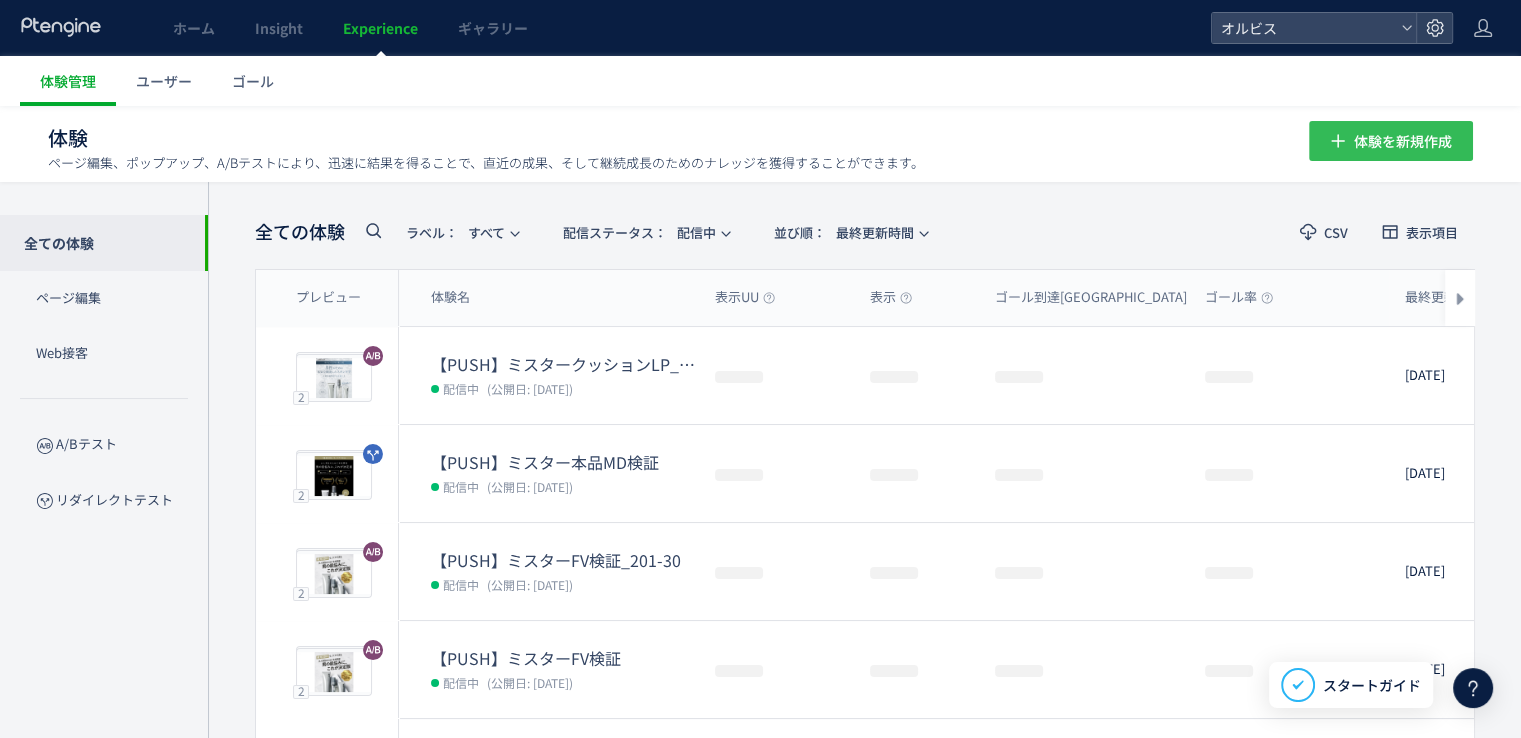 click on "体験を新規作成" at bounding box center [1403, 141] 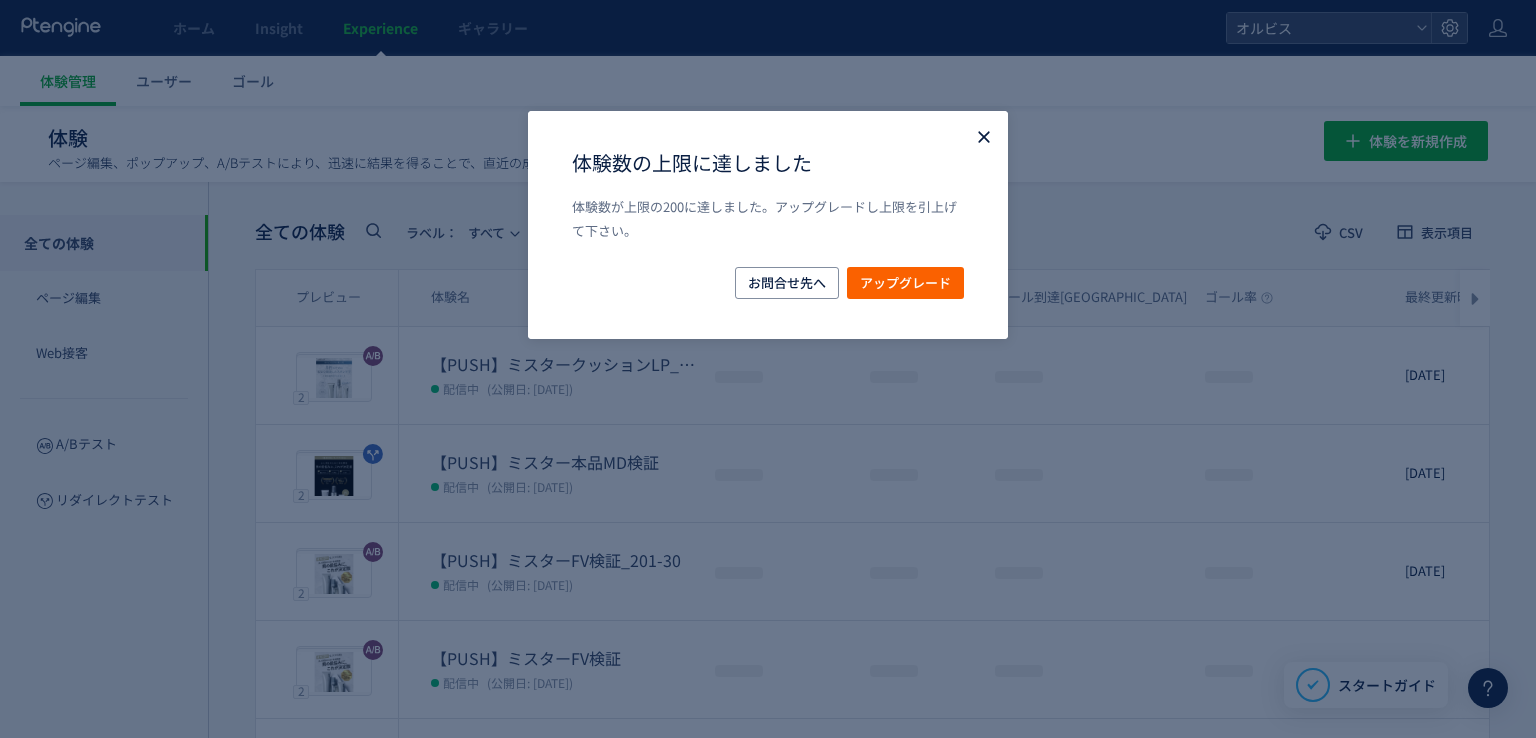 click 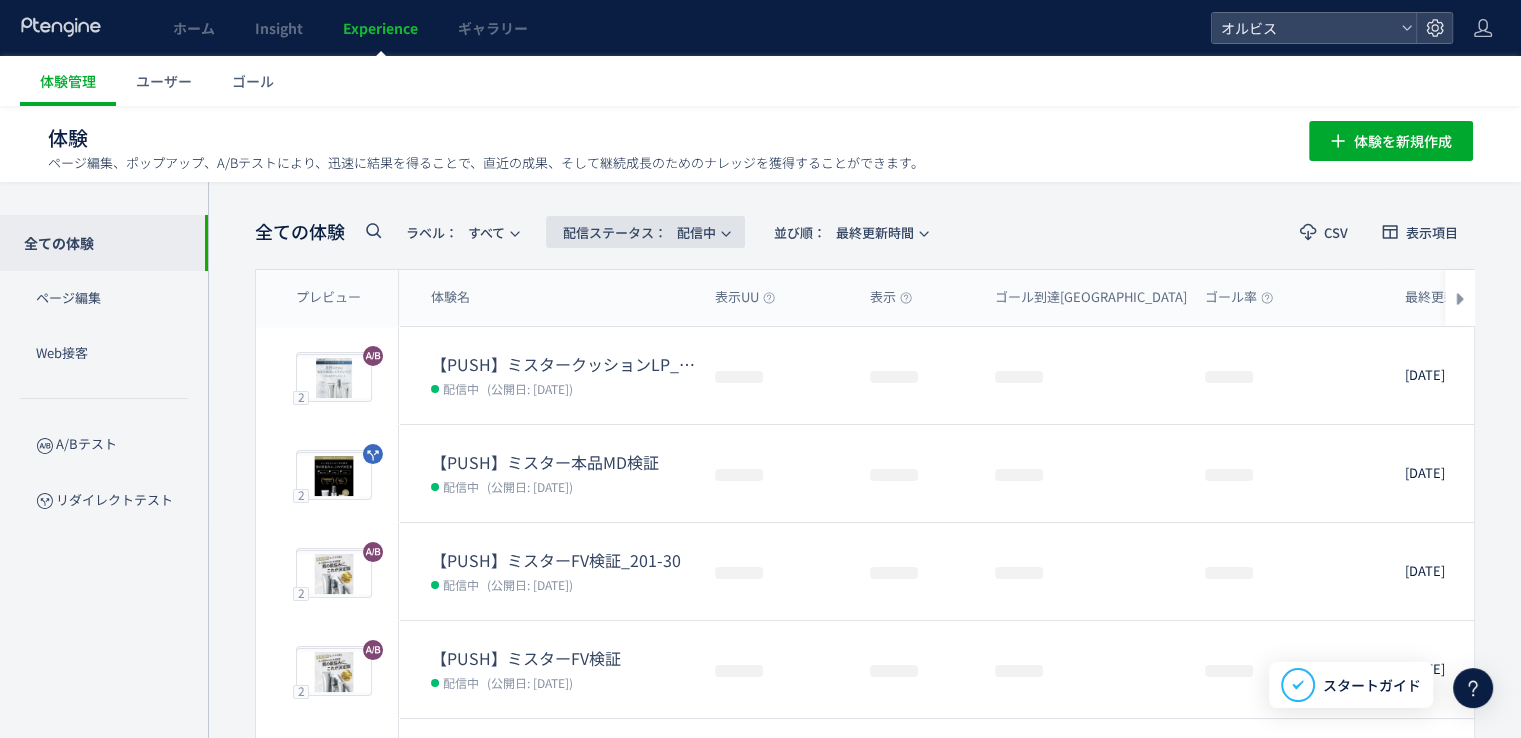 click on "配信ステータス​：  配信中" 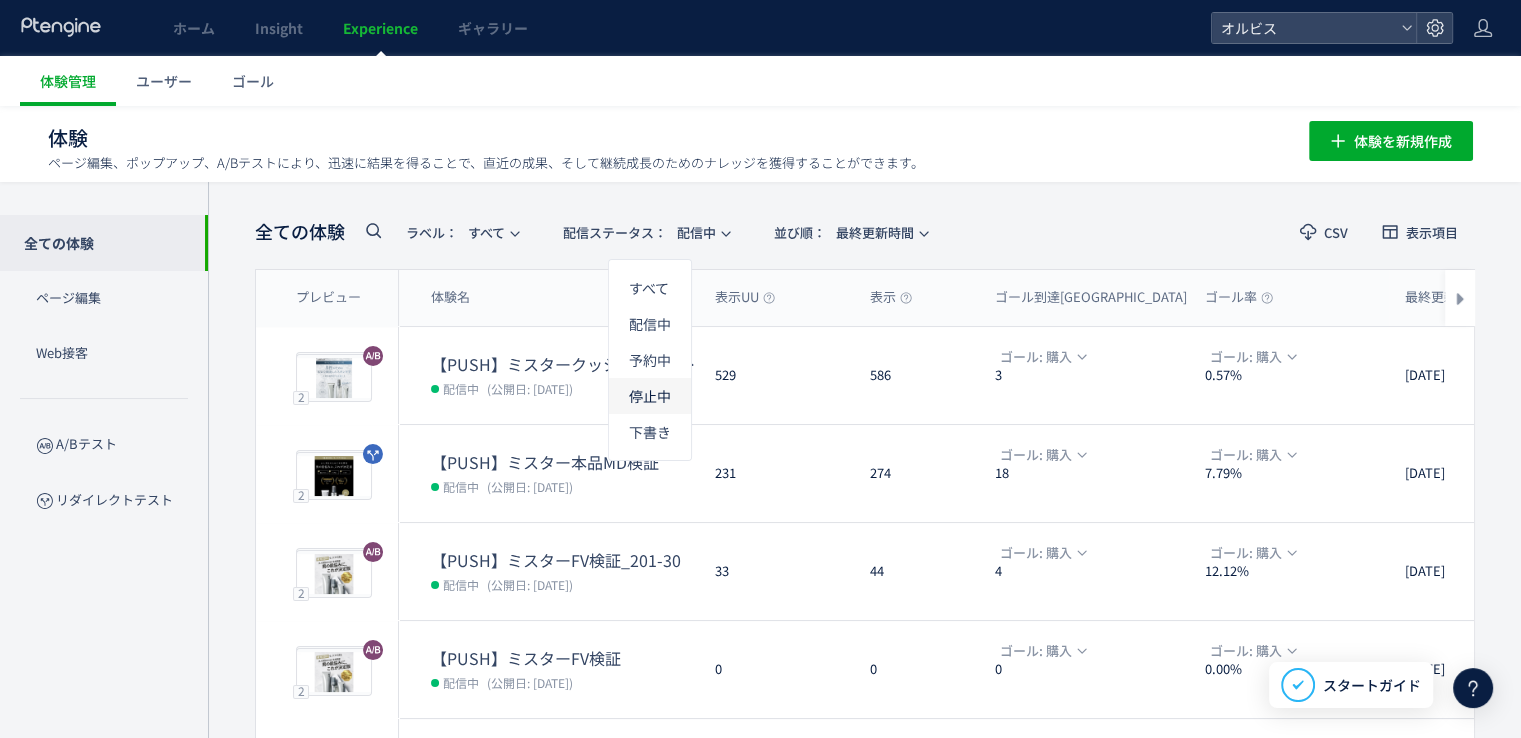 click on "停止中" 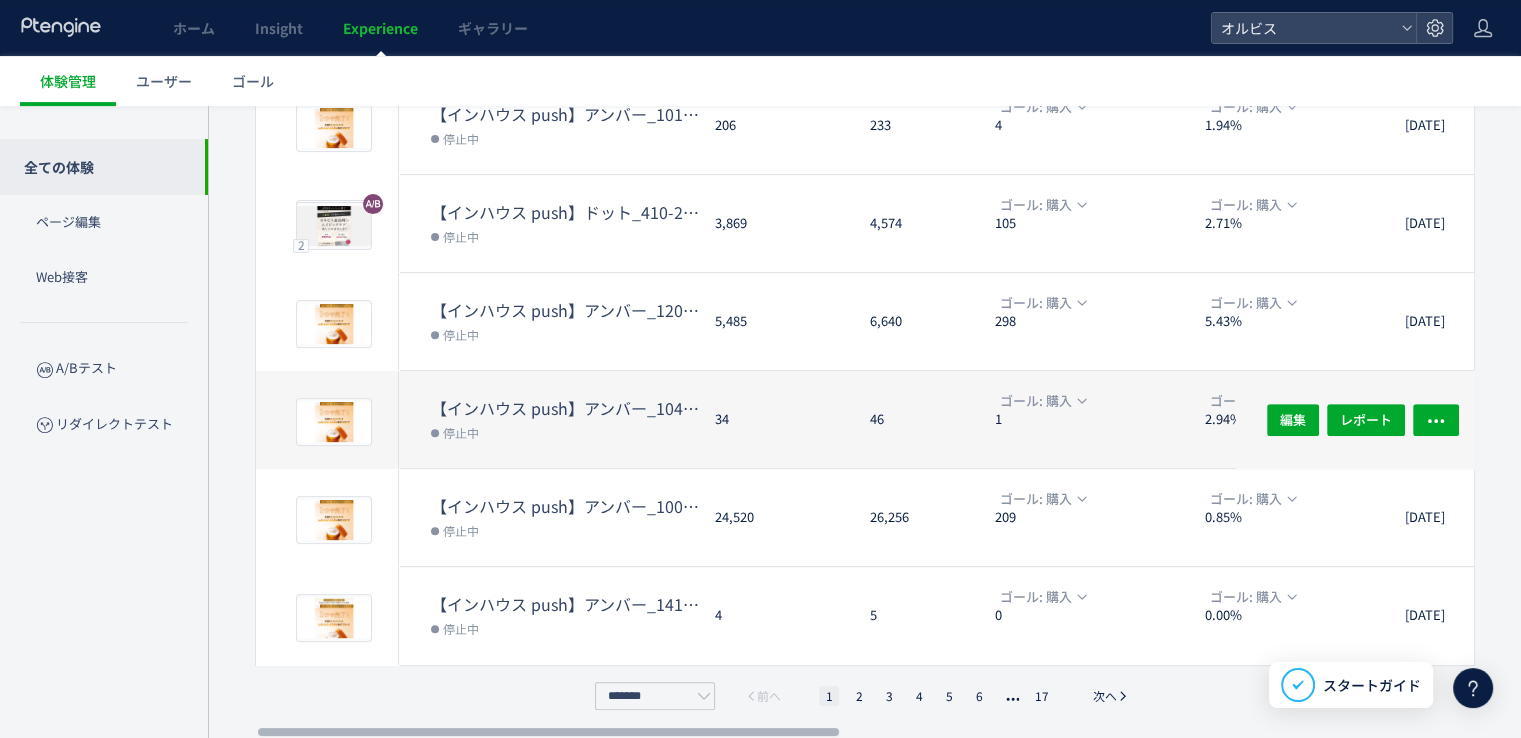 scroll, scrollTop: 0, scrollLeft: 0, axis: both 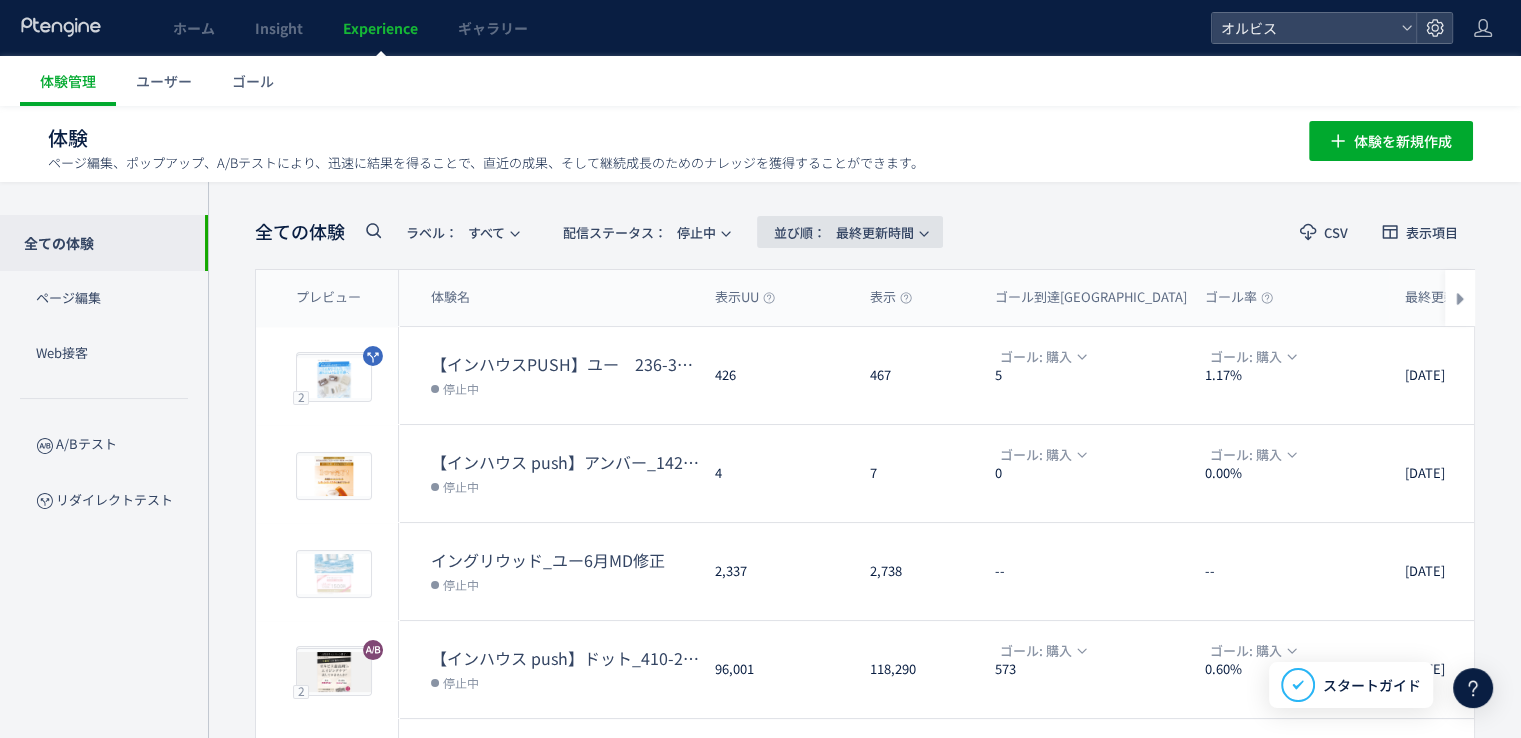 click on "並び順：  最終更新時間" 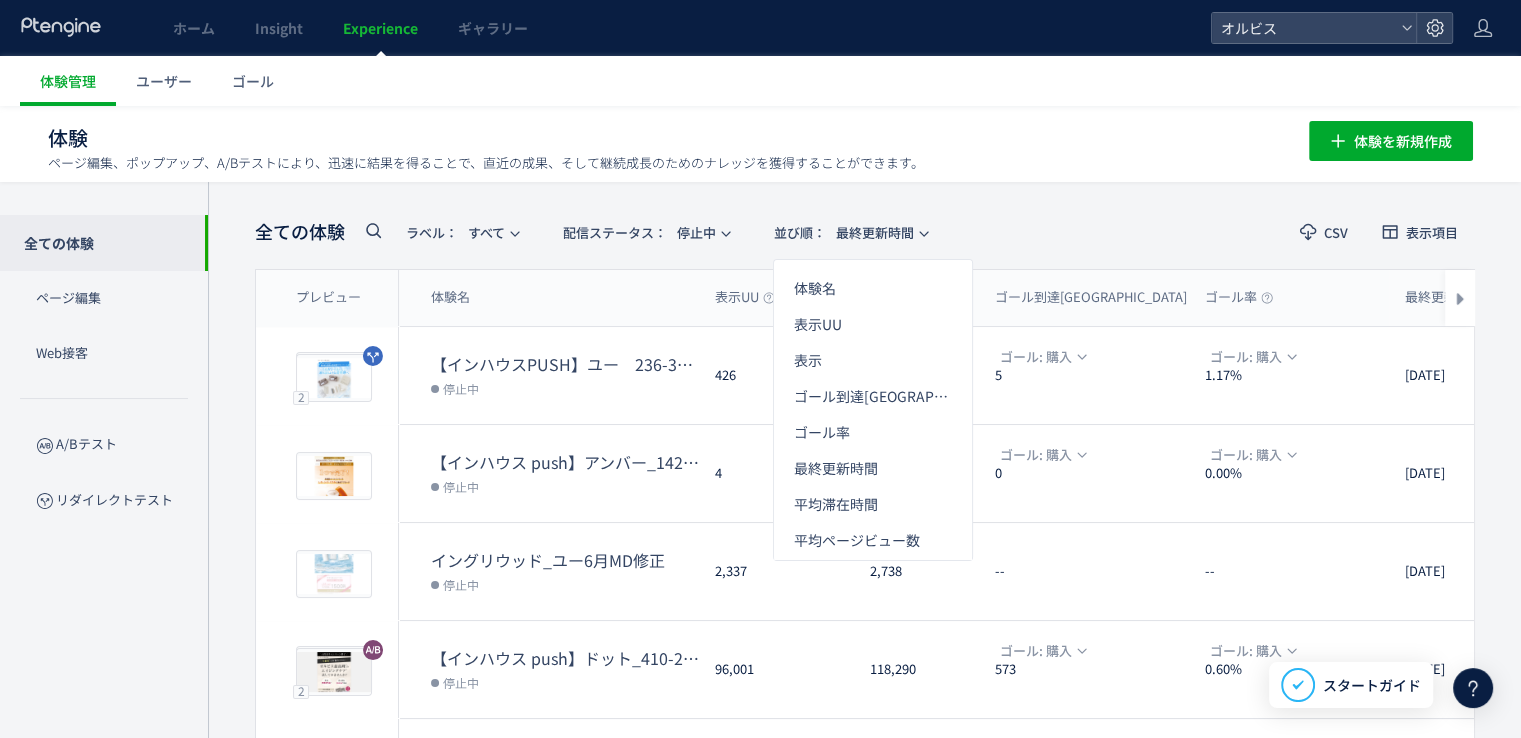 click on "体験   ページ編集、ポップアップ、A/Bテストにより、迅速に結果を得ることで、直近の成果、そして継続成長のためのナレッジを獲得することができます。 体験を新規作成" at bounding box center (760, 138) 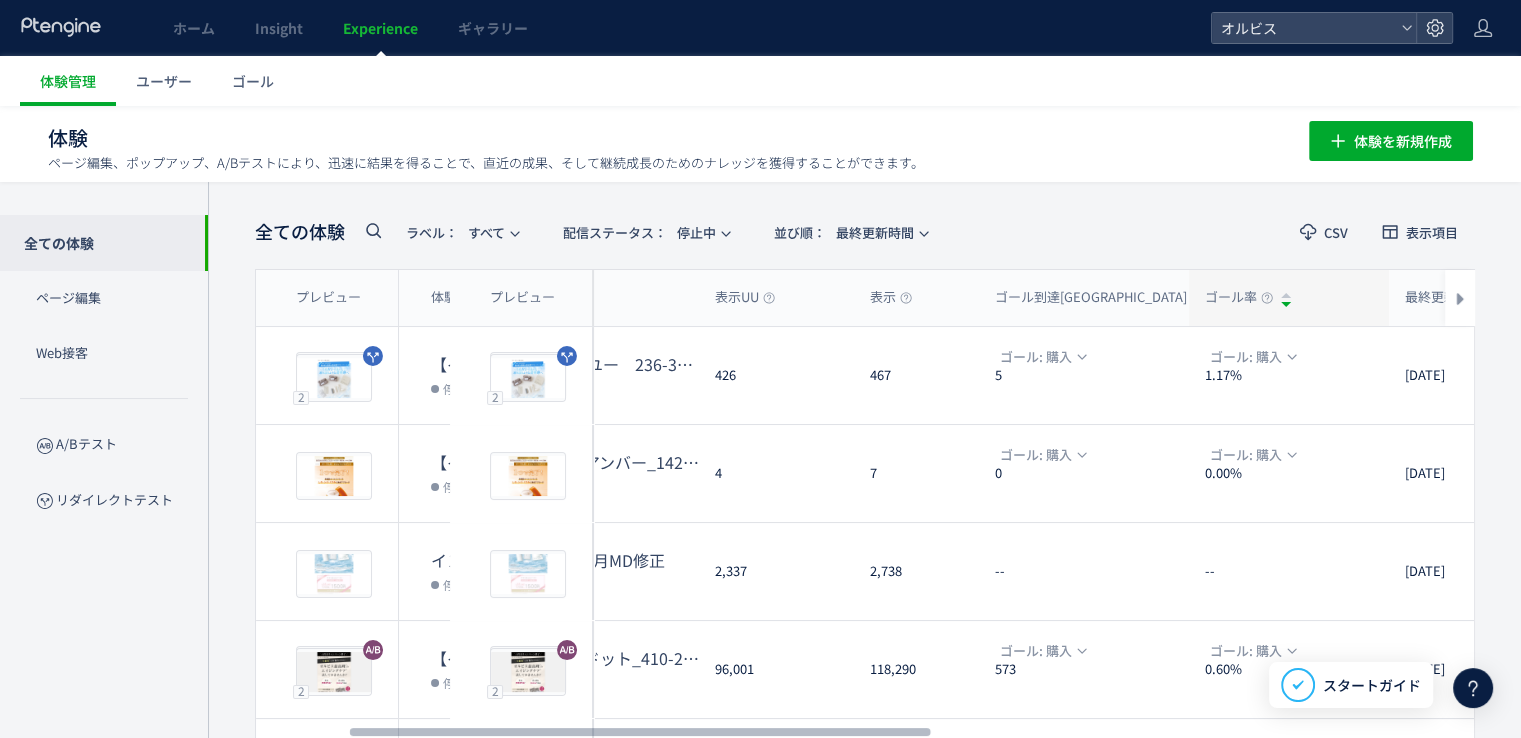 scroll, scrollTop: 0, scrollLeft: 212, axis: horizontal 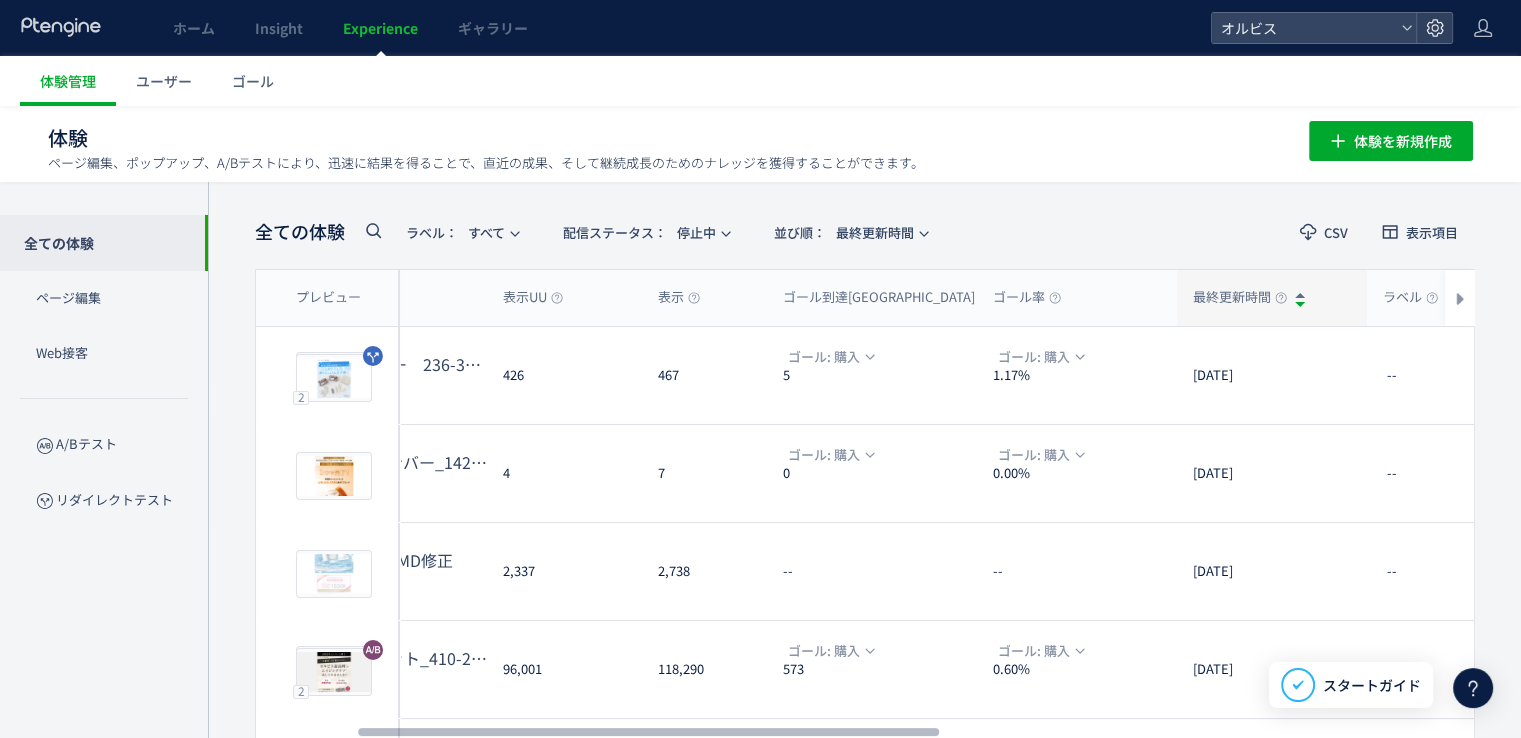 click on "最終更新時間" at bounding box center (1240, 297) 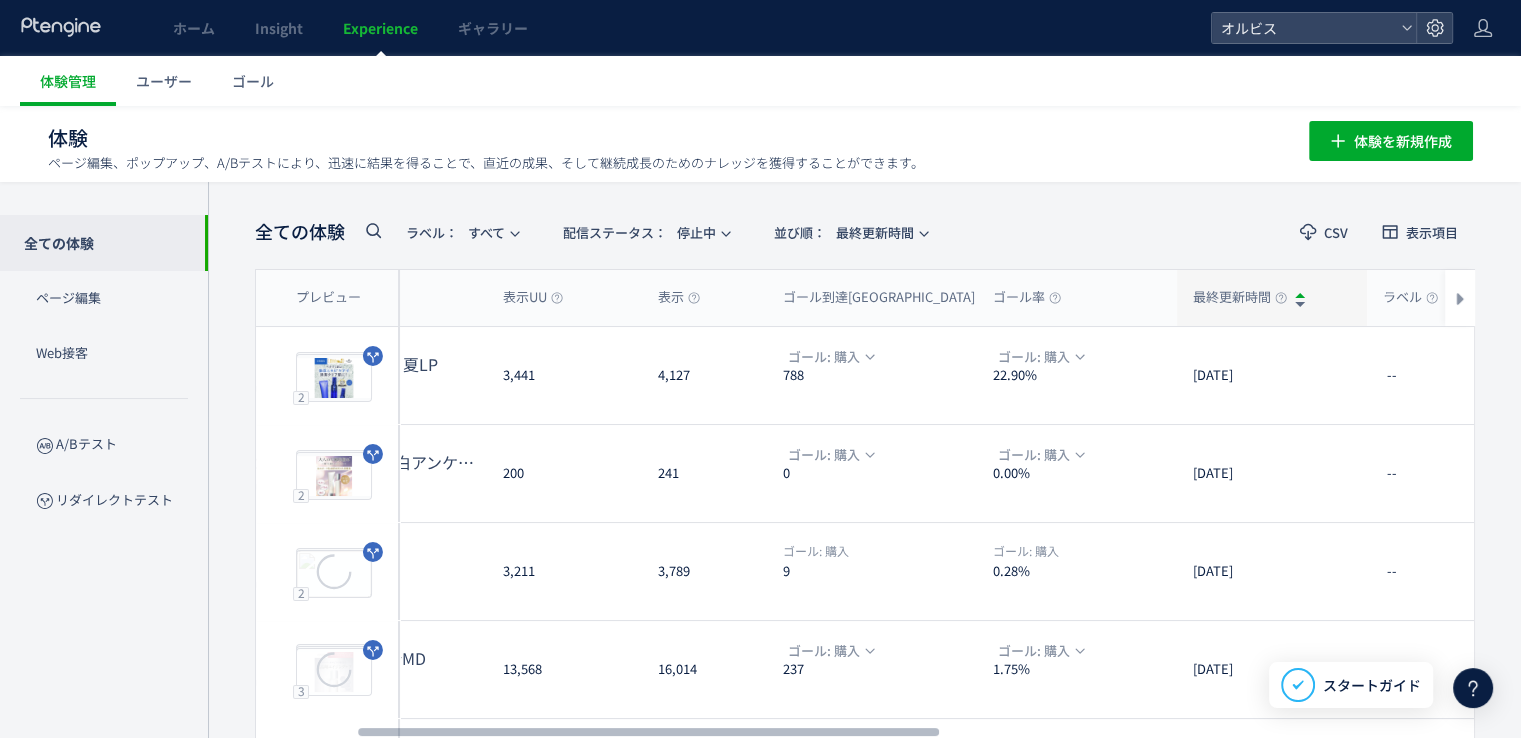 click at bounding box center (1300, 307) 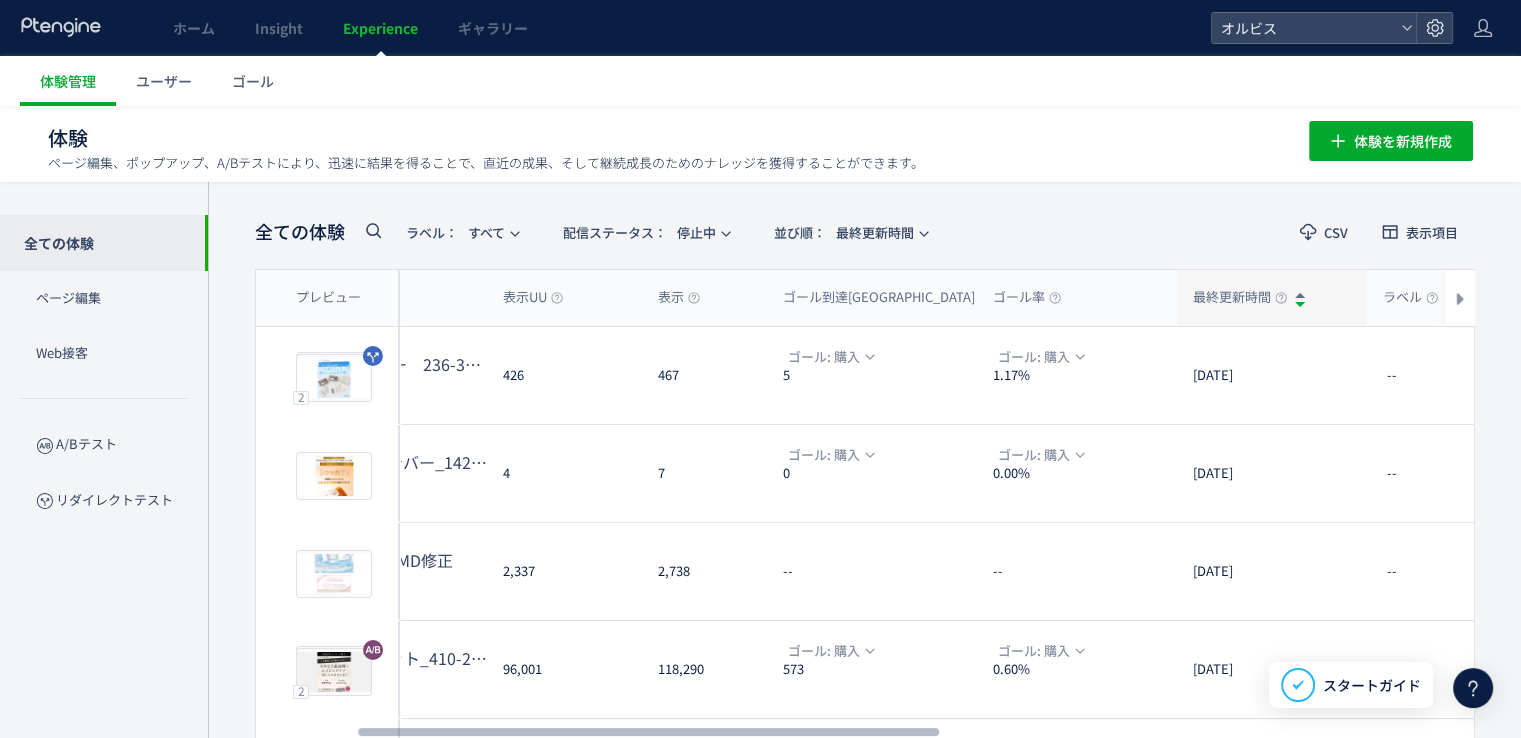 click at bounding box center (1300, 307) 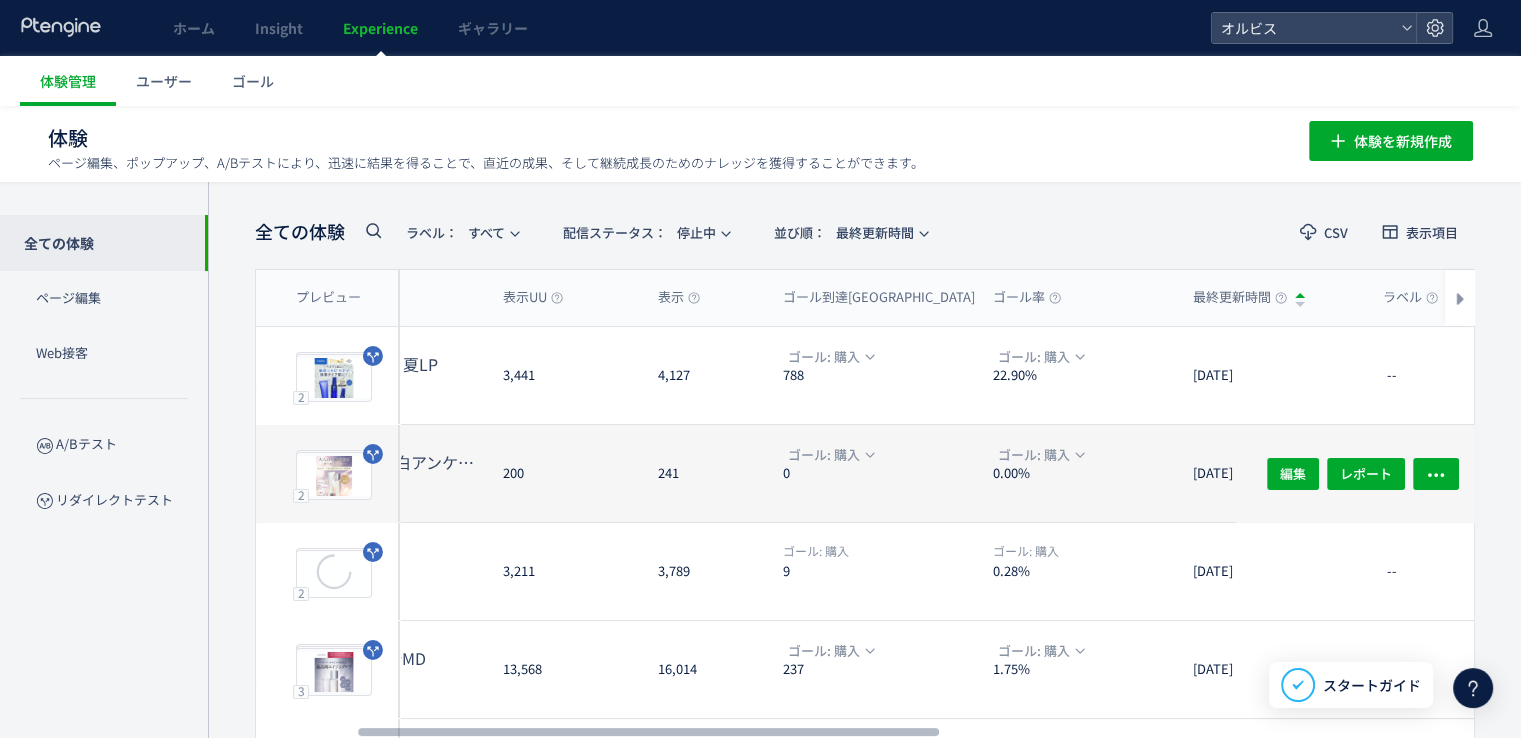 scroll, scrollTop: 26, scrollLeft: 0, axis: vertical 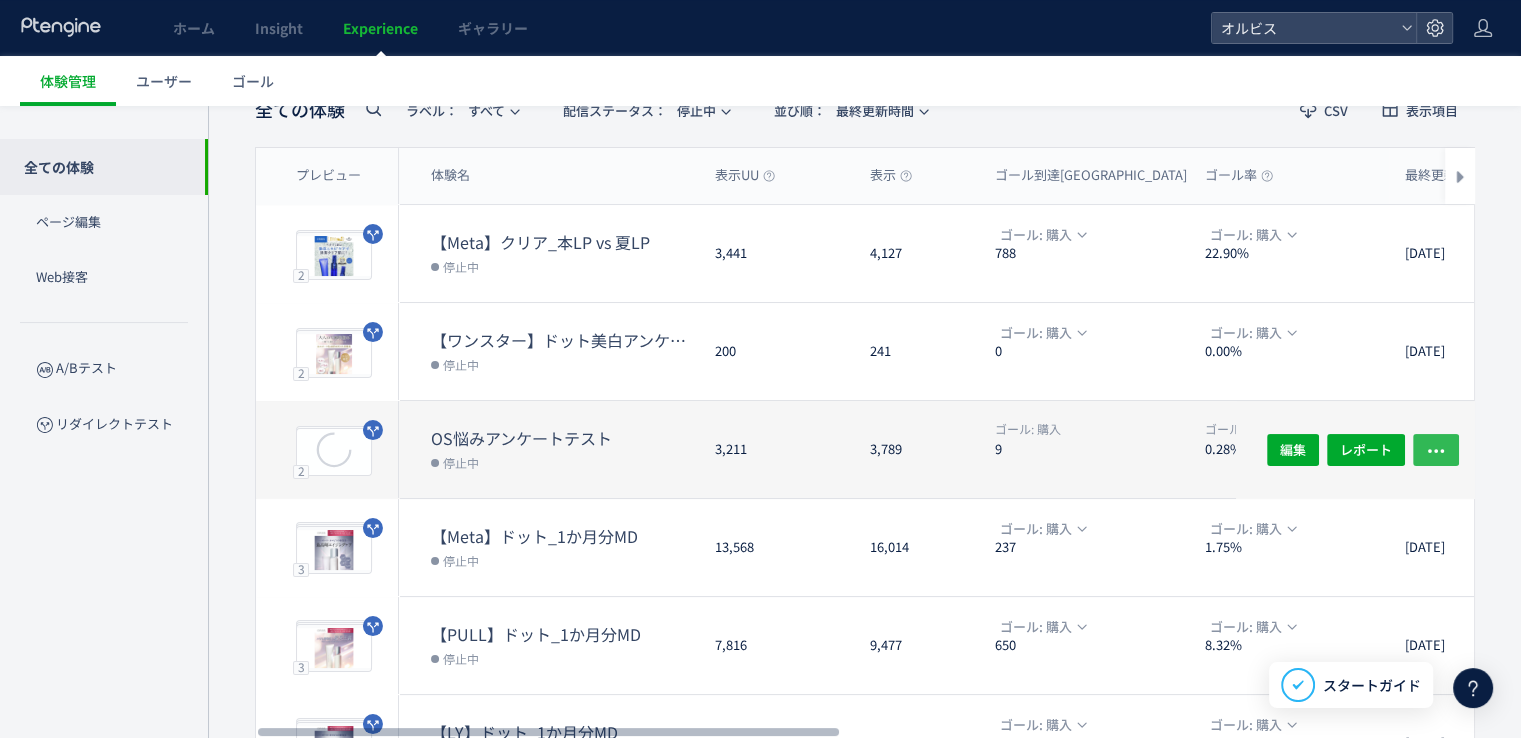 click 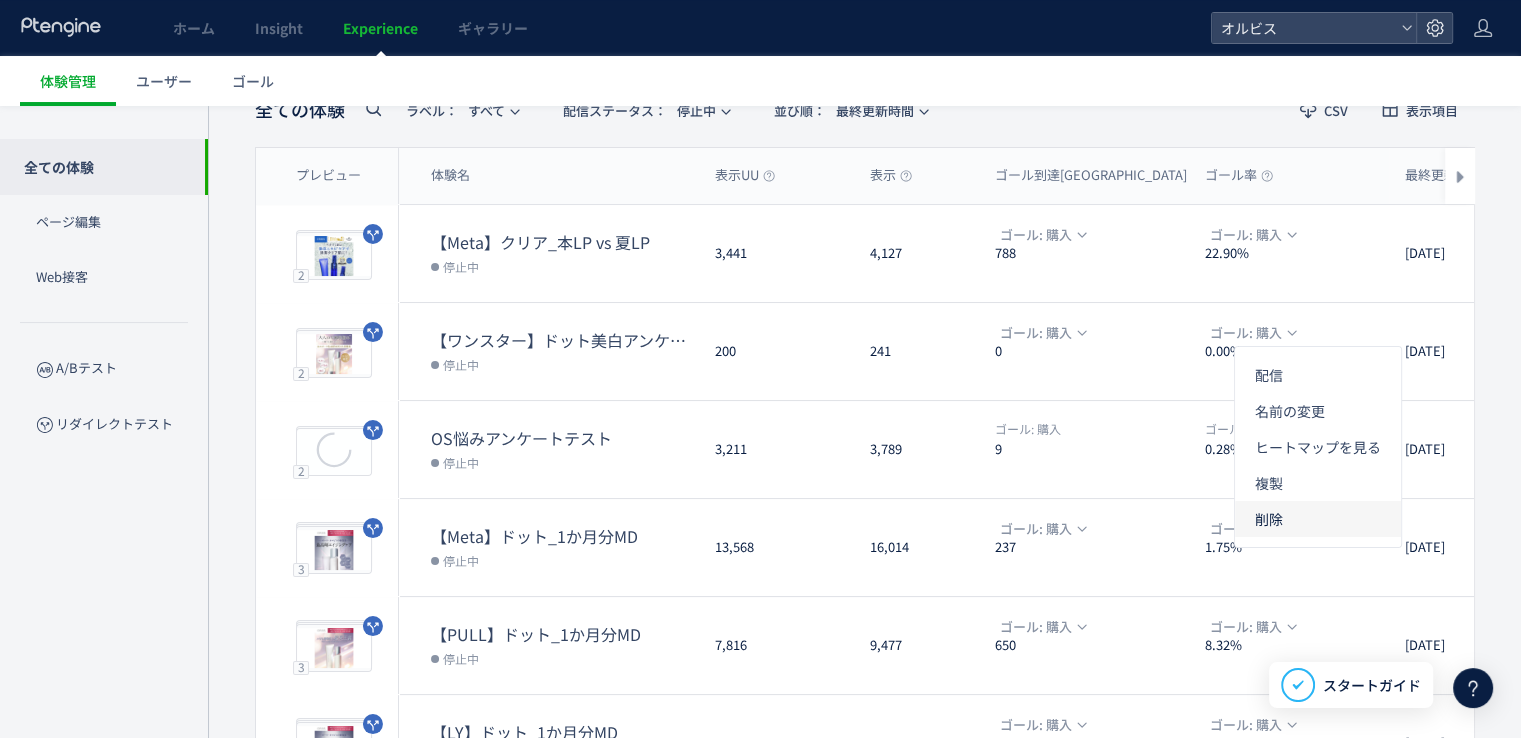 click on "削除" 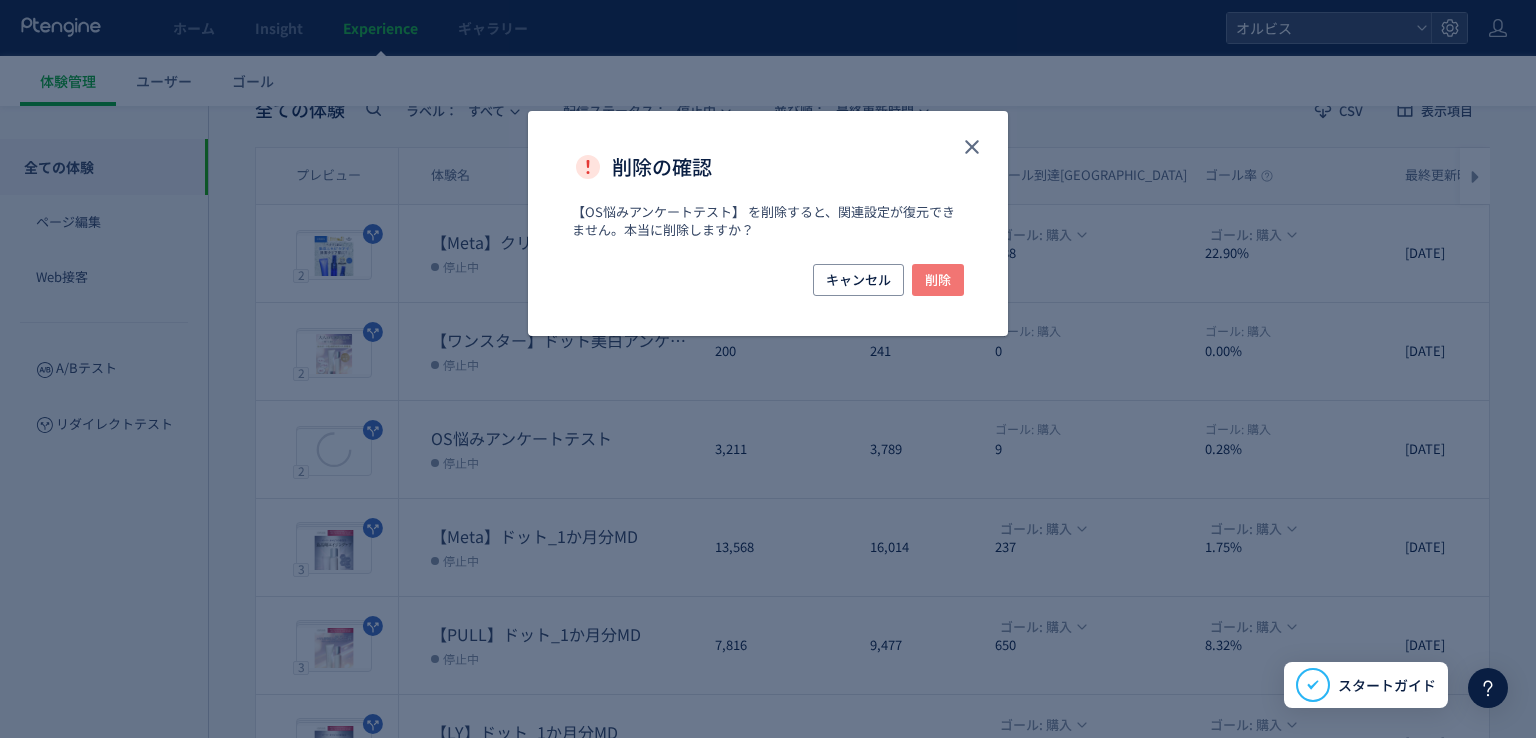 click on "削除" at bounding box center (938, 280) 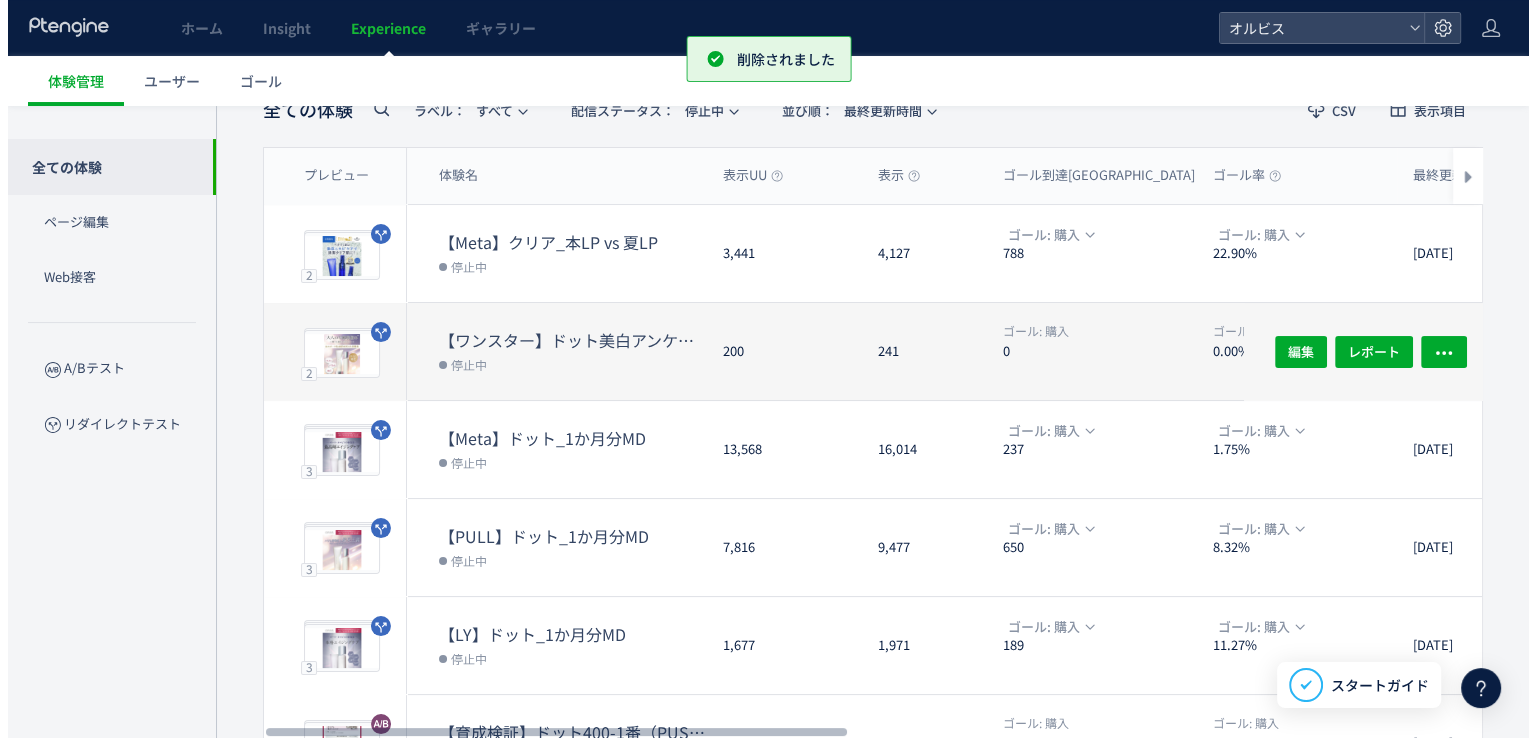 scroll, scrollTop: 0, scrollLeft: 0, axis: both 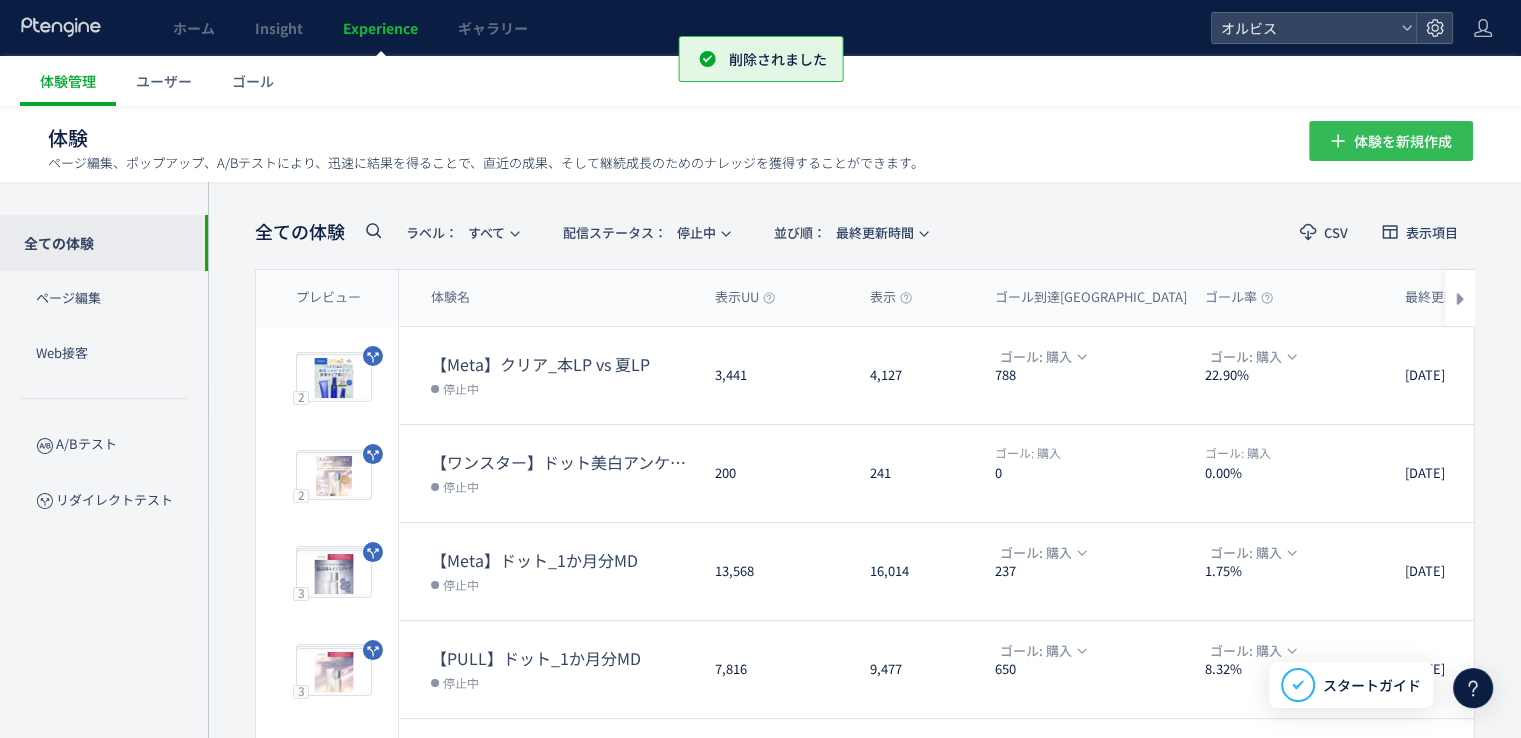 click 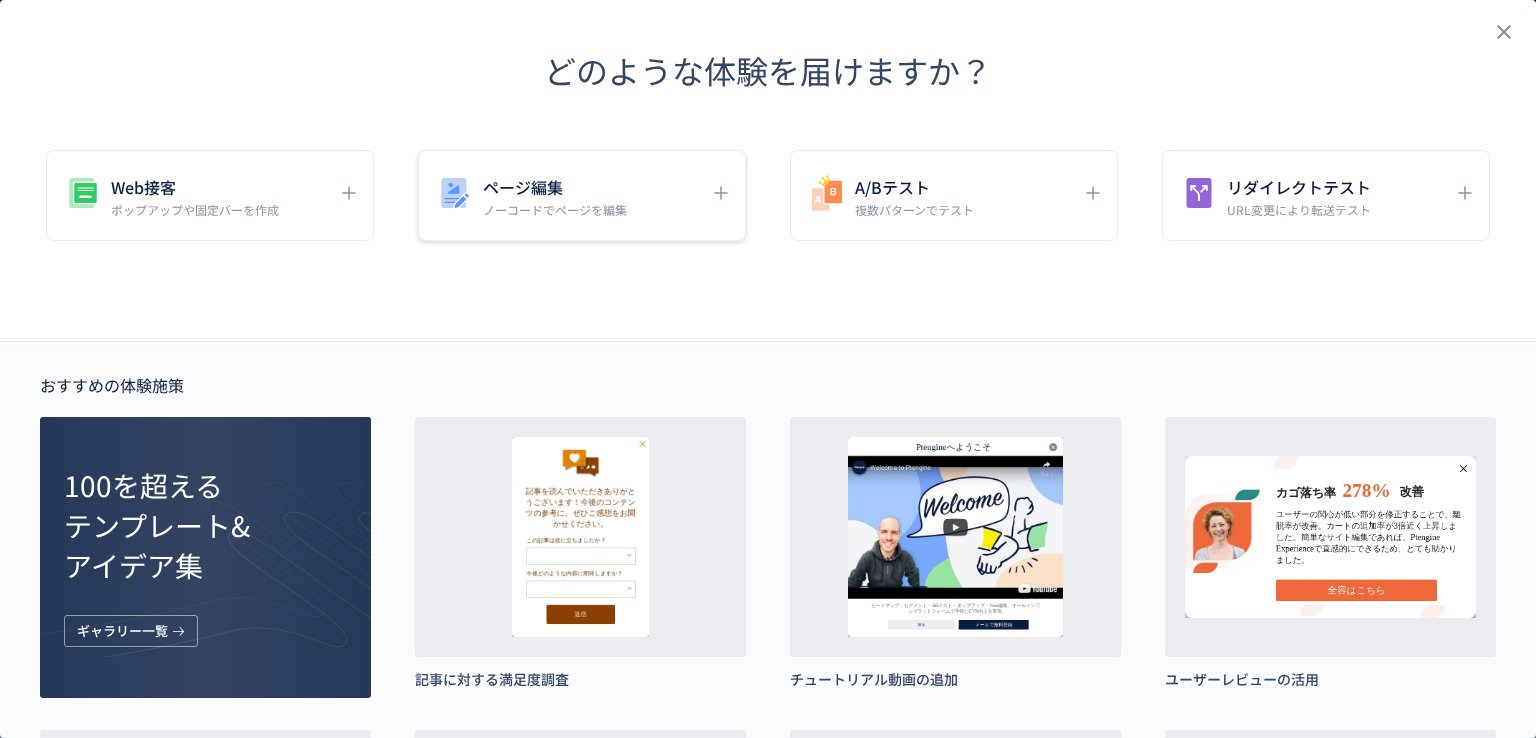 click on "ページ編集" at bounding box center (555, 187) 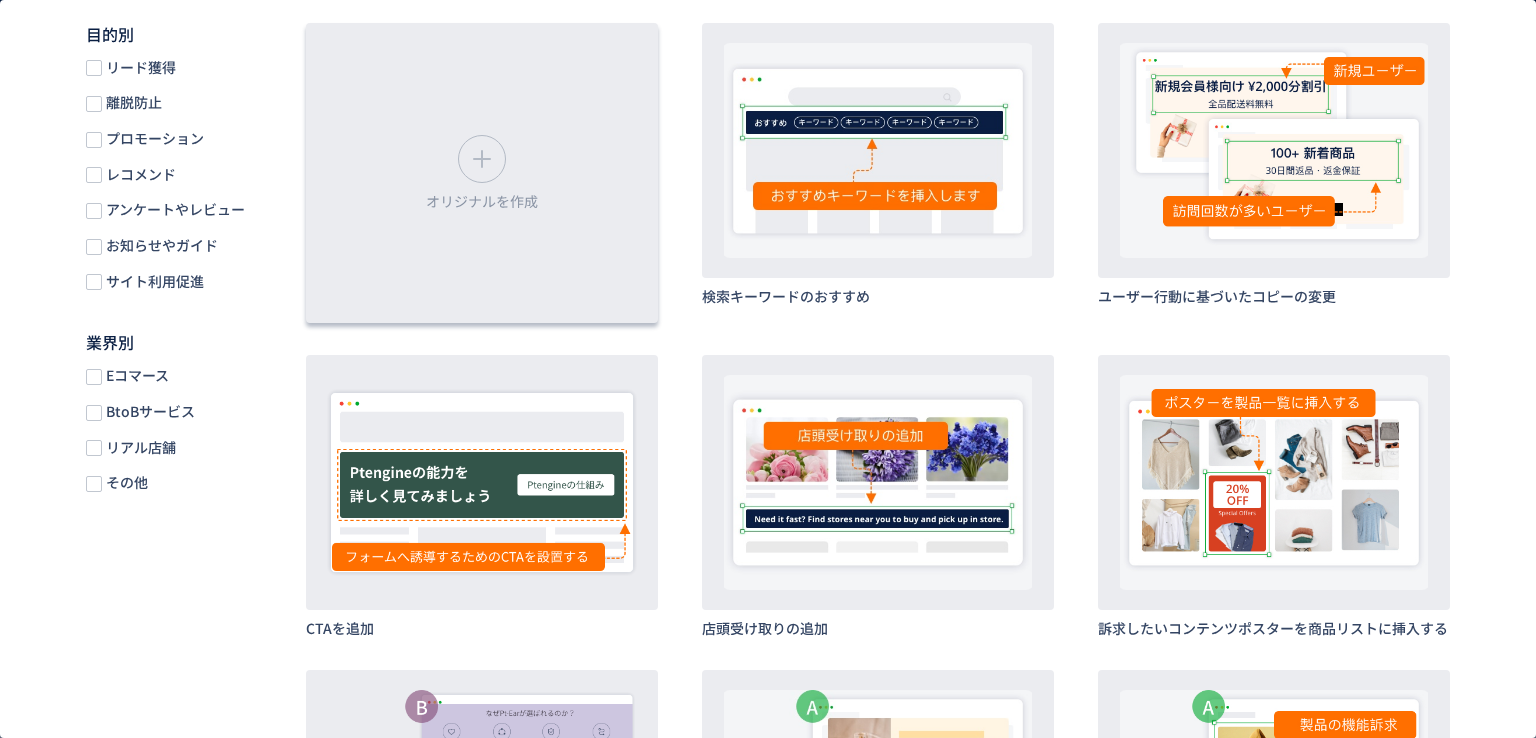 scroll, scrollTop: 0, scrollLeft: 0, axis: both 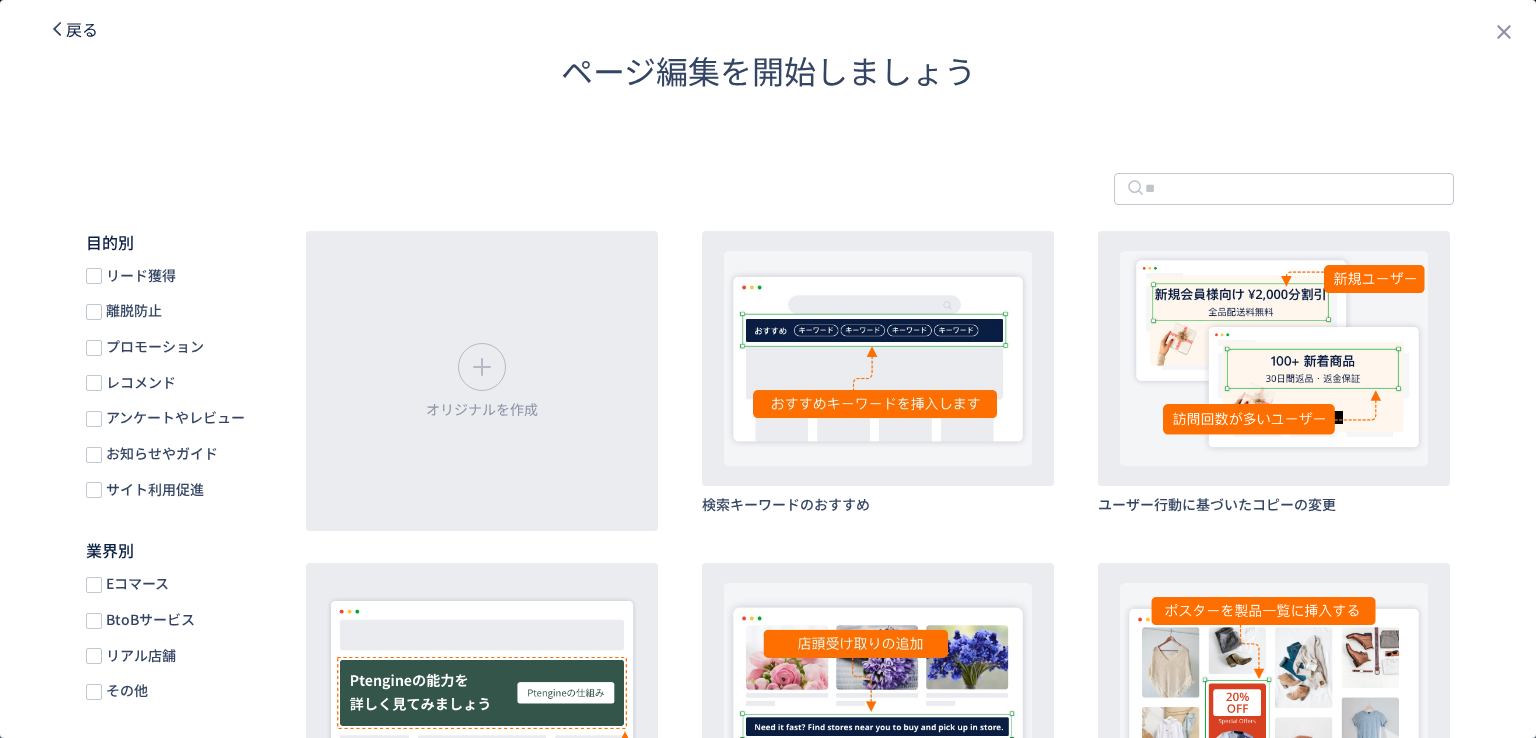 click on "戻る" 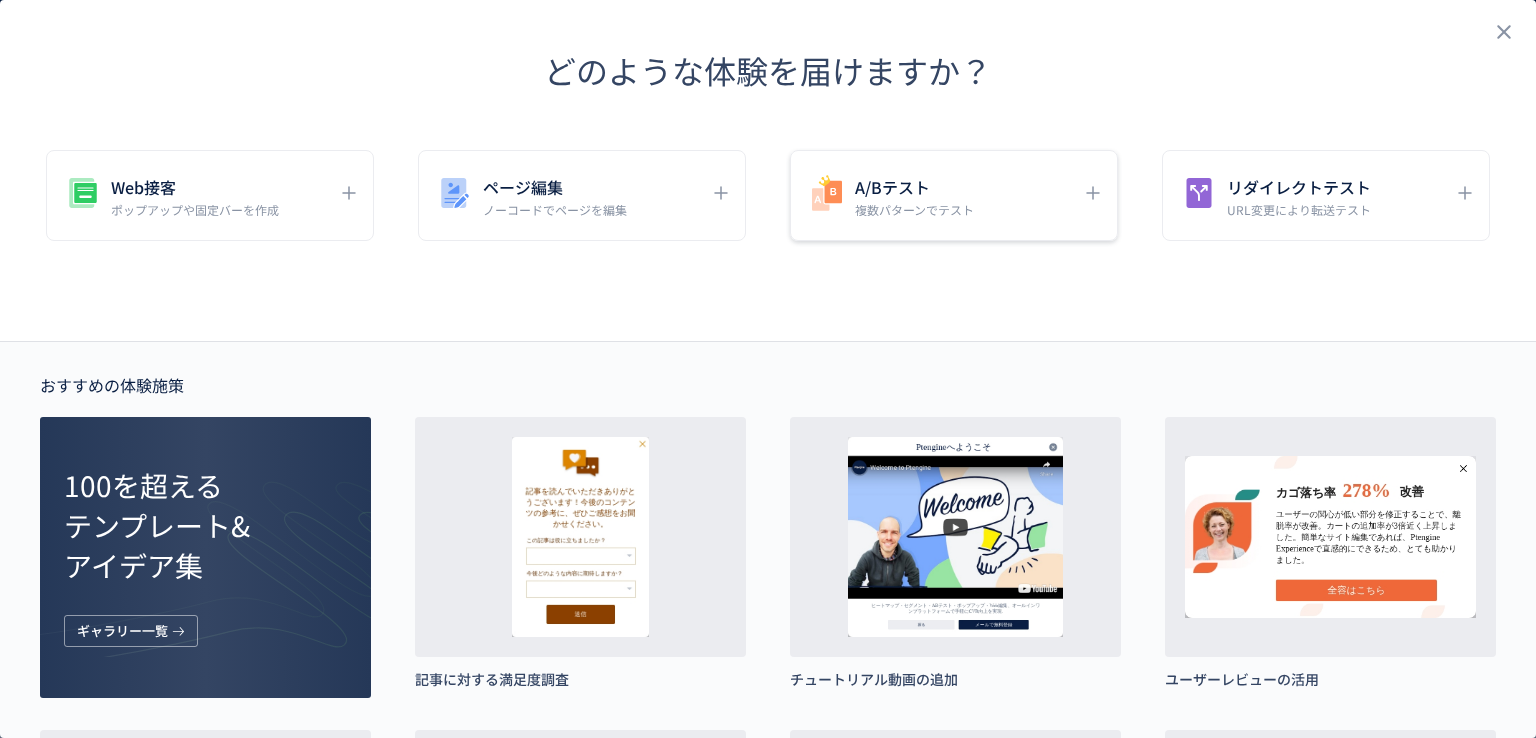 click on "A/Bテスト 複数パターンでテスト" at bounding box center [939, 195] 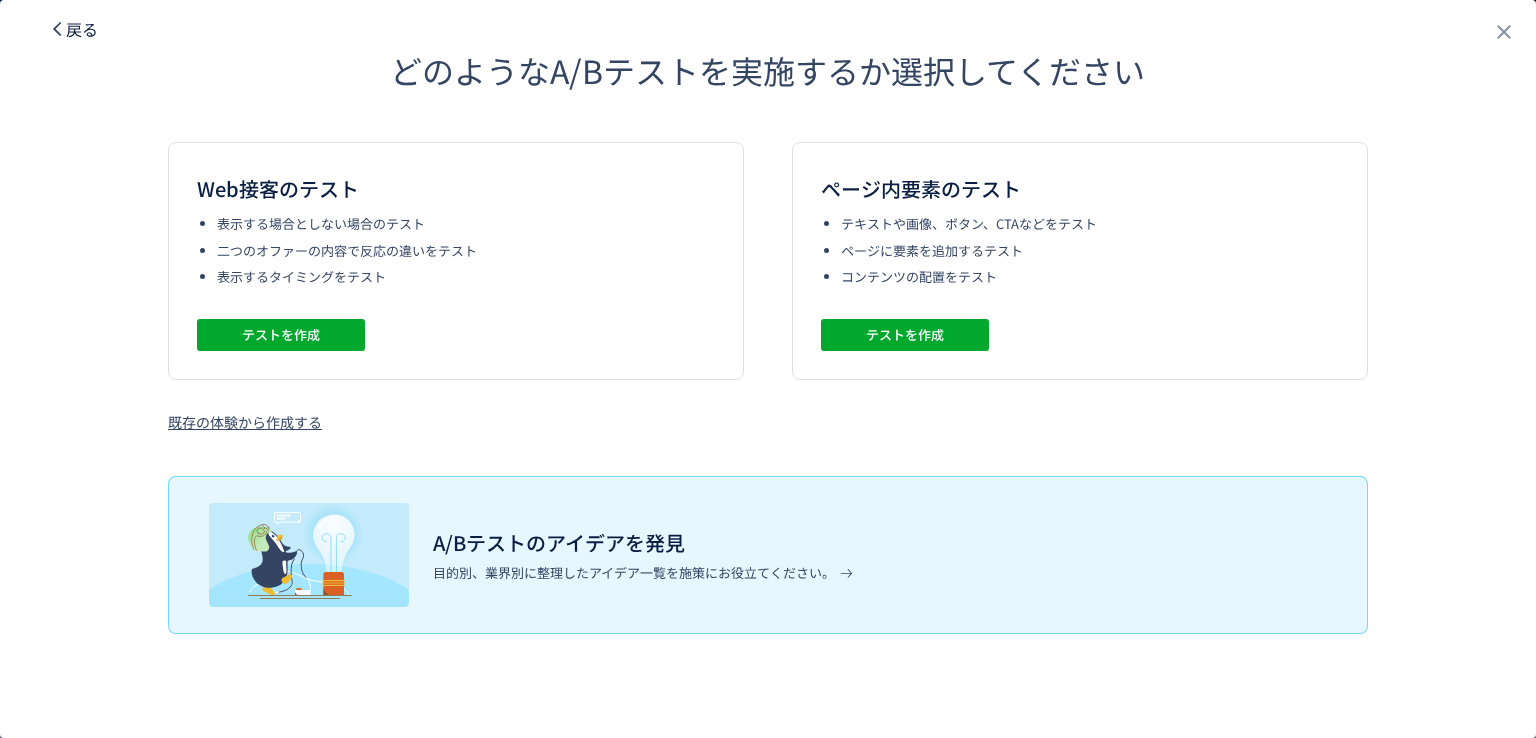 click on "戻る" 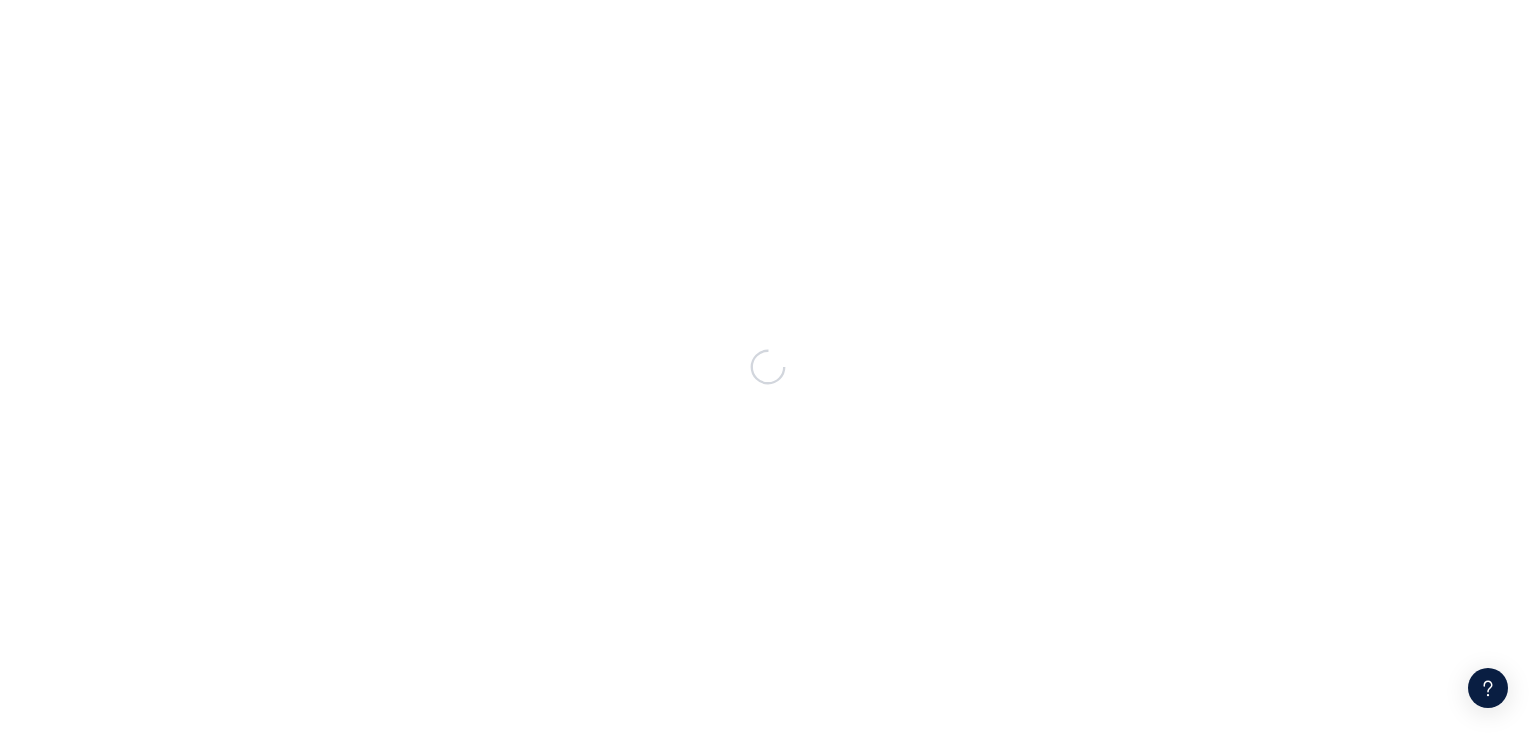 scroll, scrollTop: 0, scrollLeft: 0, axis: both 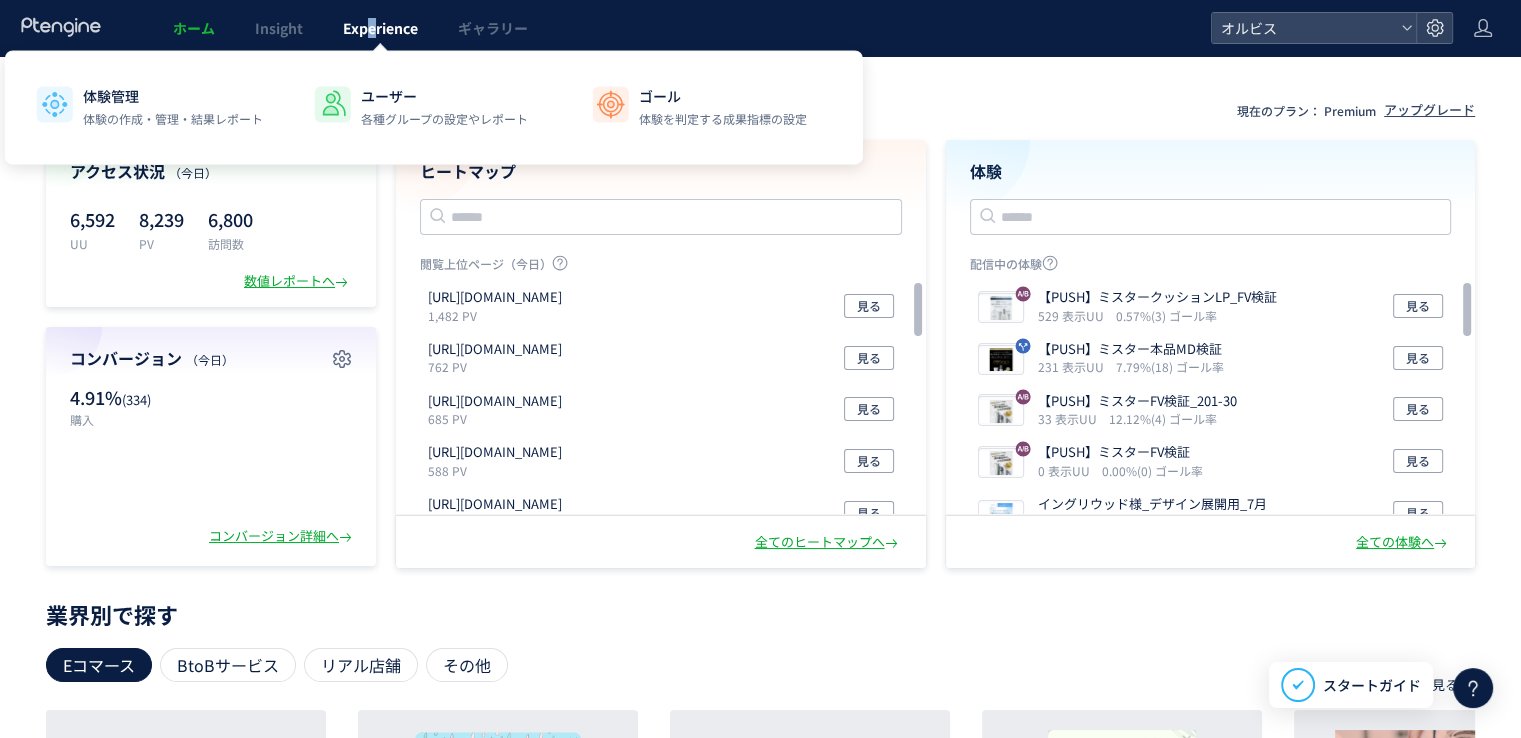 click on "Experience" at bounding box center [380, 28] 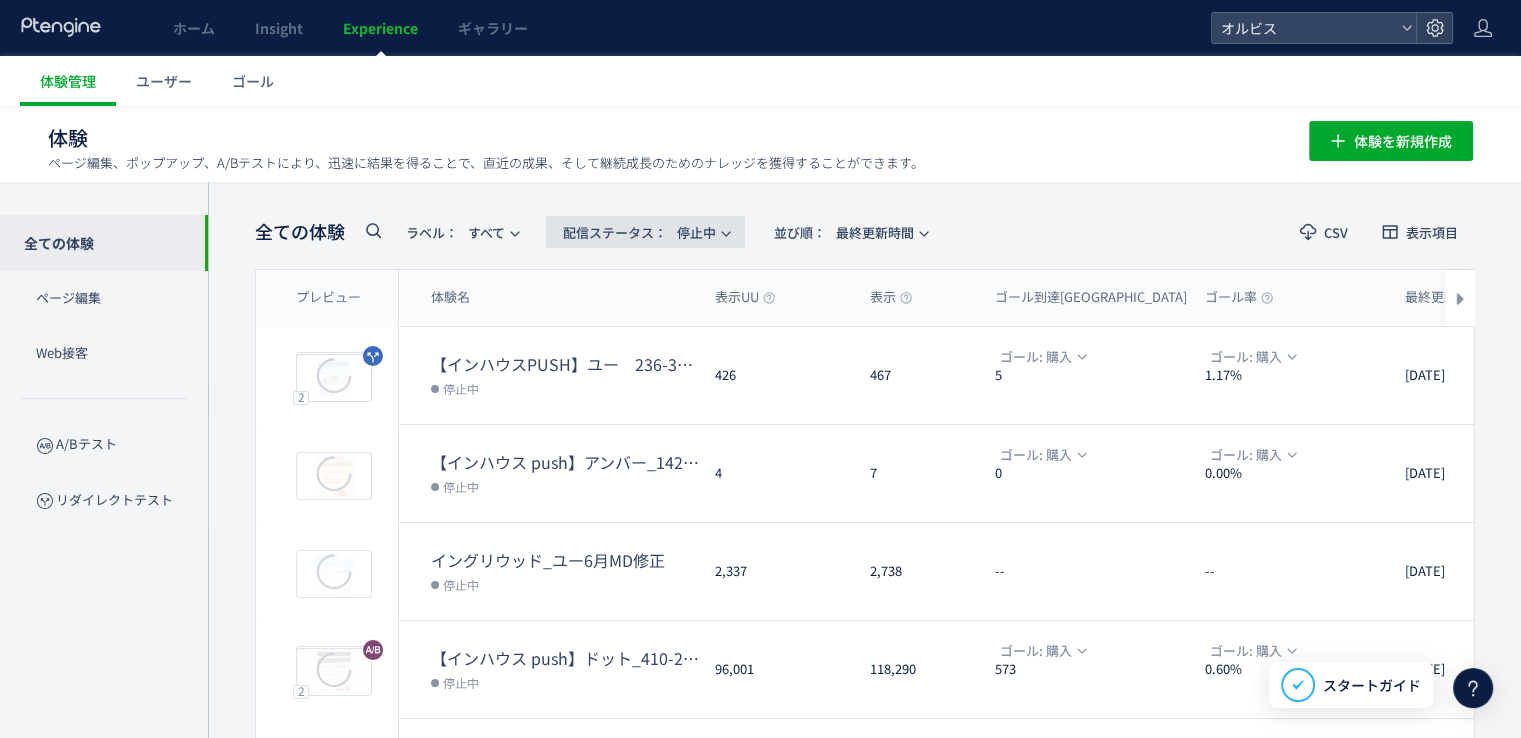click on "配信ステータス​：  停止中" 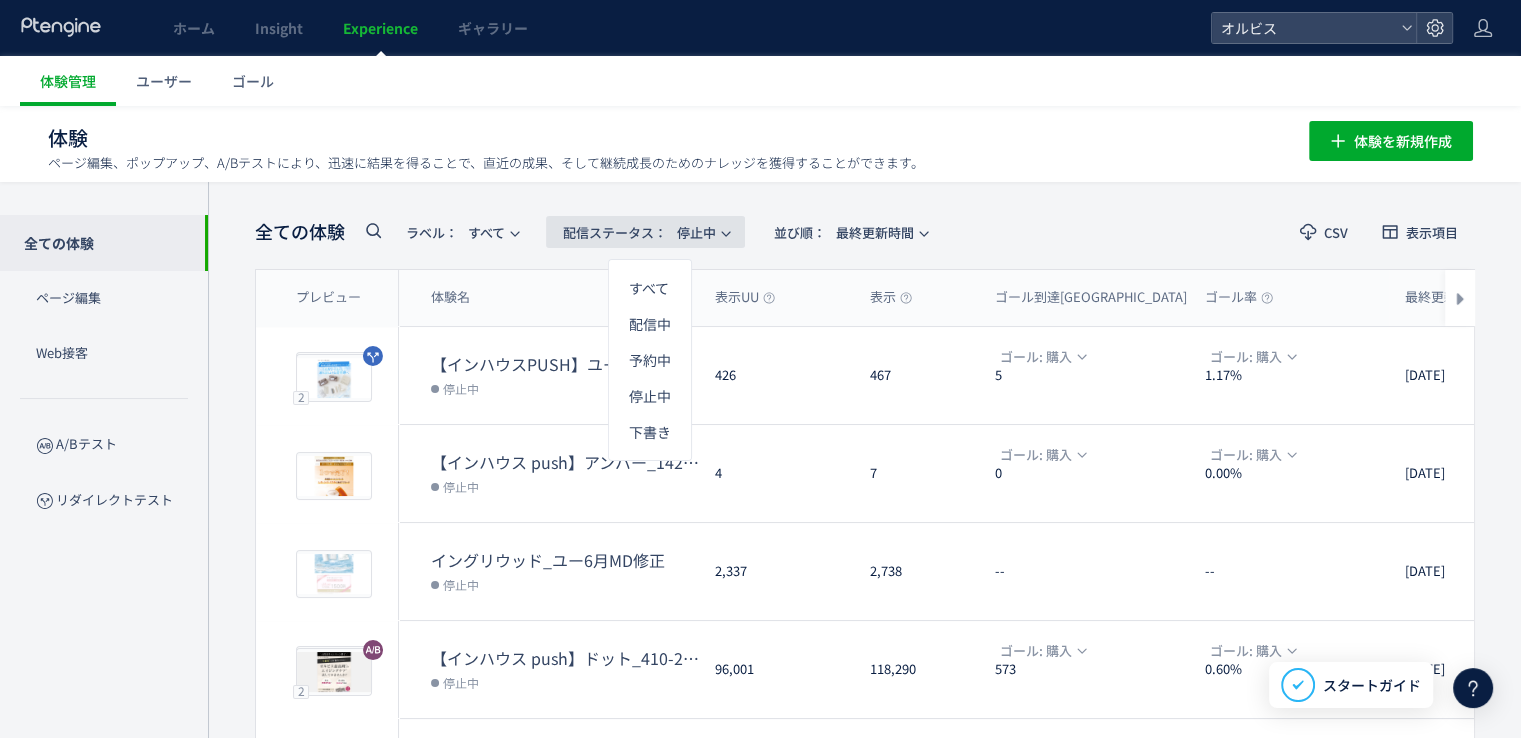 click on "配信ステータス​：  停止中" 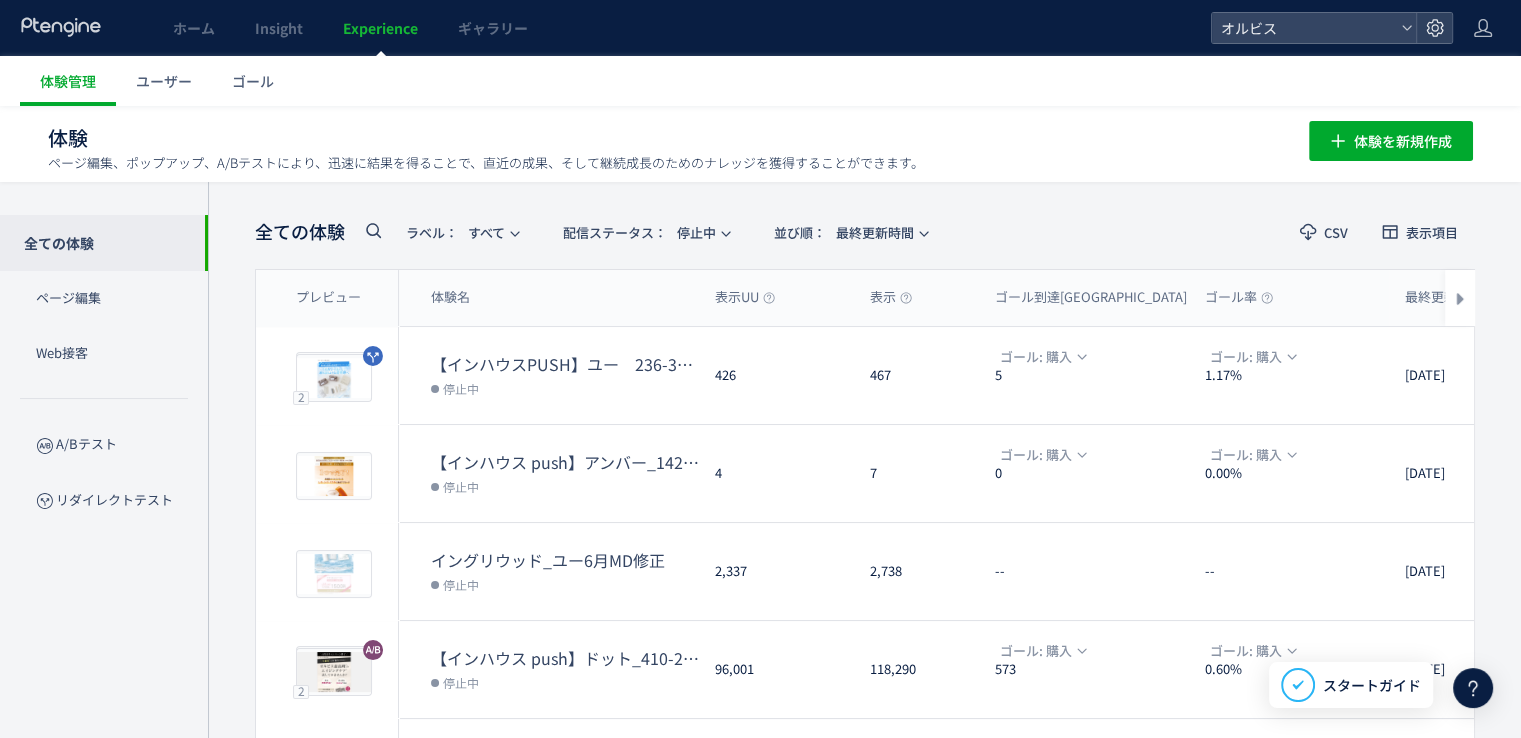 click 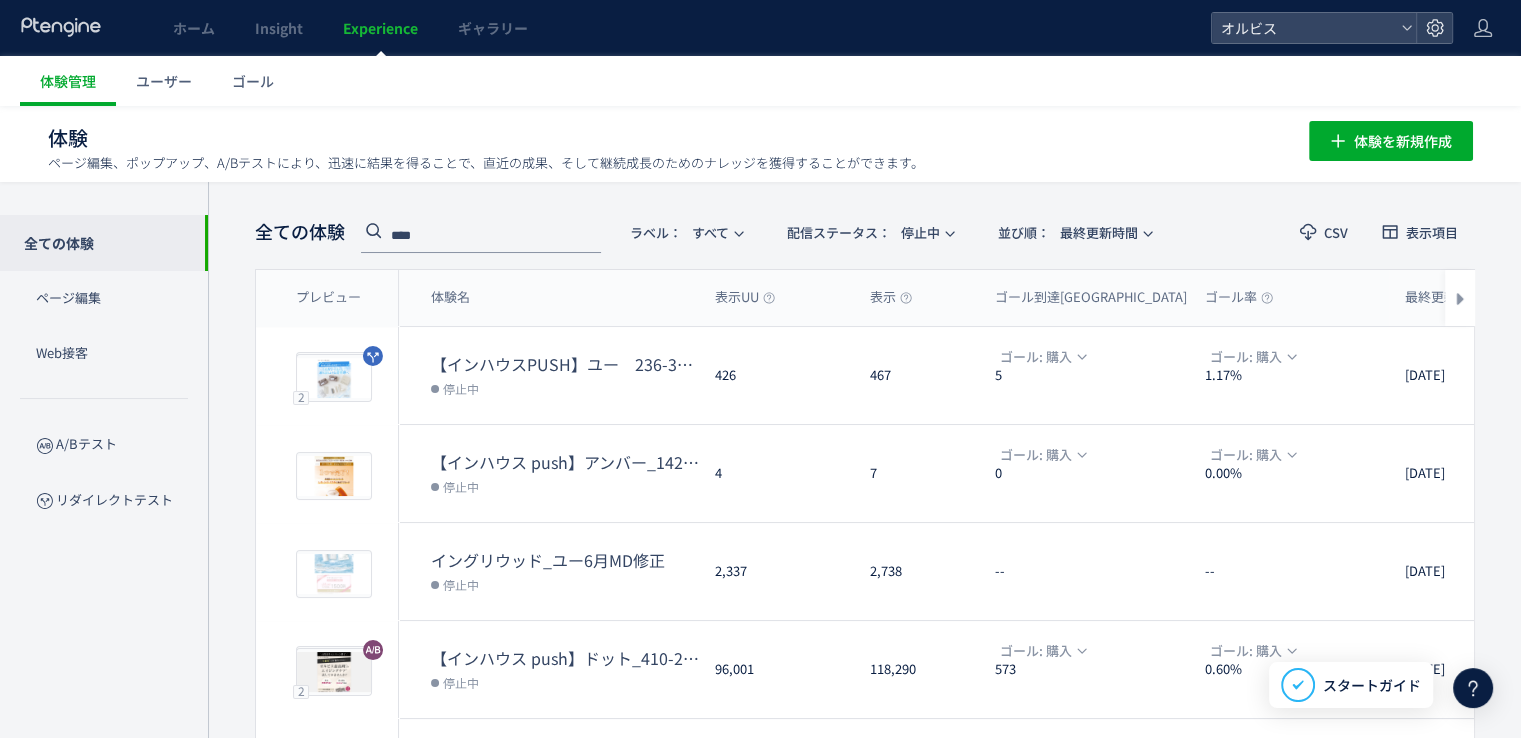 type on "****" 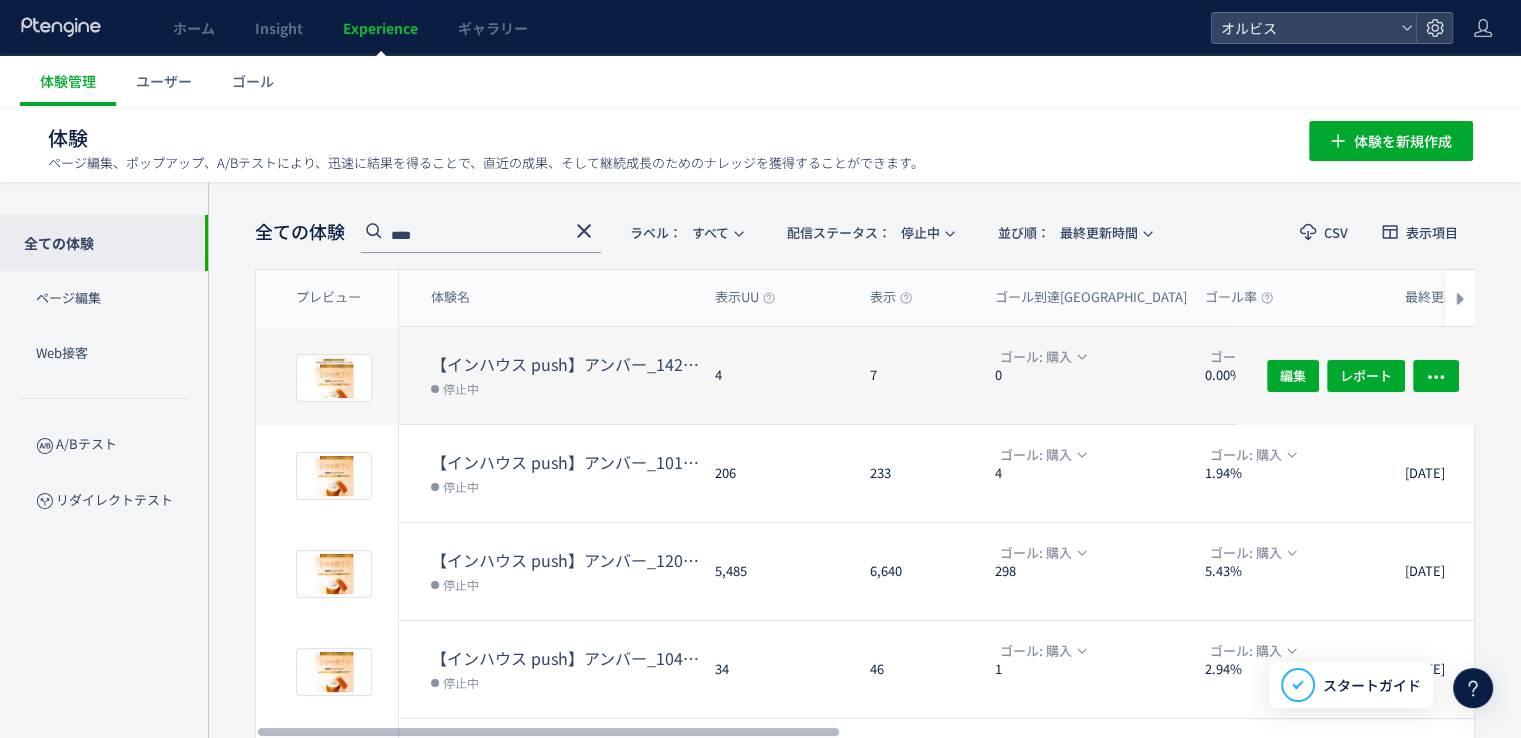 click on "停止中" at bounding box center [565, 388] 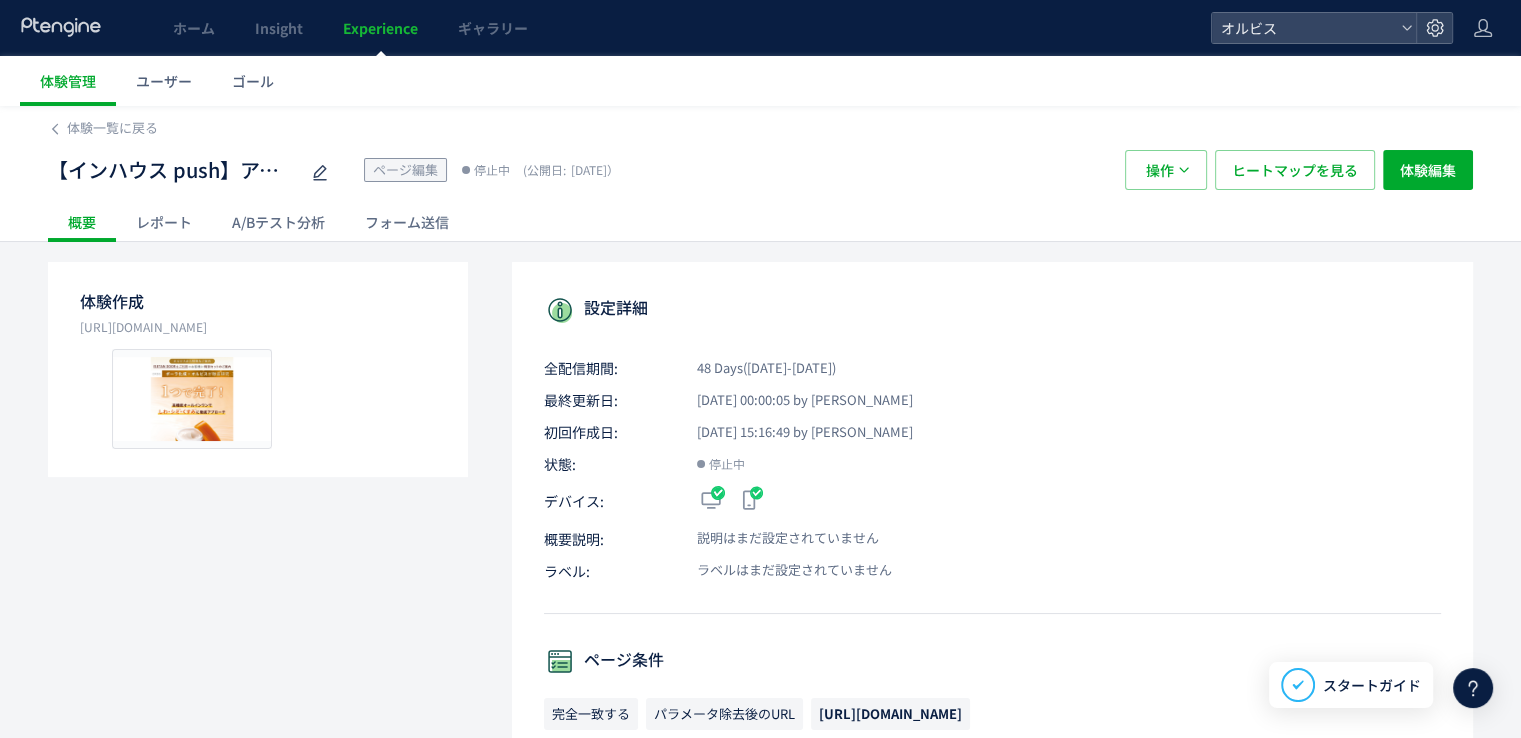 click on "状態: 停止中" at bounding box center (992, 464) 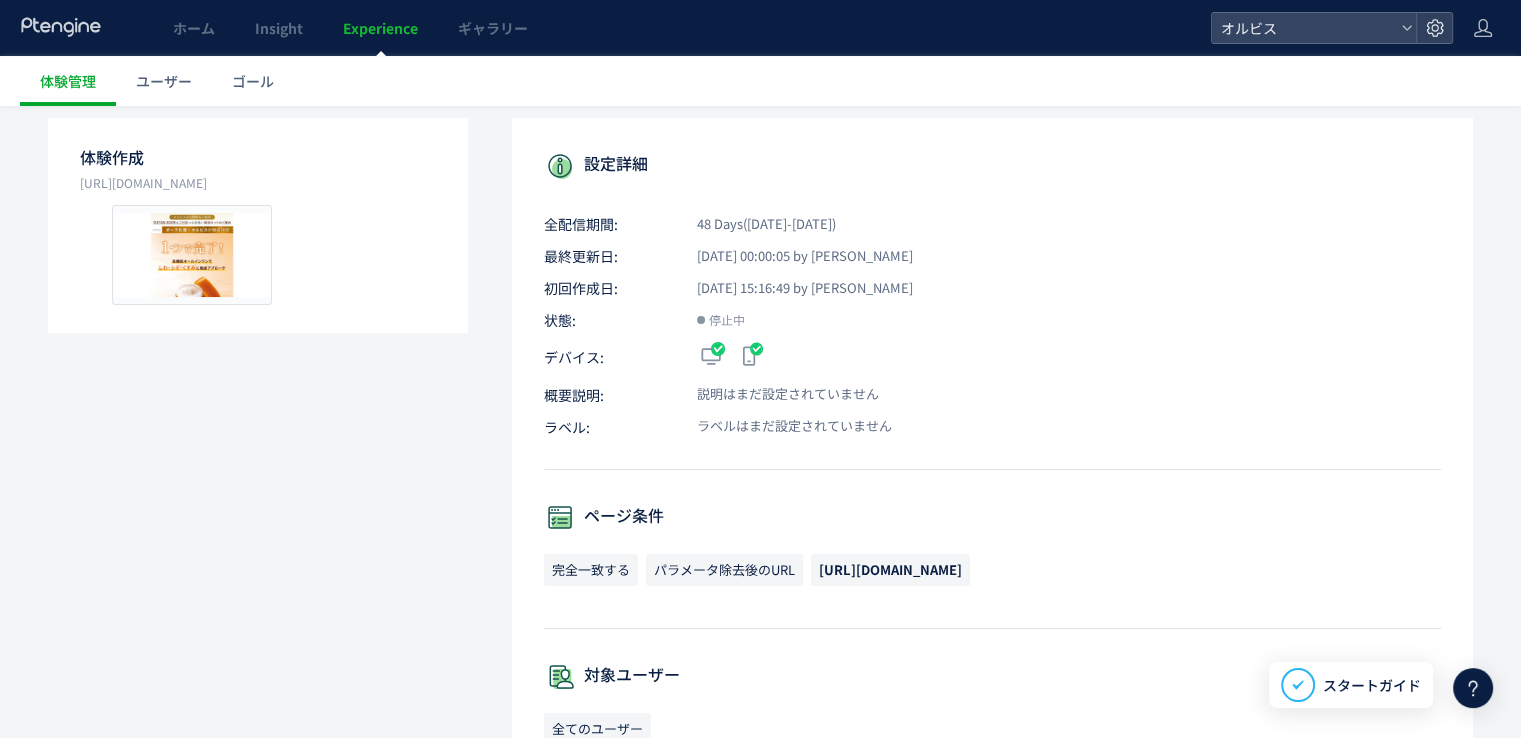 scroll, scrollTop: 0, scrollLeft: 0, axis: both 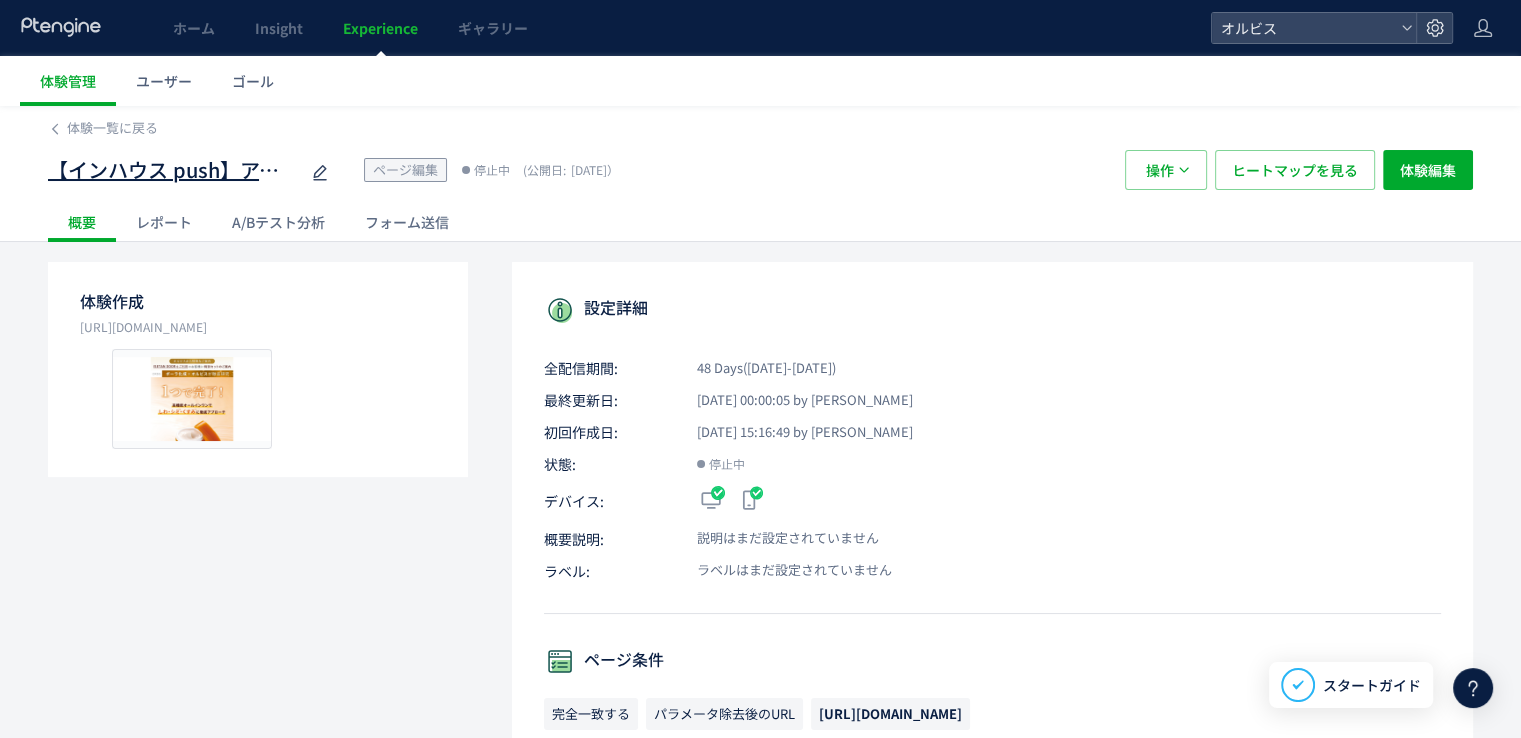 click 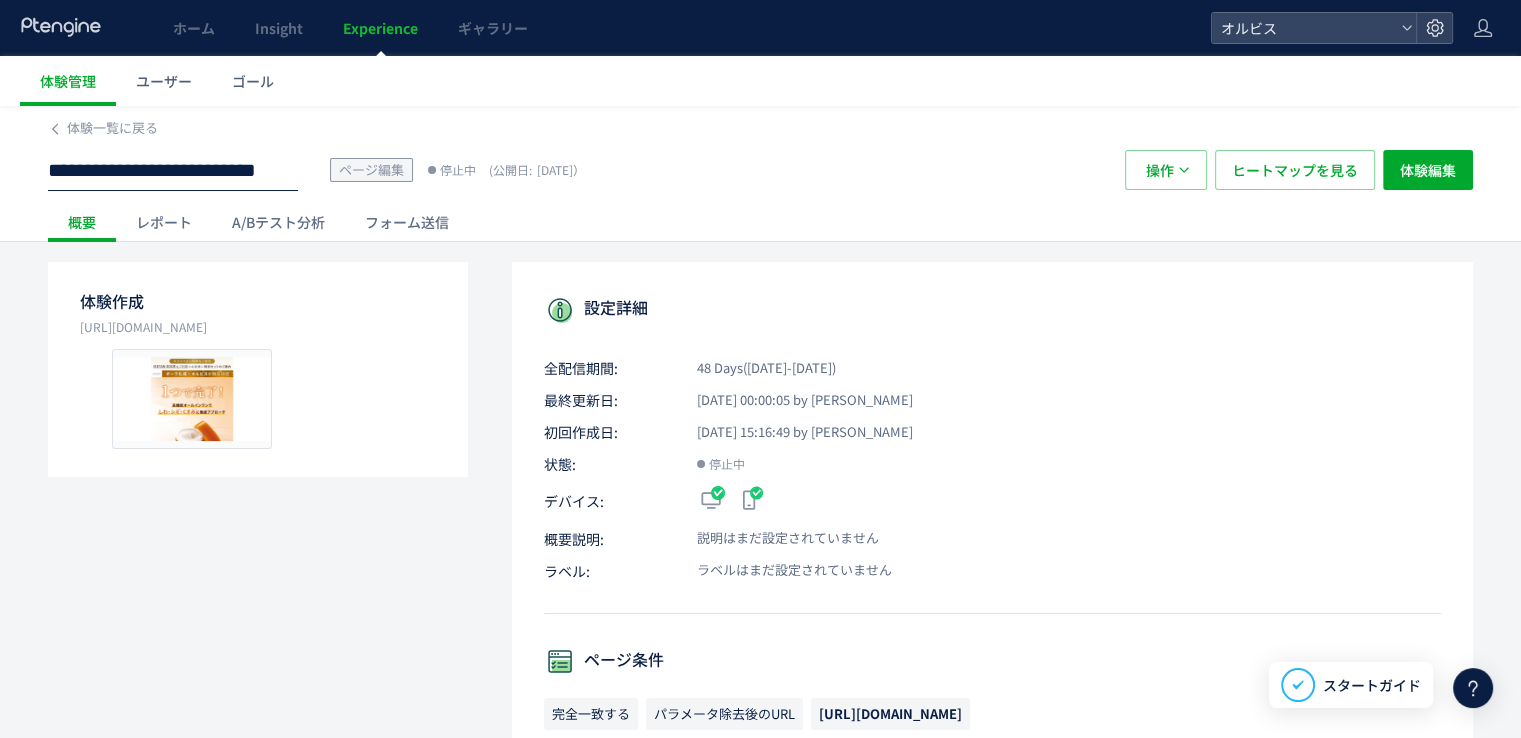 scroll, scrollTop: 0, scrollLeft: 176, axis: horizontal 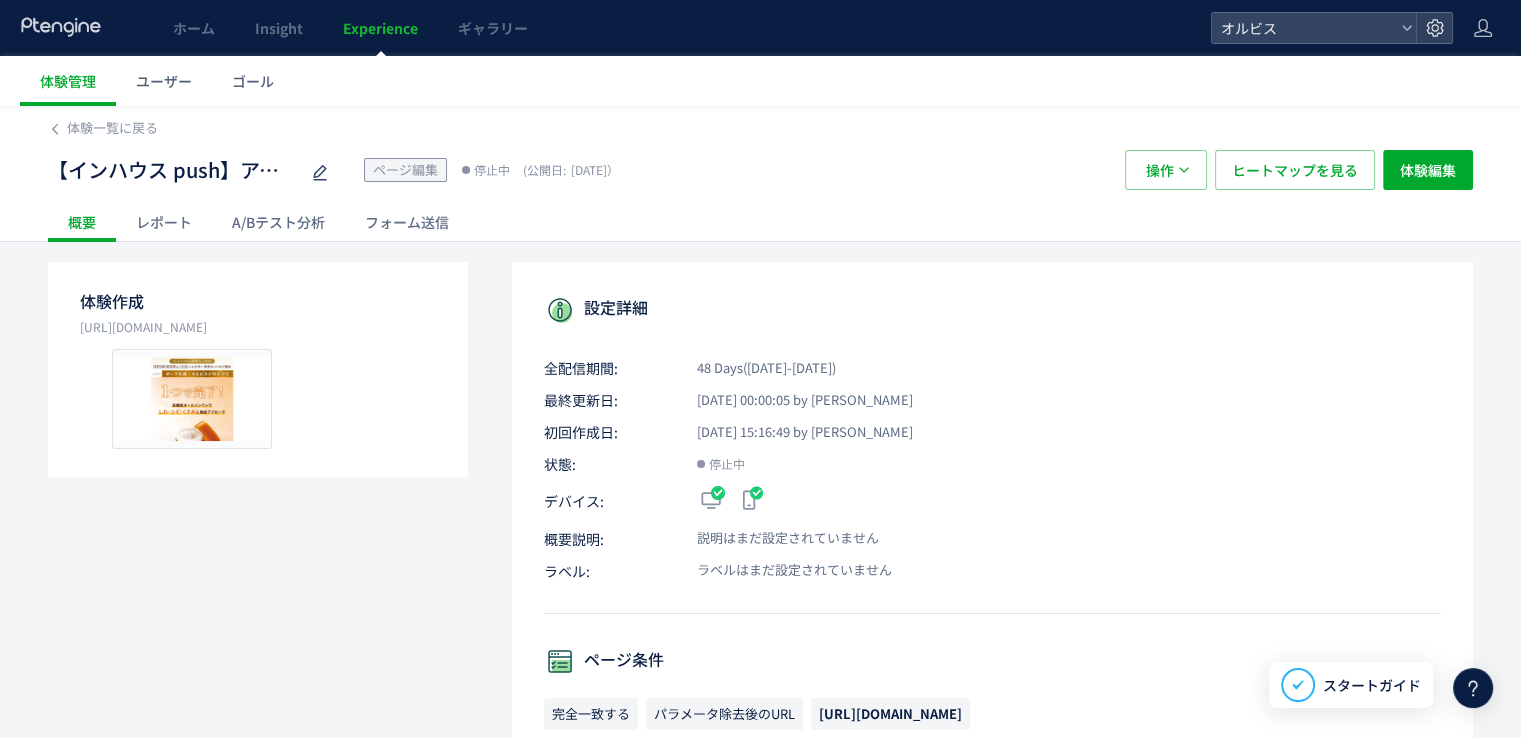 click on "【インハウス push】アンバー_142_バナー修正 ページ編集 停止中 (公開日:  2025/05/14）" at bounding box center [576, 170] 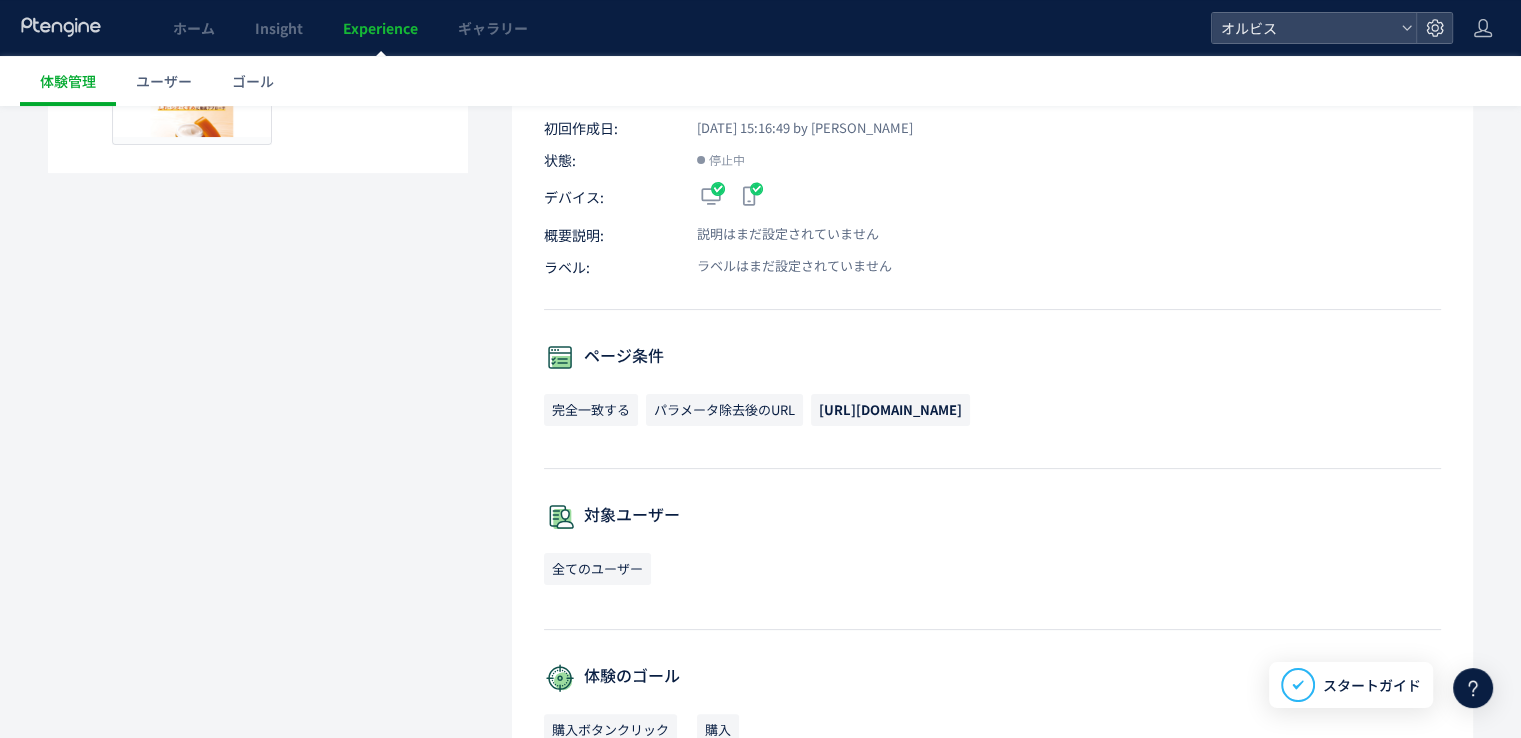 scroll, scrollTop: 0, scrollLeft: 0, axis: both 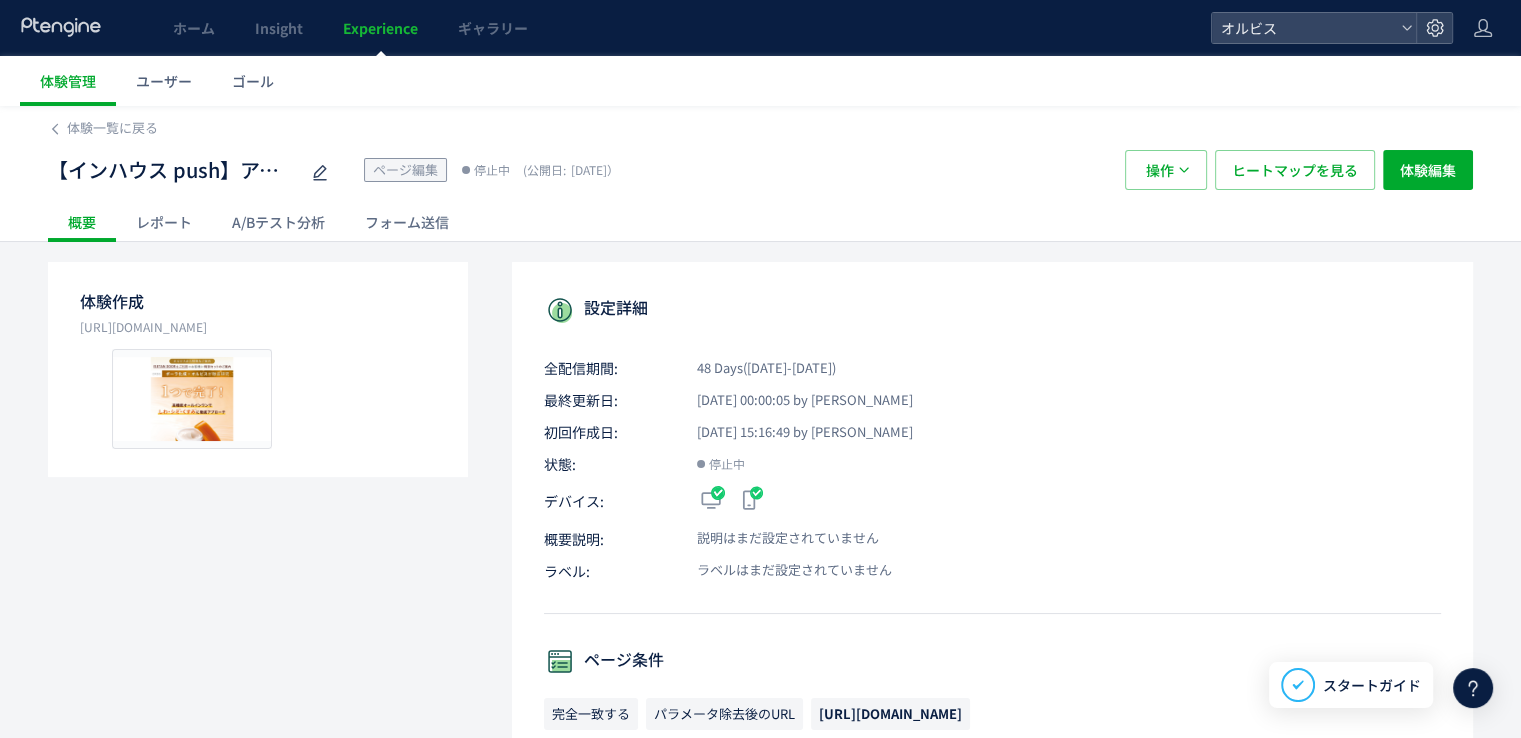 click on "レポート" 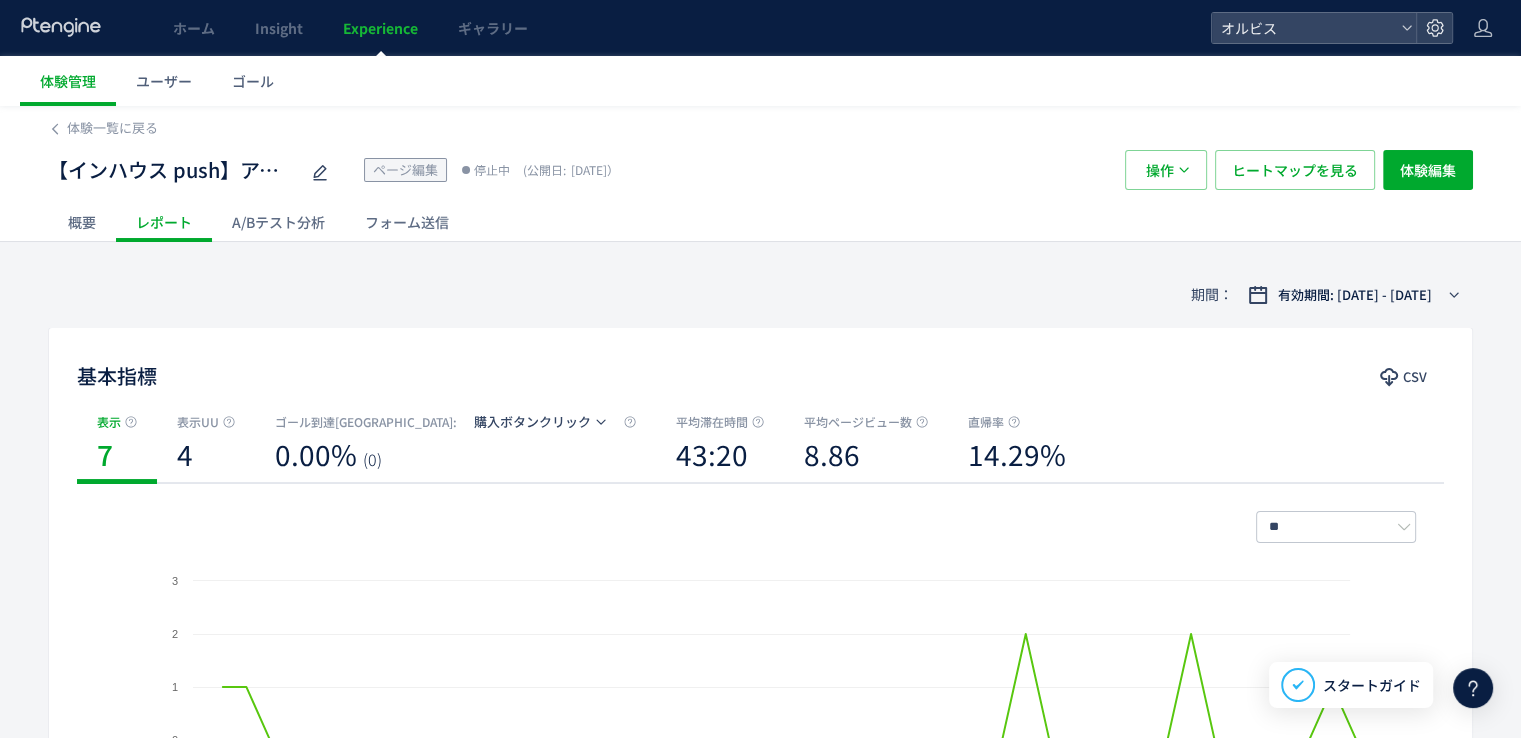click on "A/Bテスト分析" 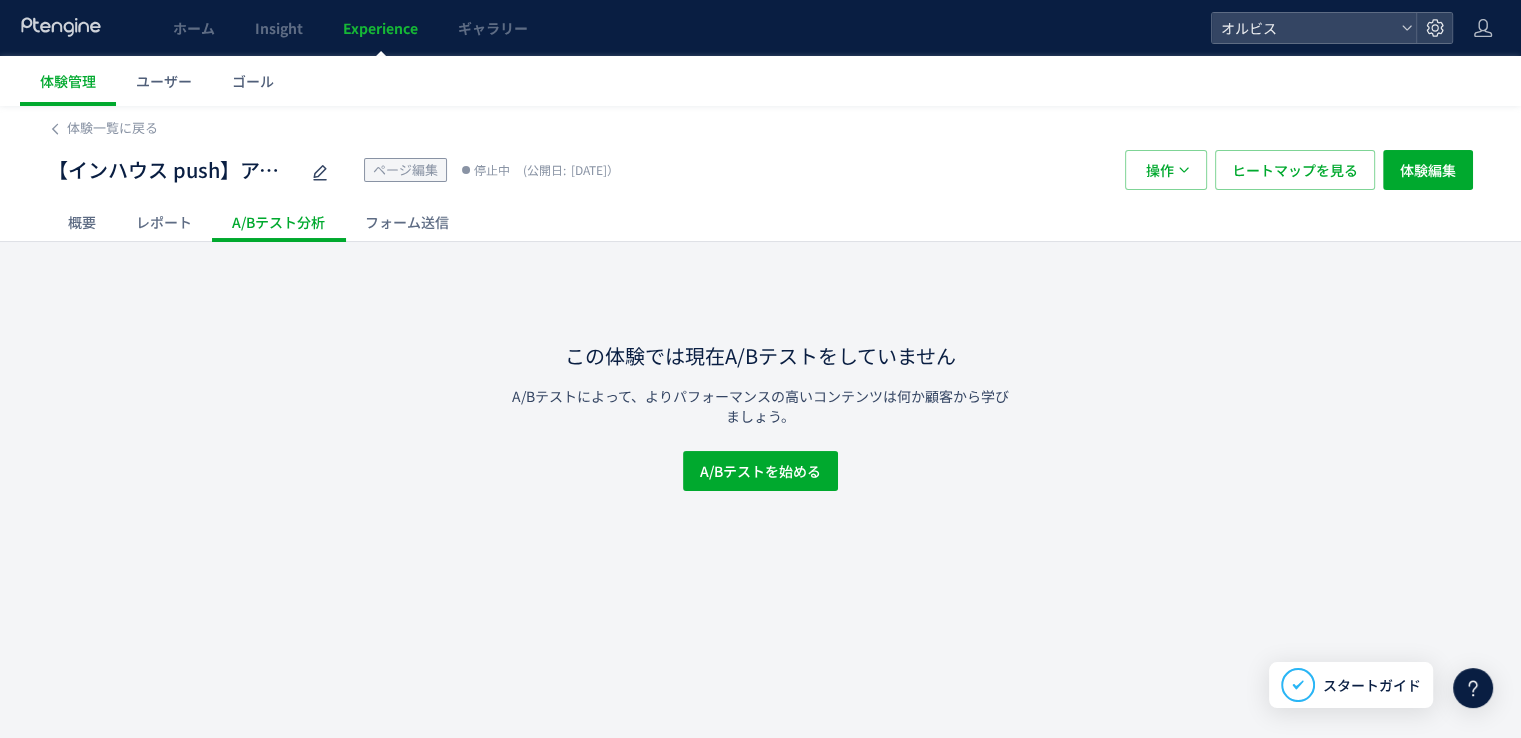 click on "フォーム送信" 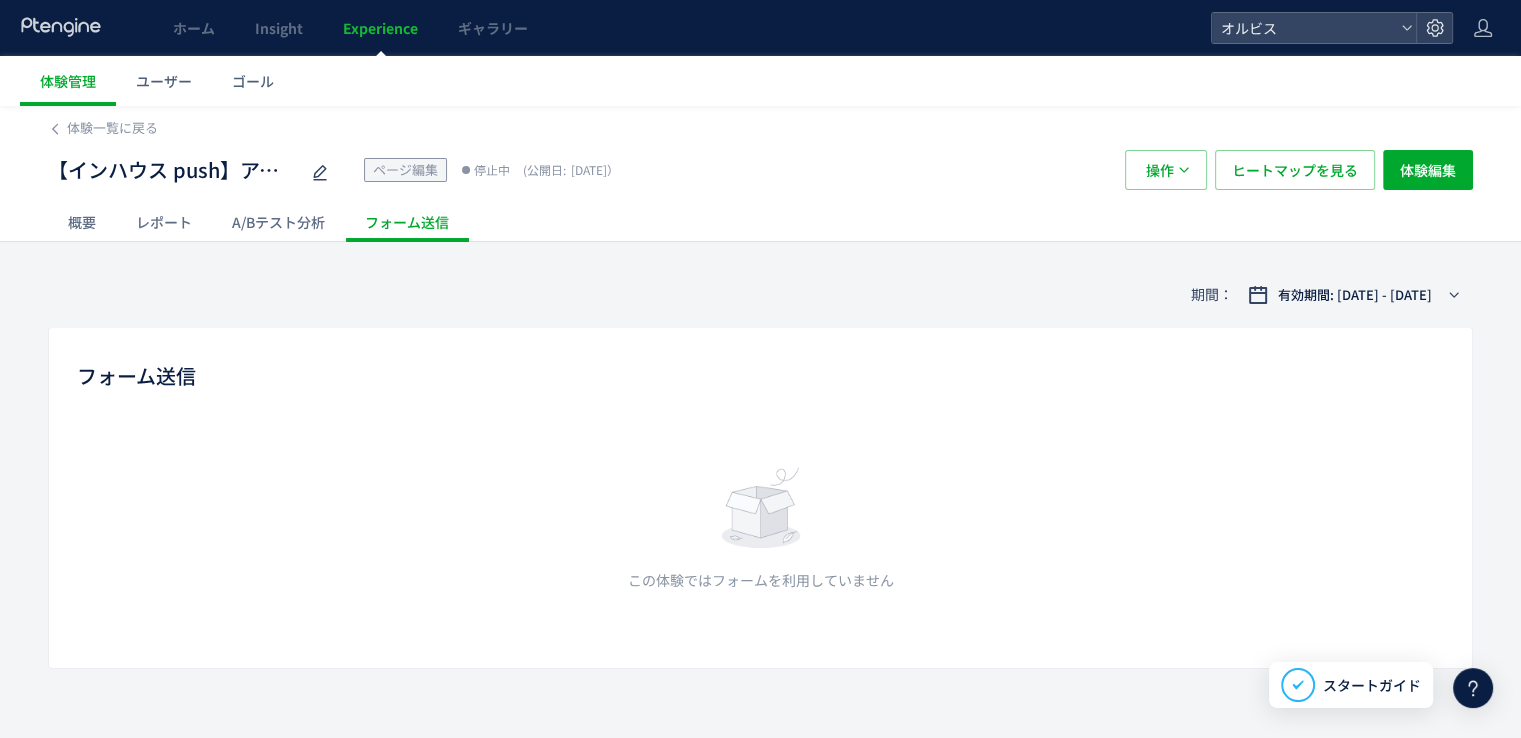 click on "概要" 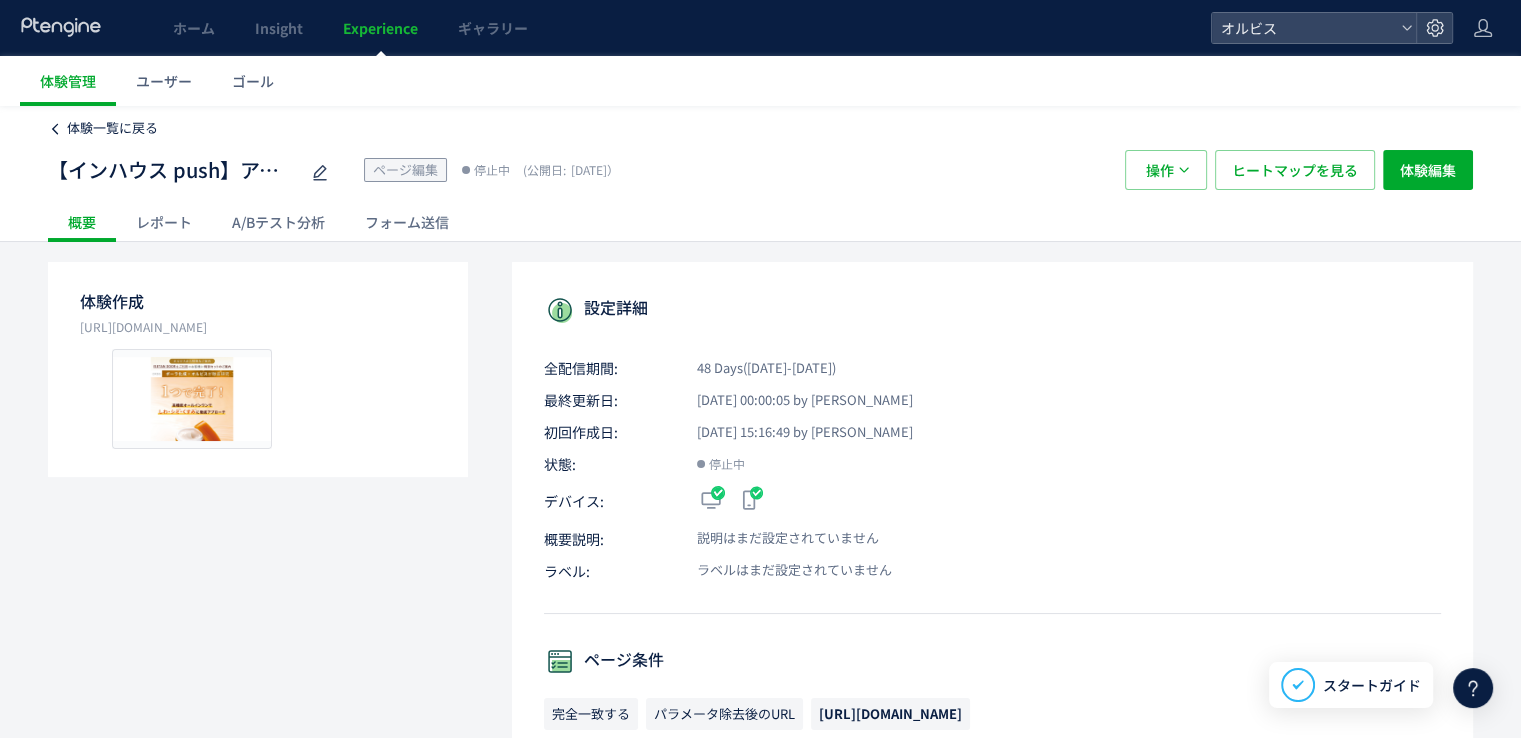 click on "体験一覧に戻る" 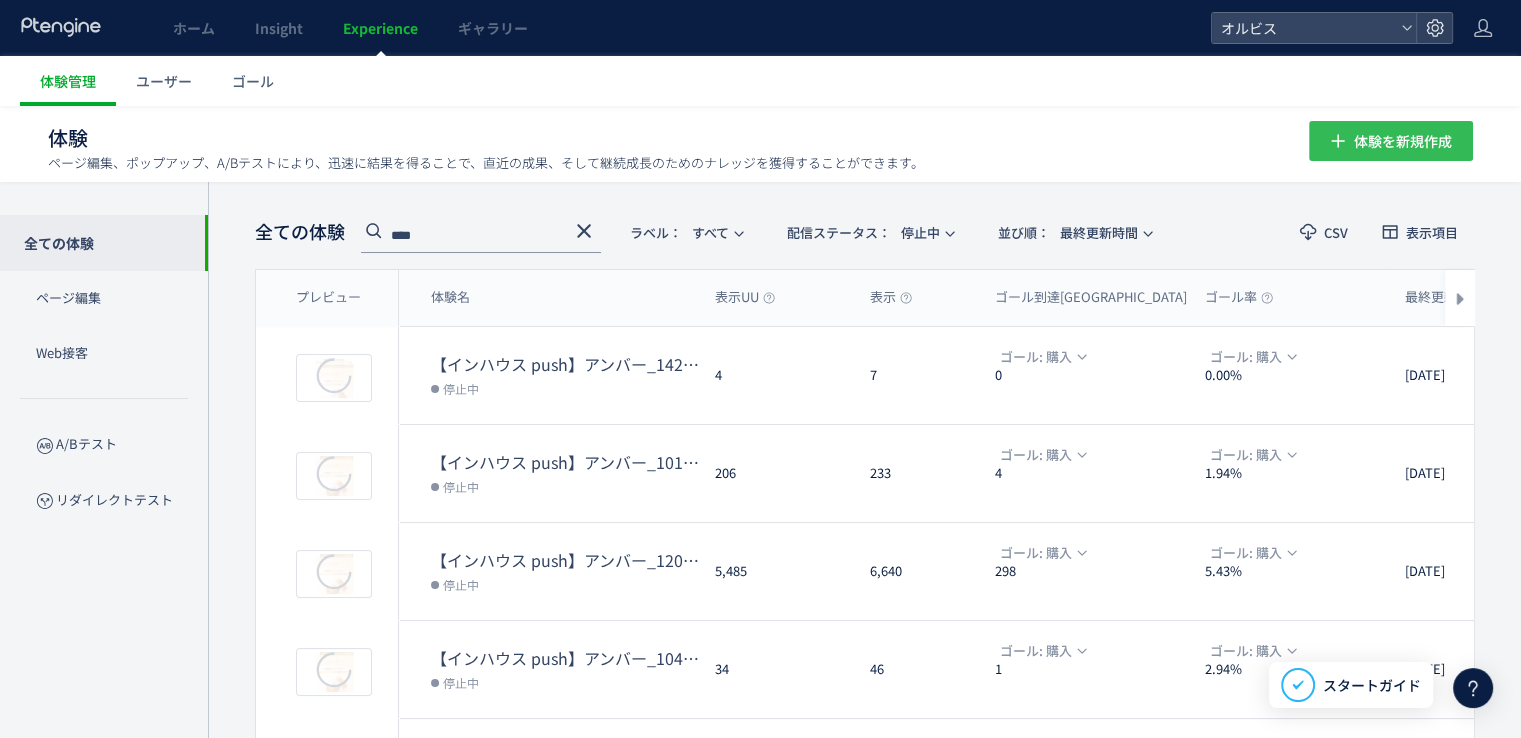 click on "体験を新規作成" 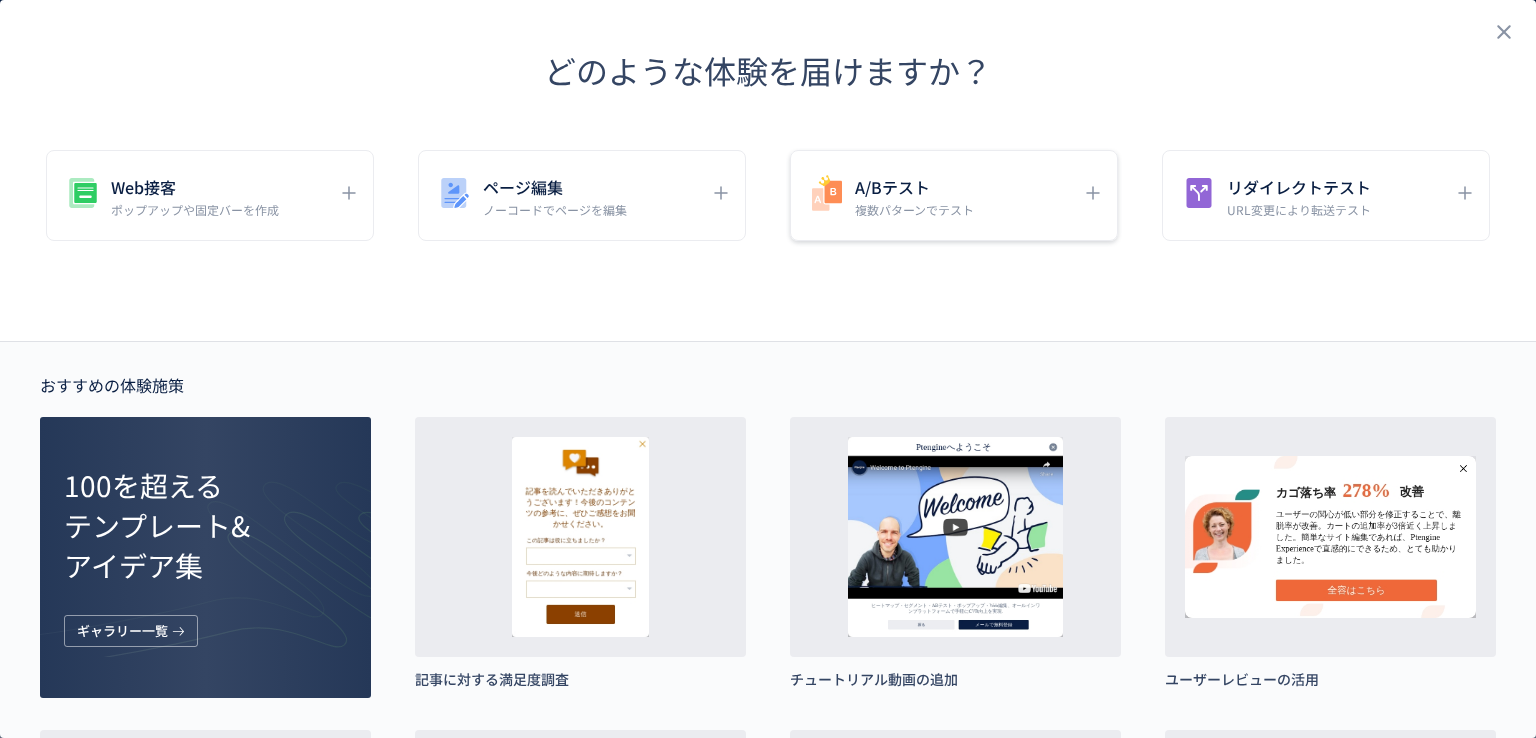 click on "複数パターンでテスト" at bounding box center [914, 209] 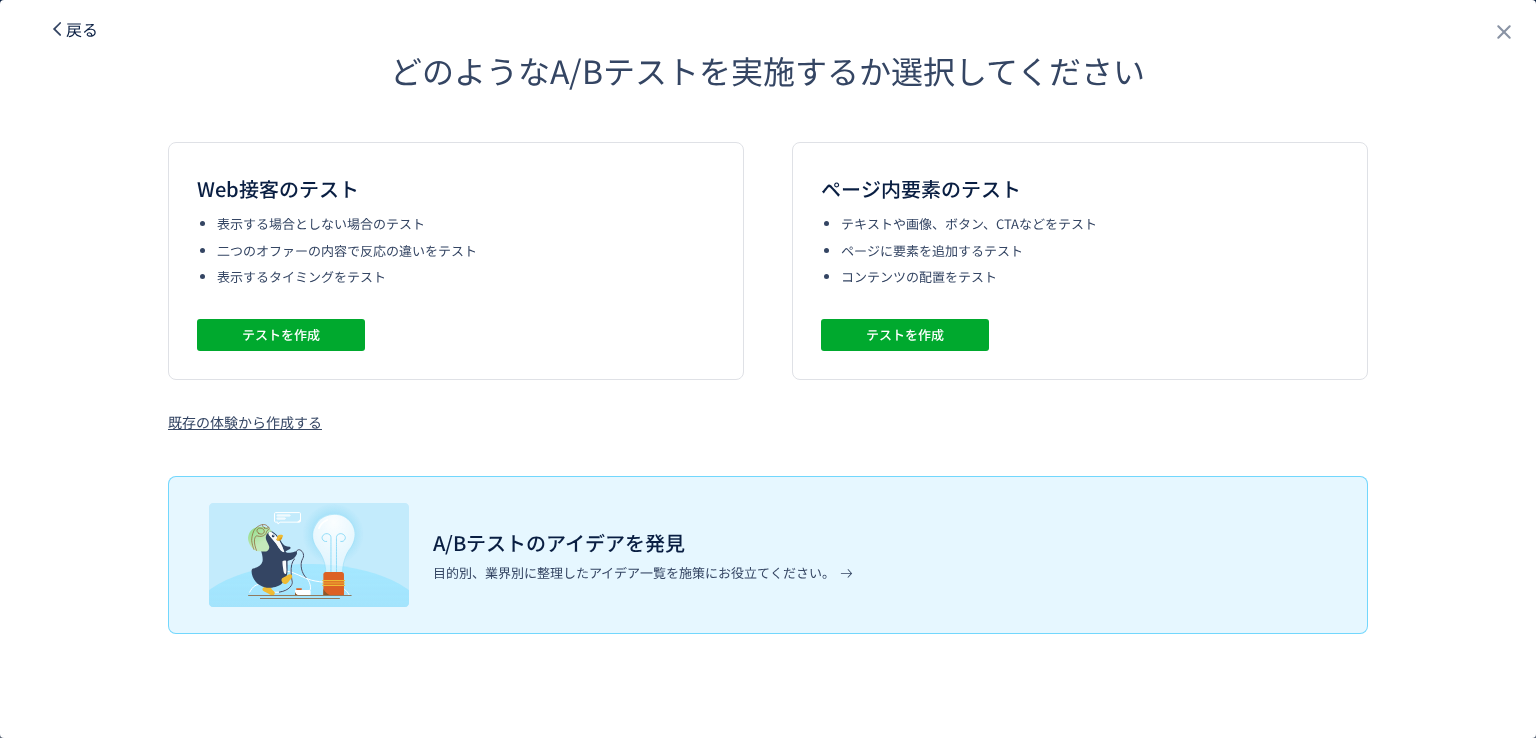 click on "戻る" 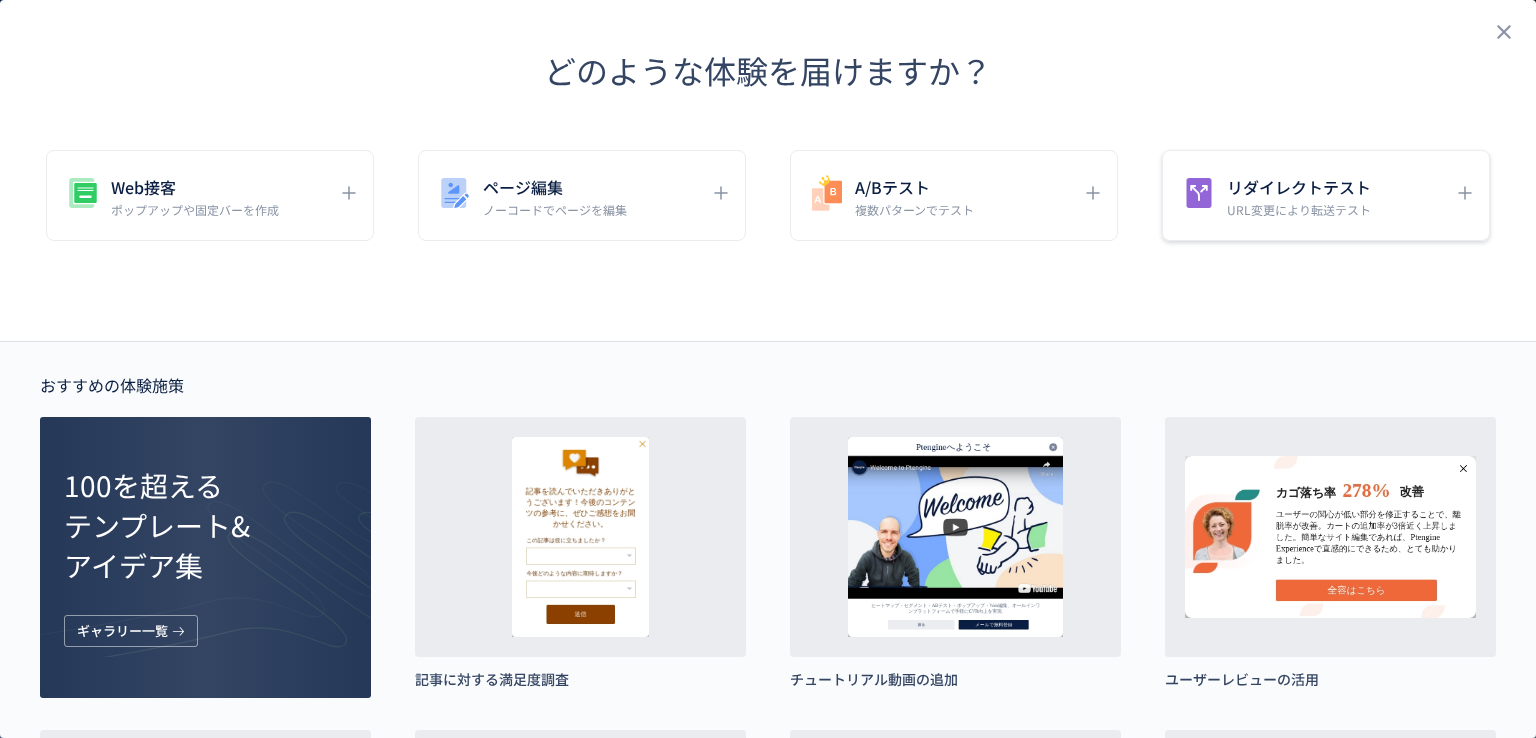 click on "リダイレクトテスト URL変更により転送テスト" 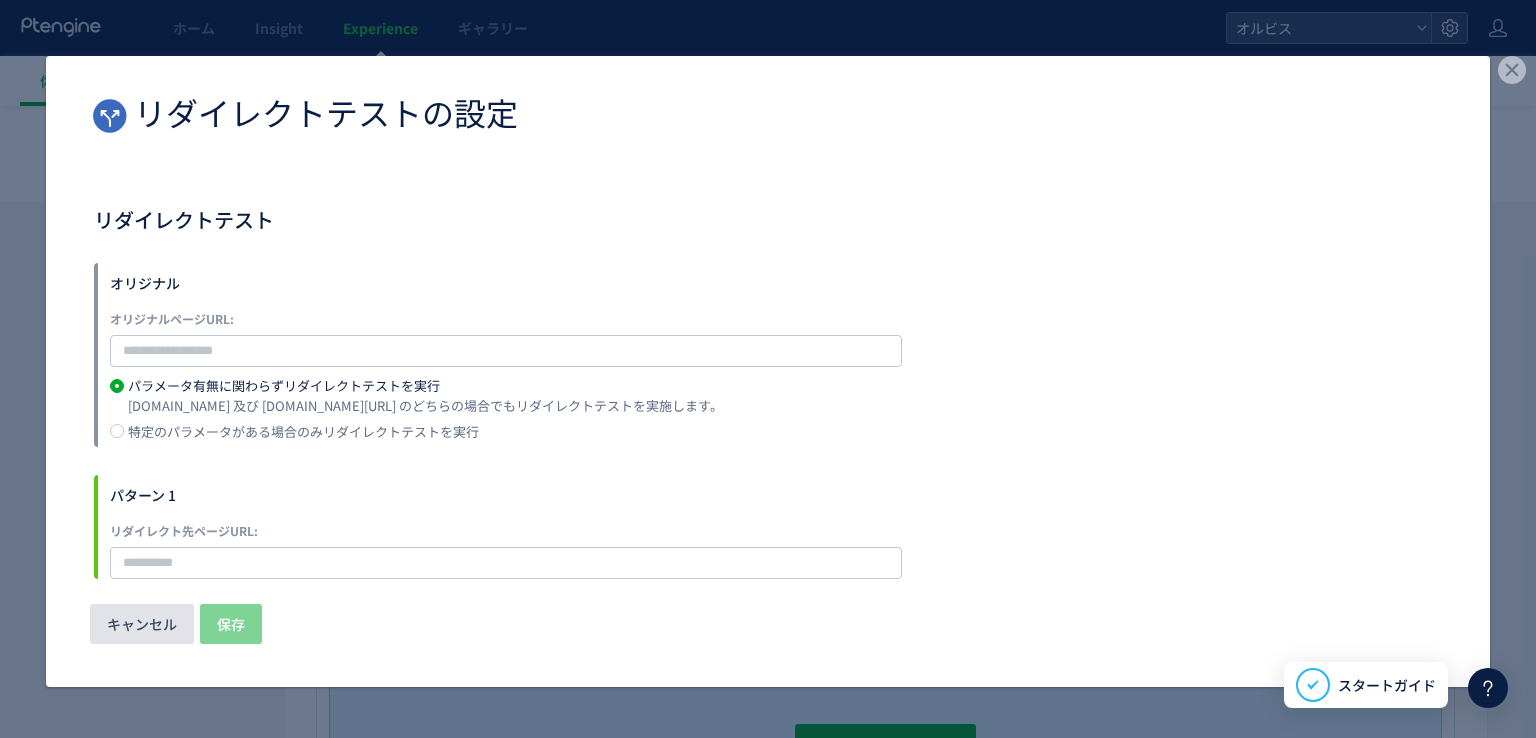 click on "キャンセル" at bounding box center (142, 624) 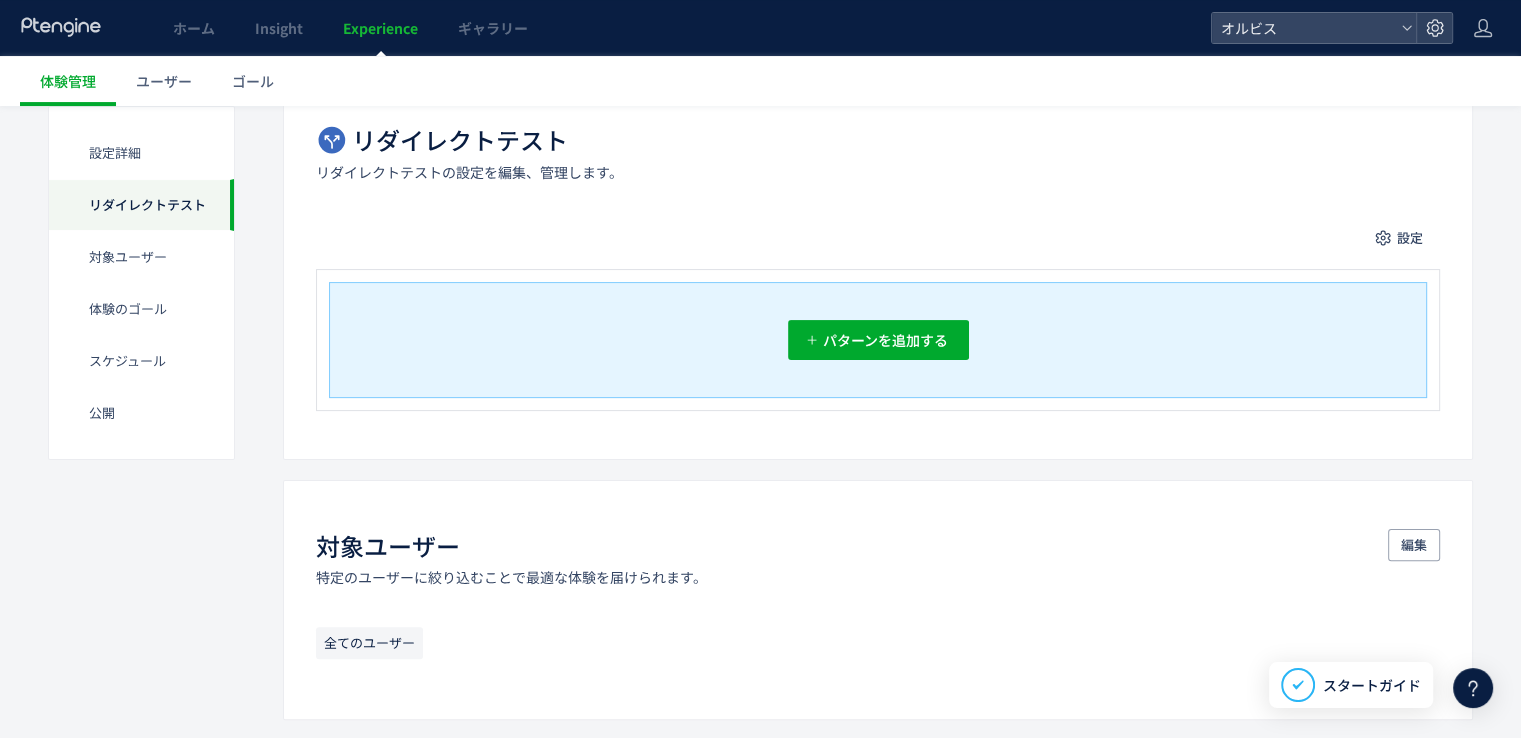 scroll, scrollTop: 0, scrollLeft: 0, axis: both 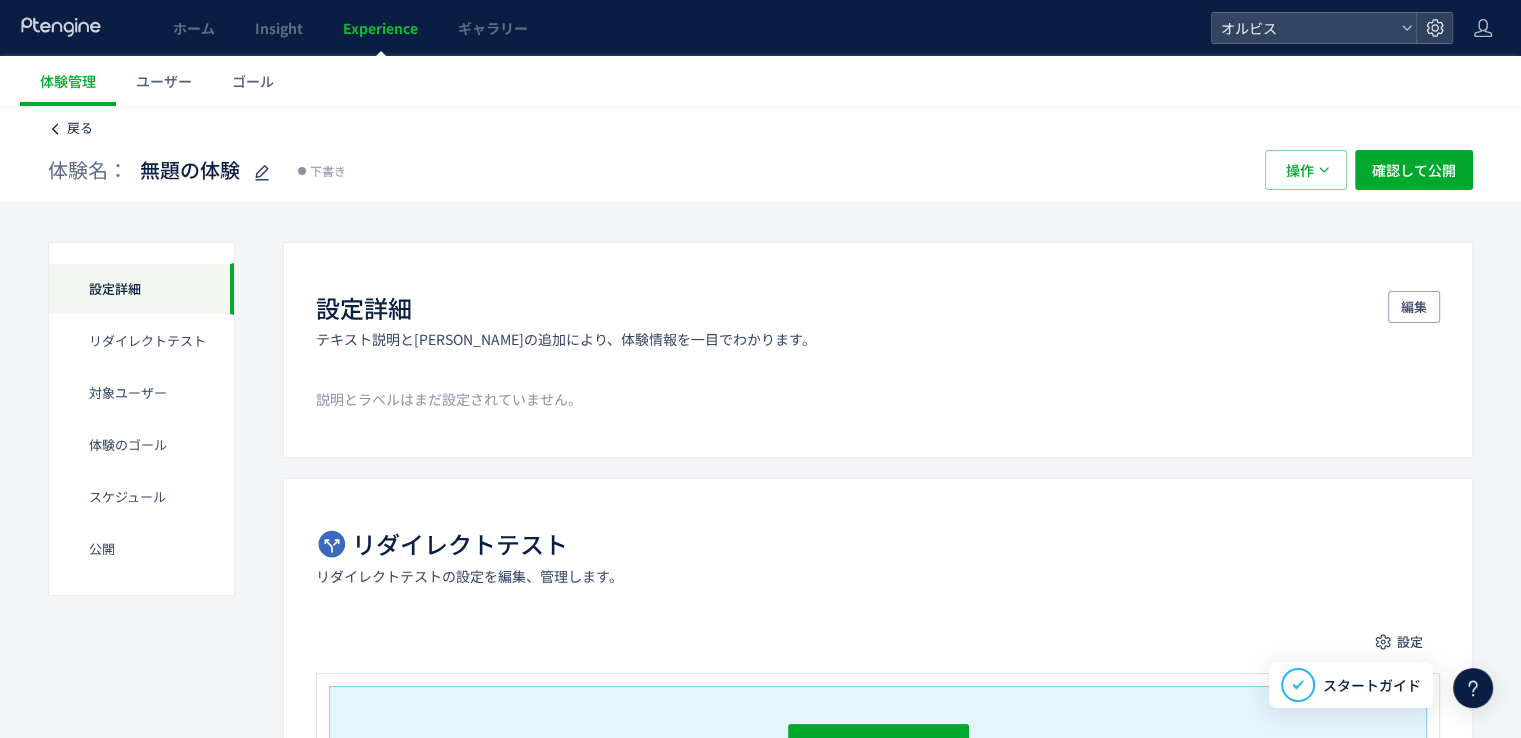 click on "戻る" 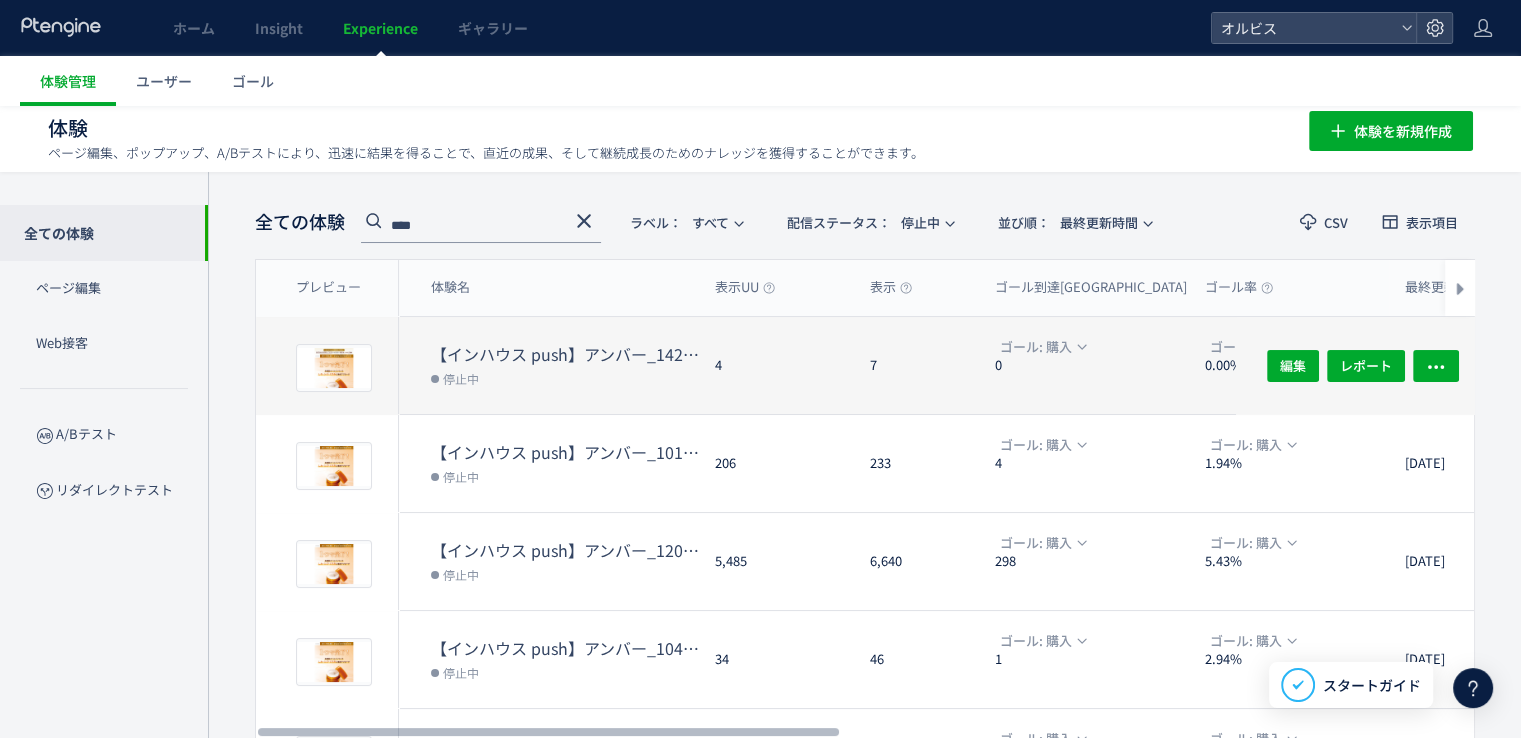 scroll, scrollTop: 0, scrollLeft: 0, axis: both 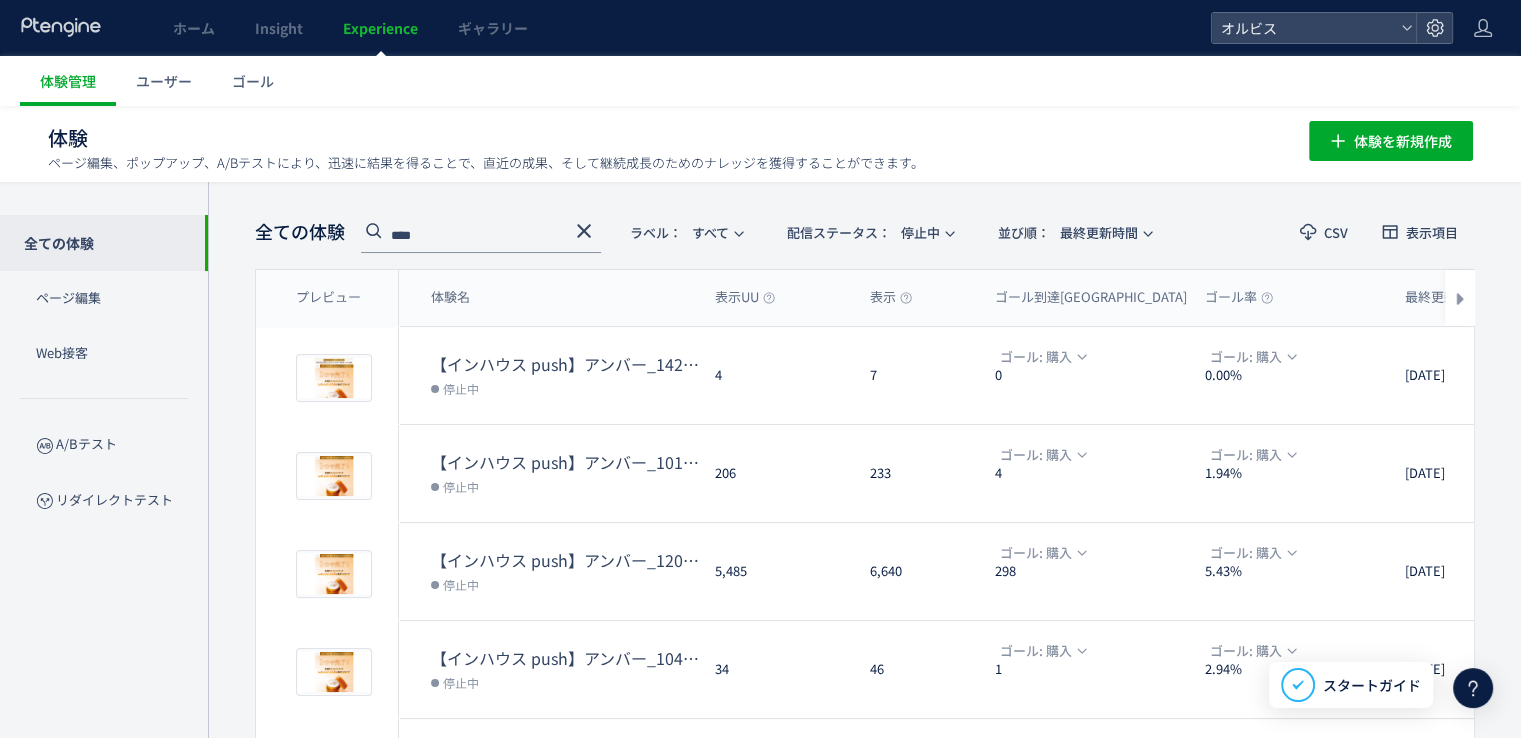 click 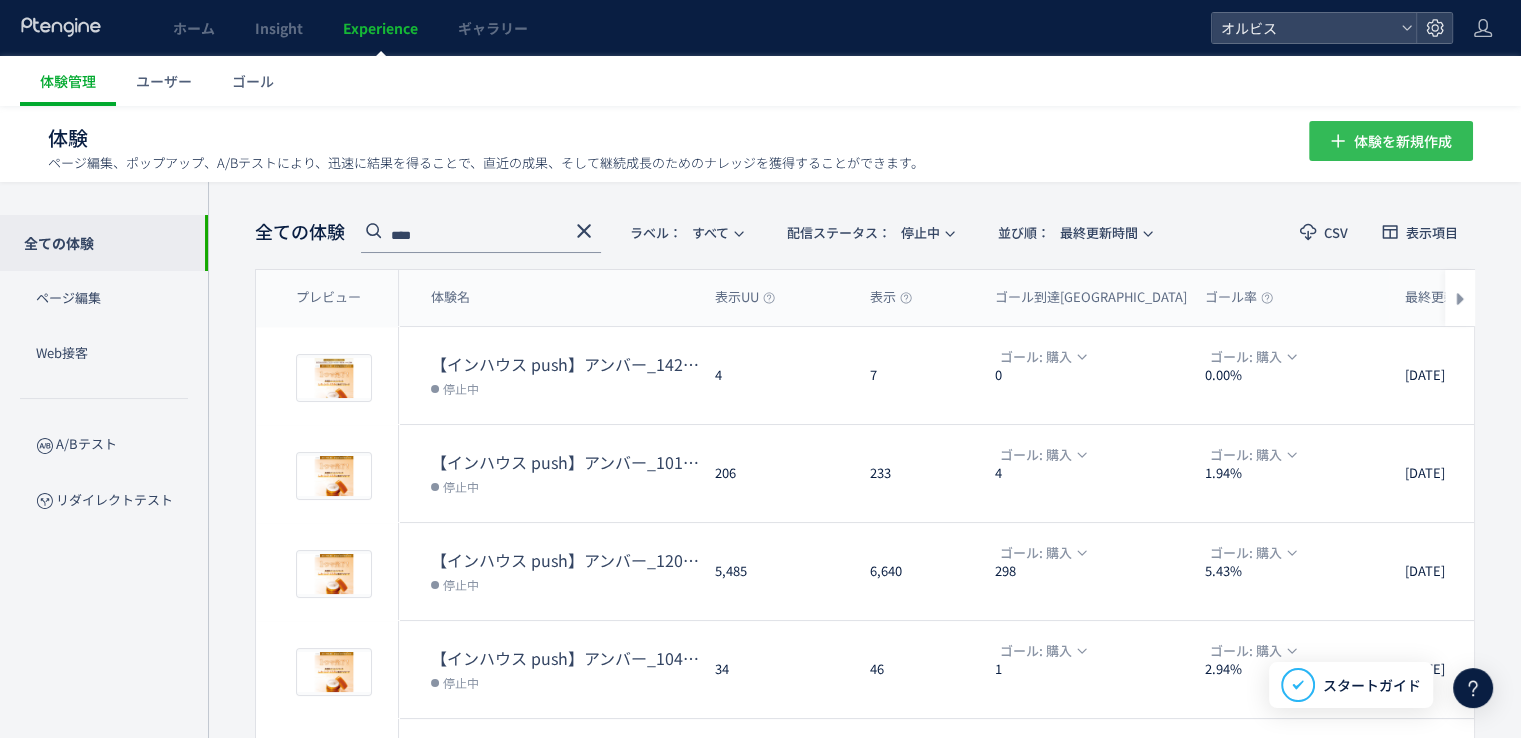 type 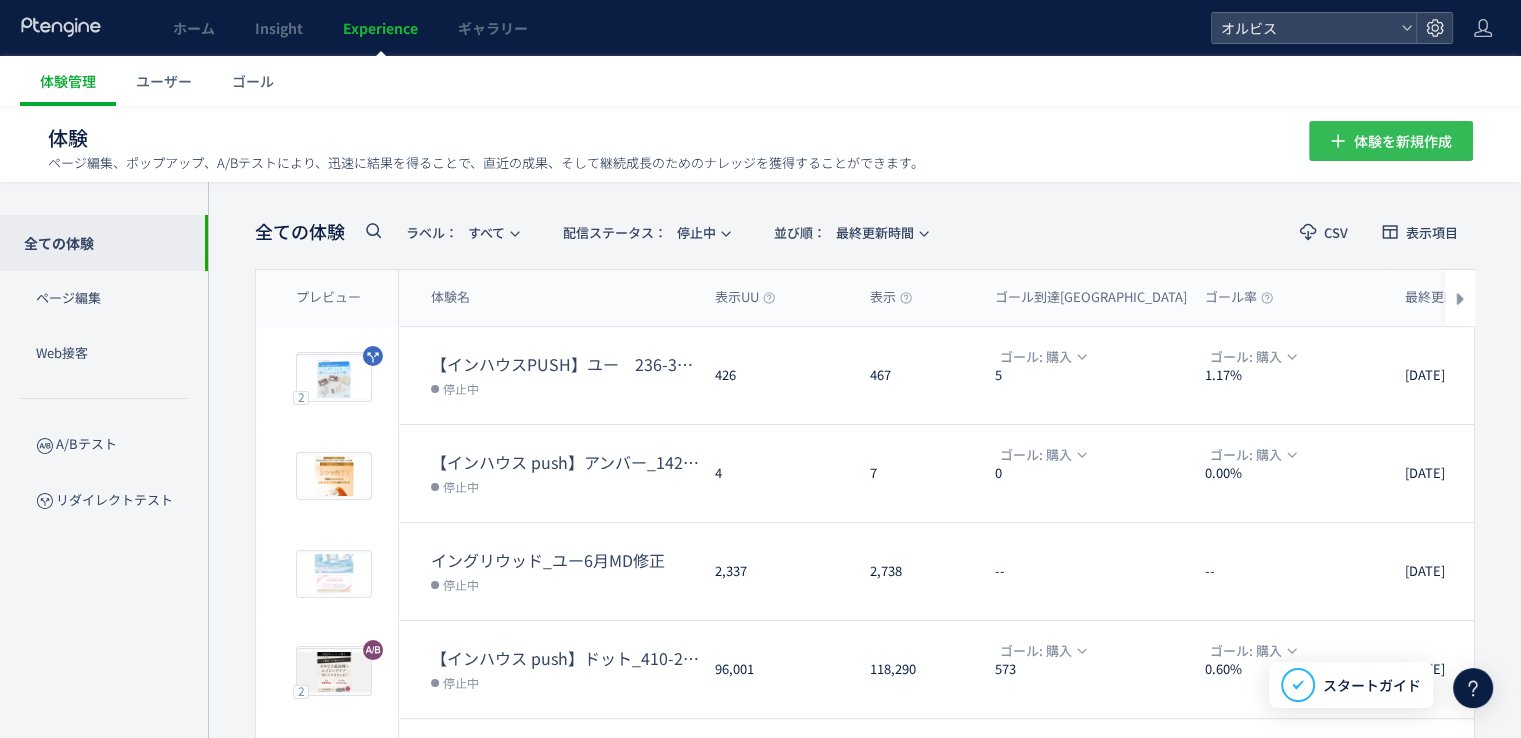 click on "体験を新規作成" at bounding box center [1403, 141] 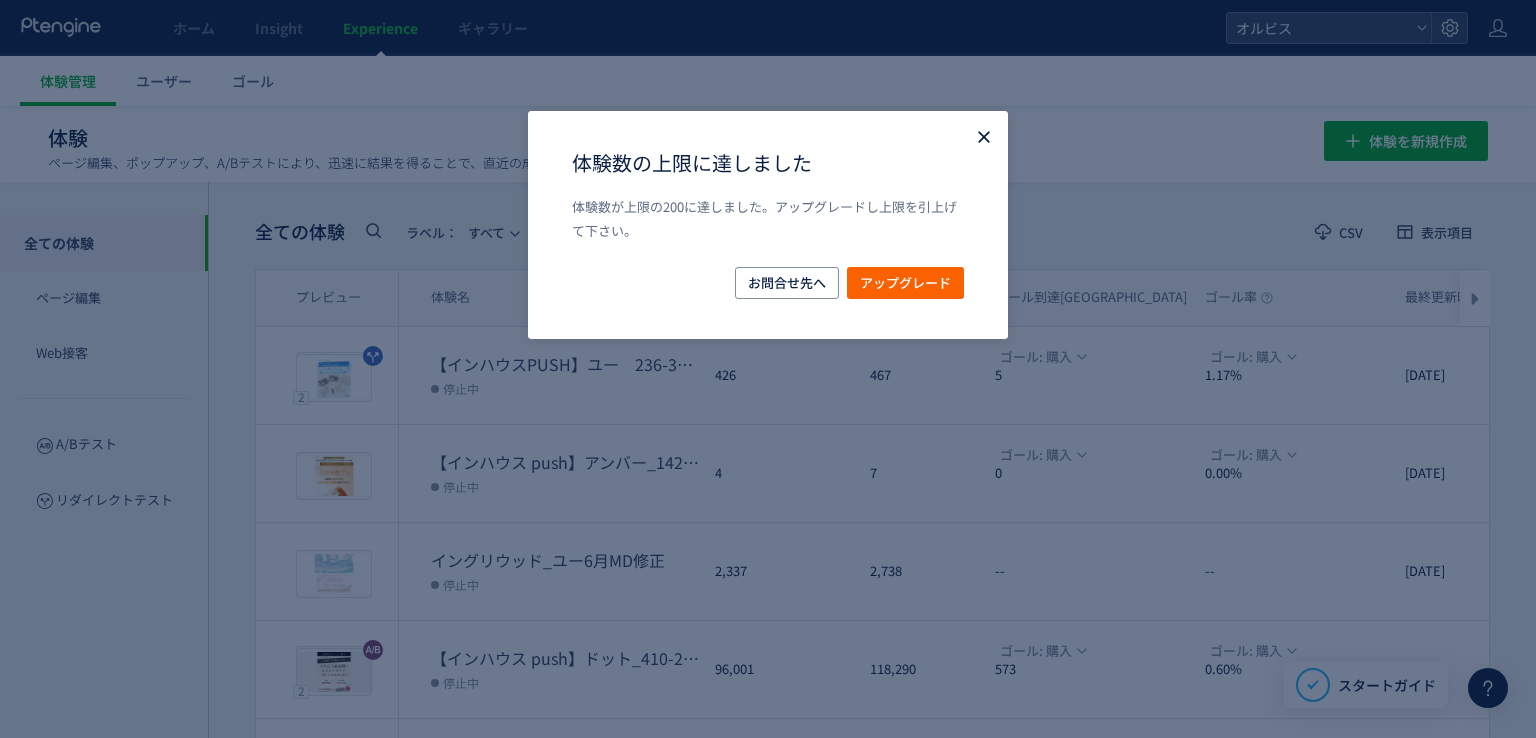 click 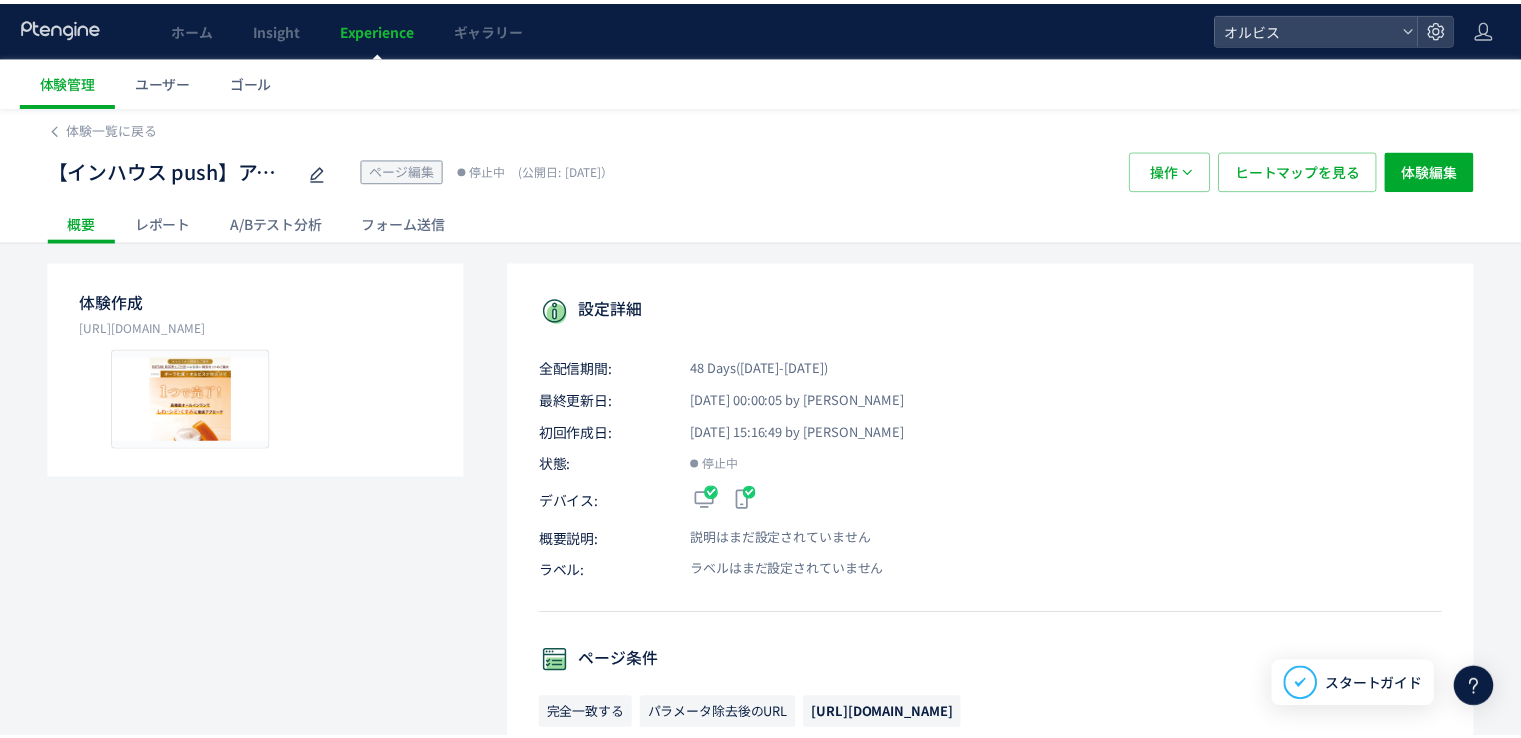 scroll, scrollTop: 0, scrollLeft: 0, axis: both 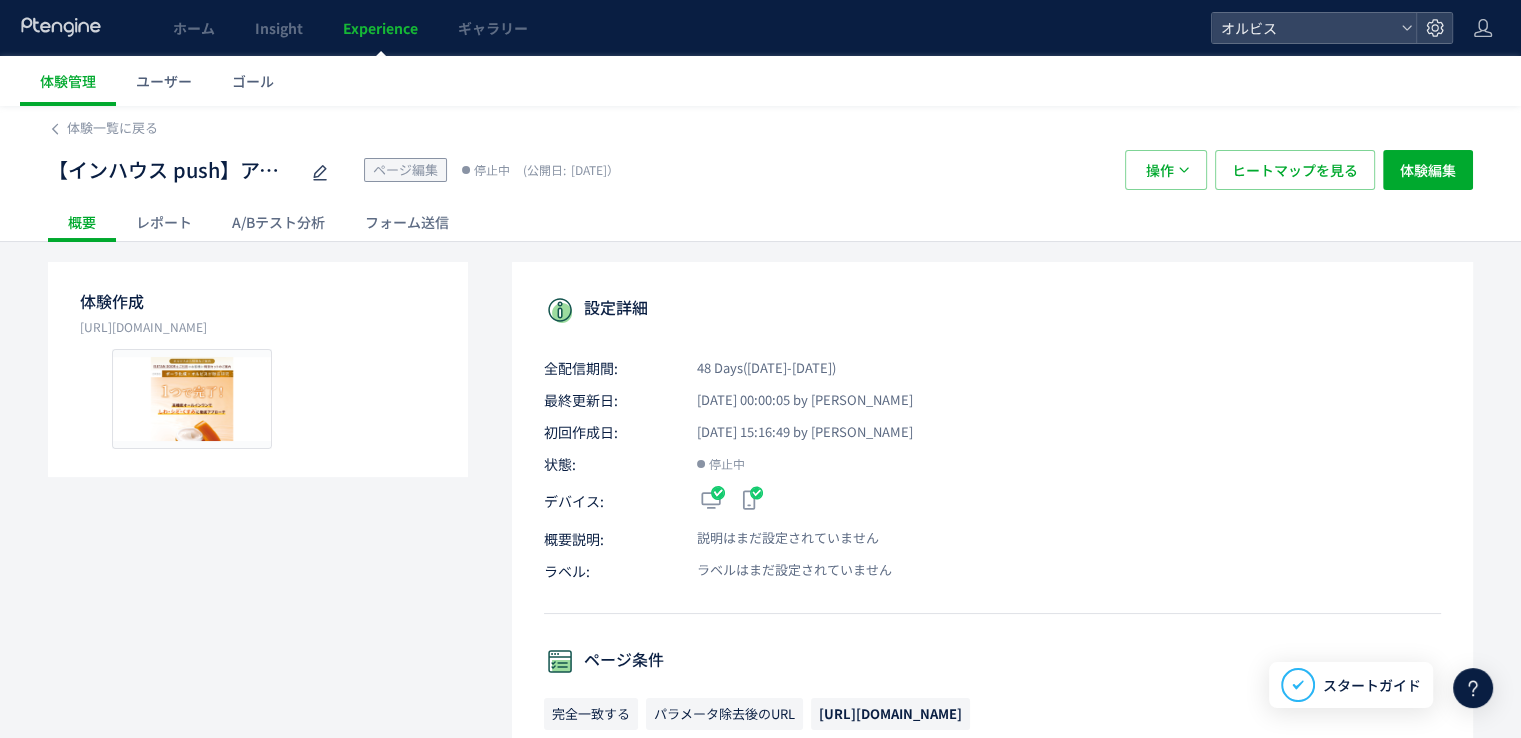 click on "レポート" 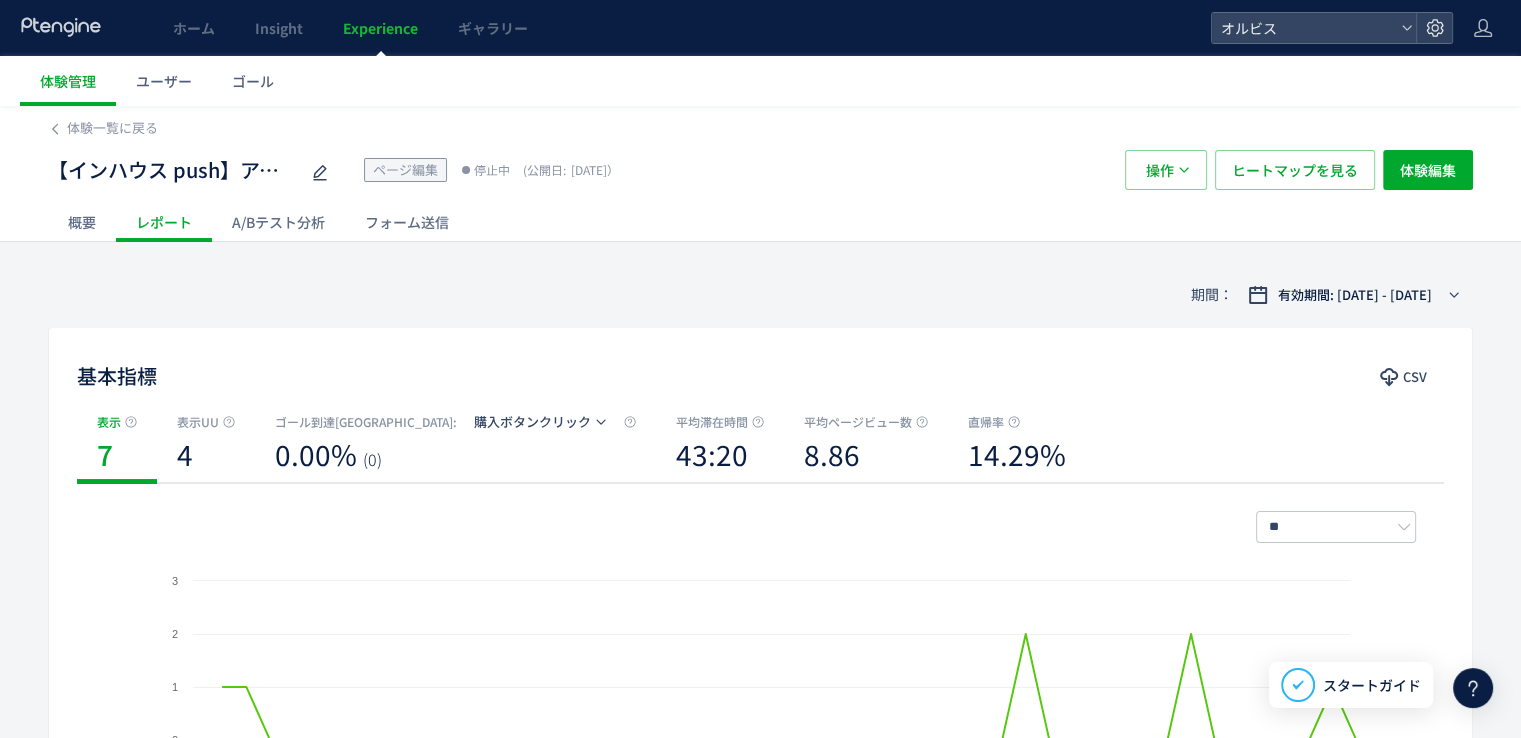 click on "A/Bテスト分析" 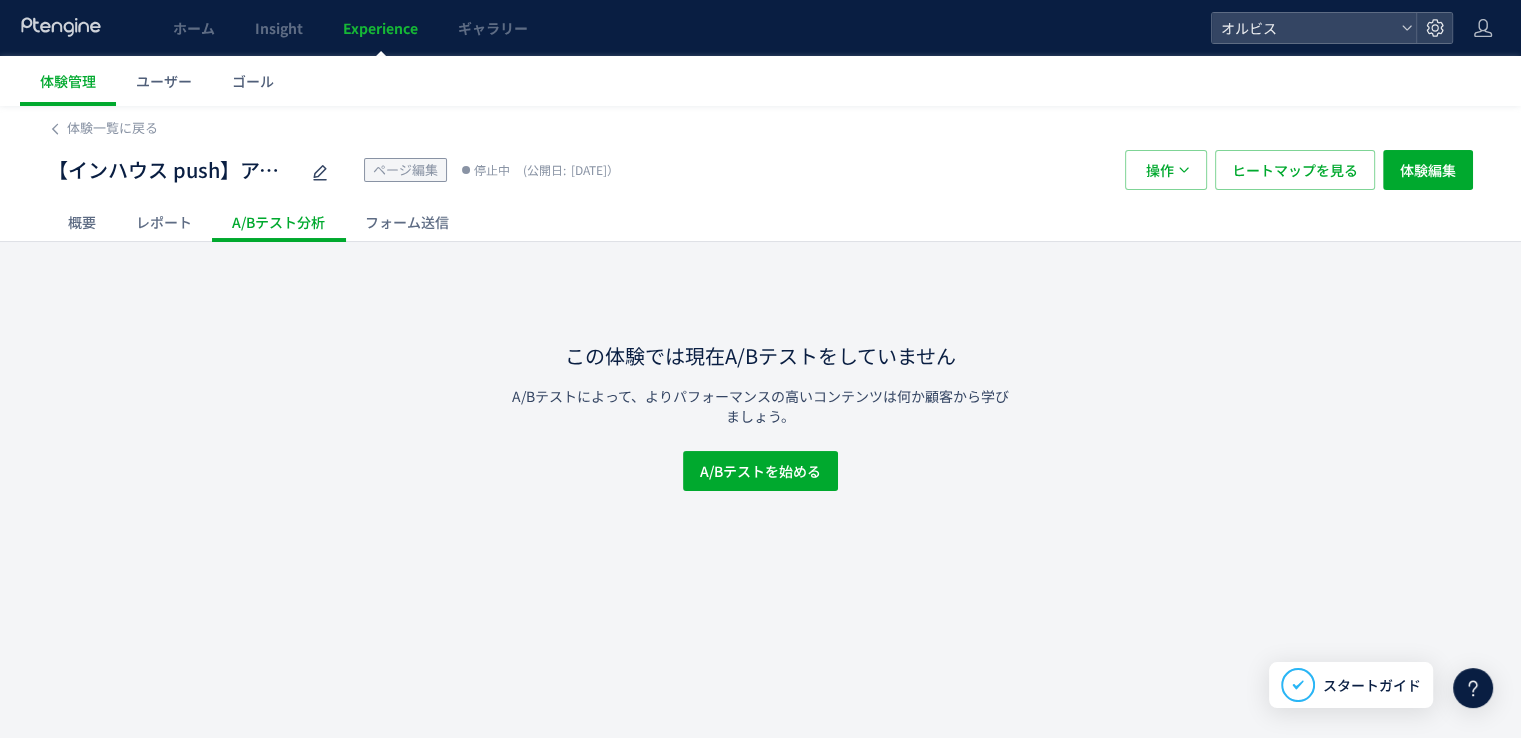click on "フォーム送信" 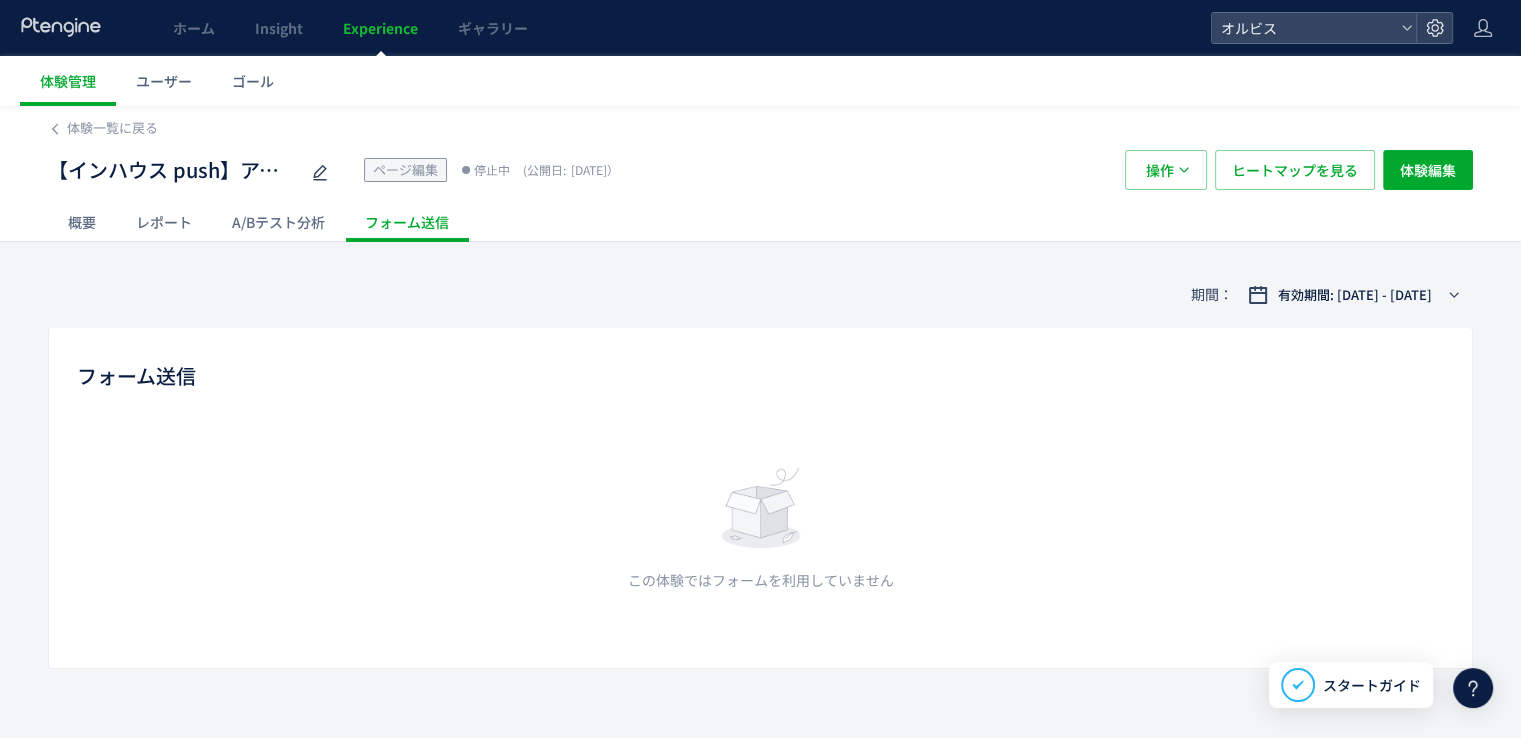 click on "概要" 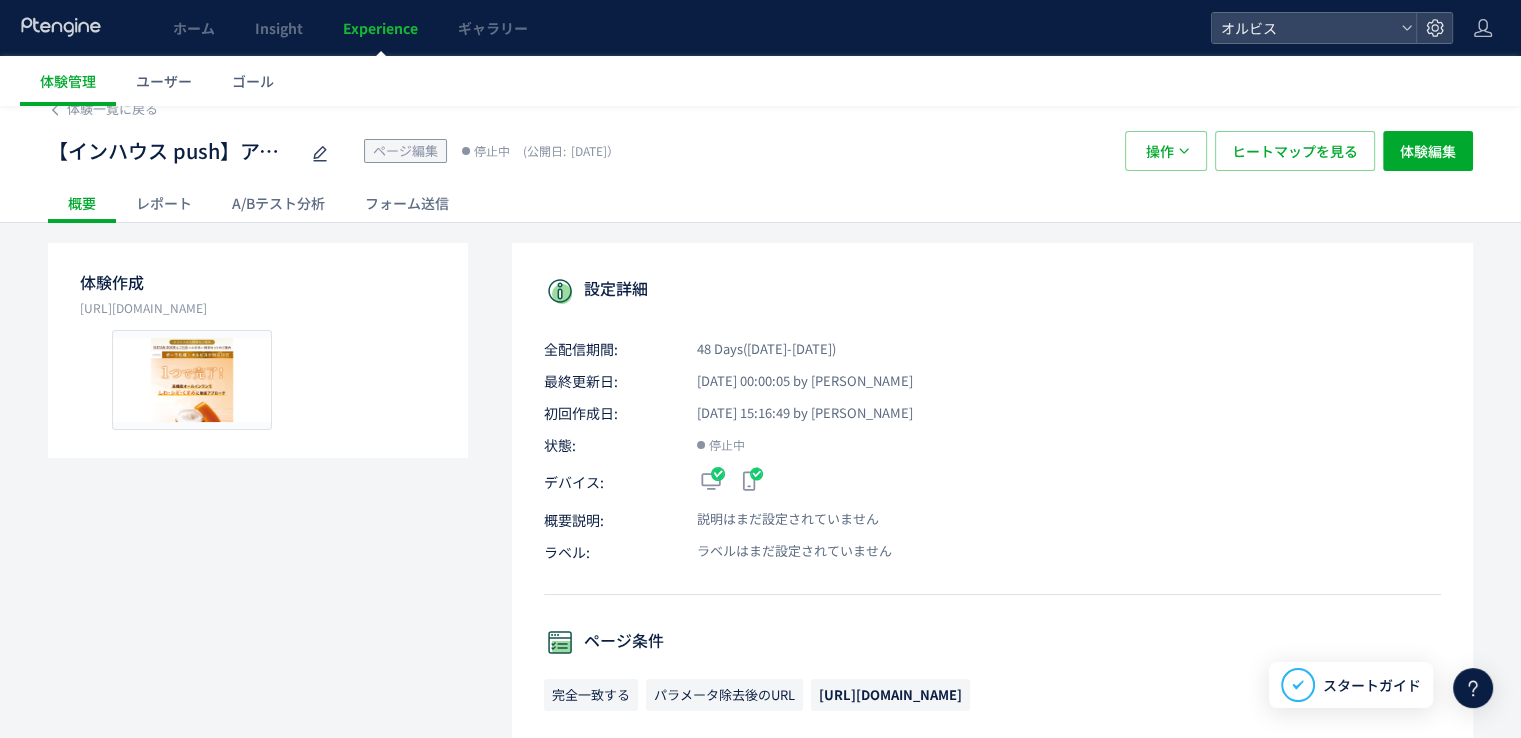 scroll, scrollTop: 20, scrollLeft: 0, axis: vertical 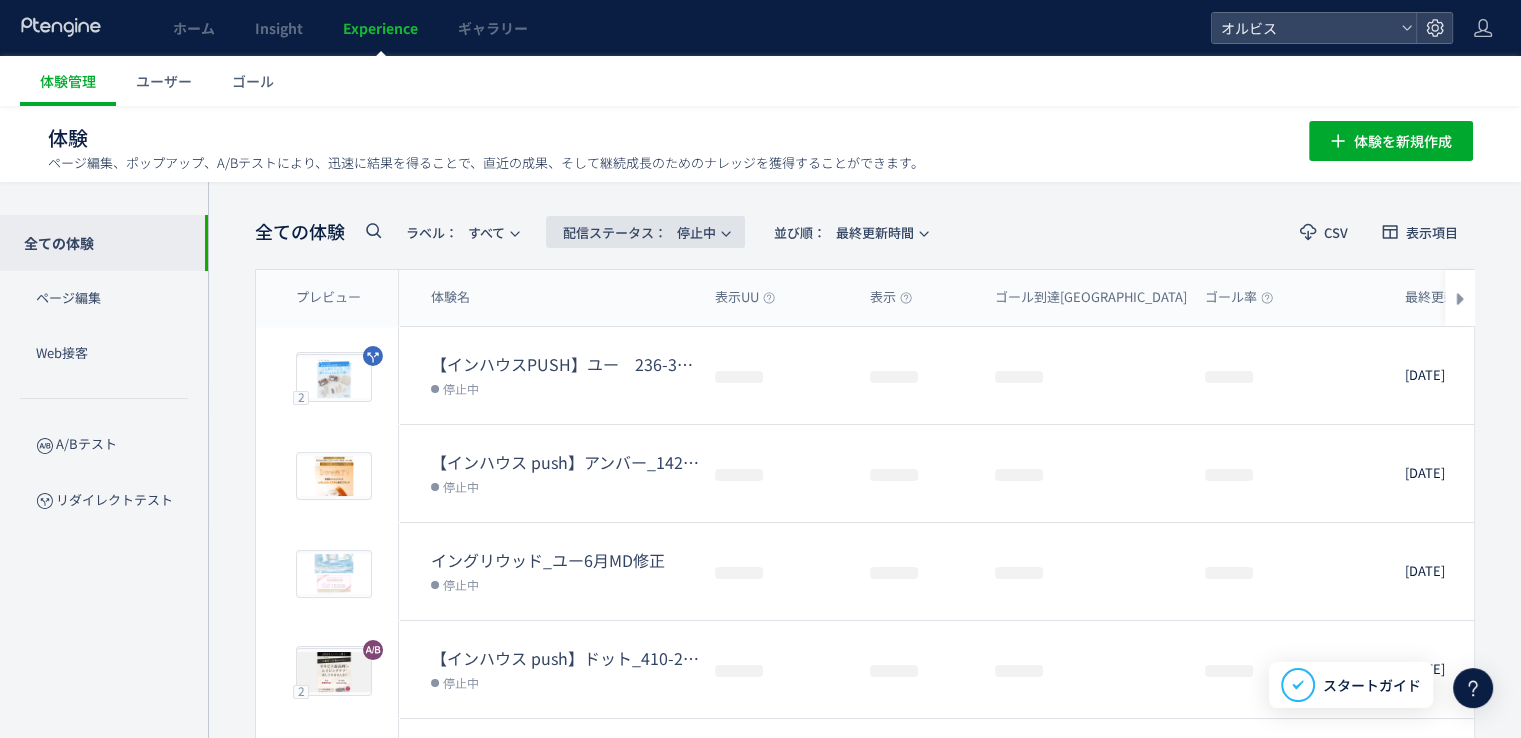 click on "配信ステータス​：  停止中" 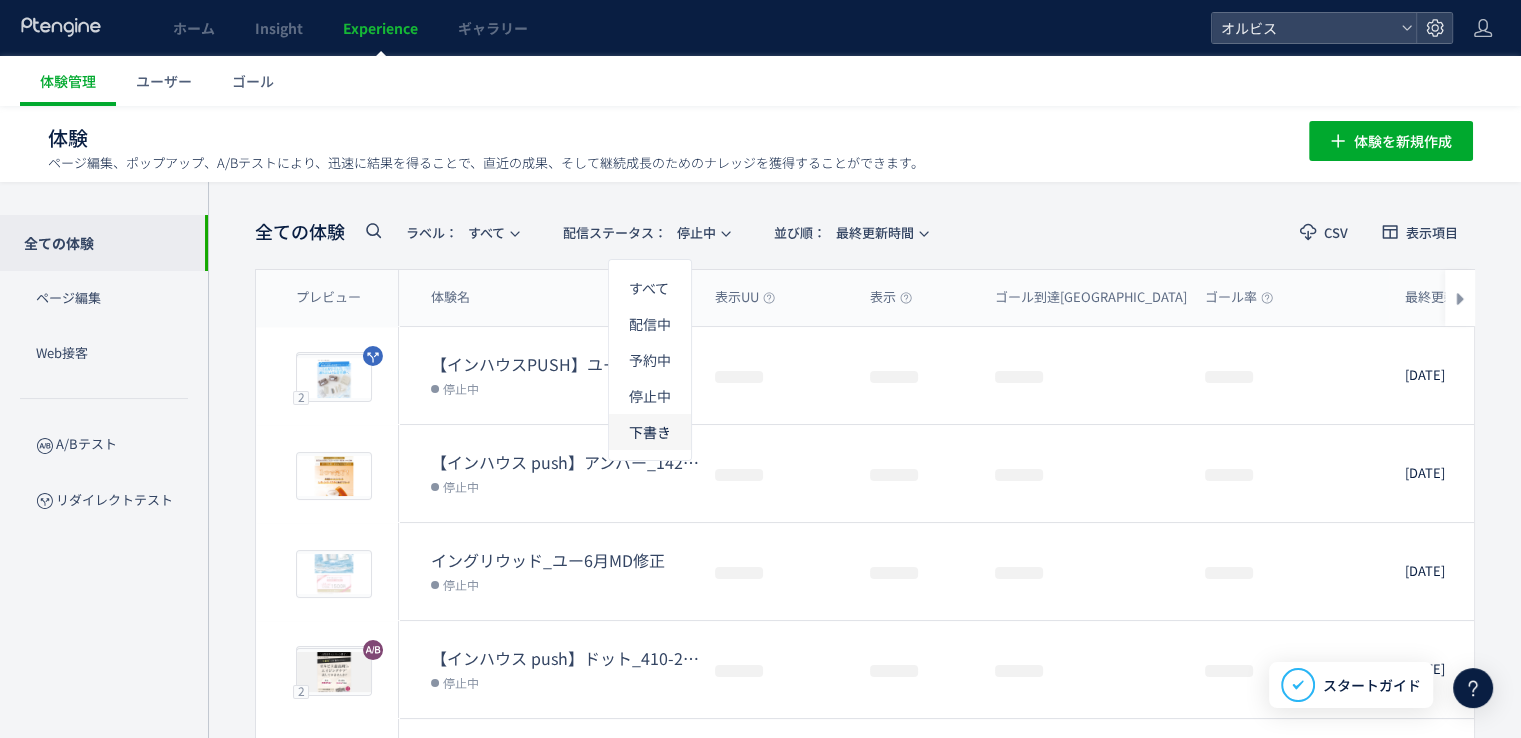 click on "下書き" 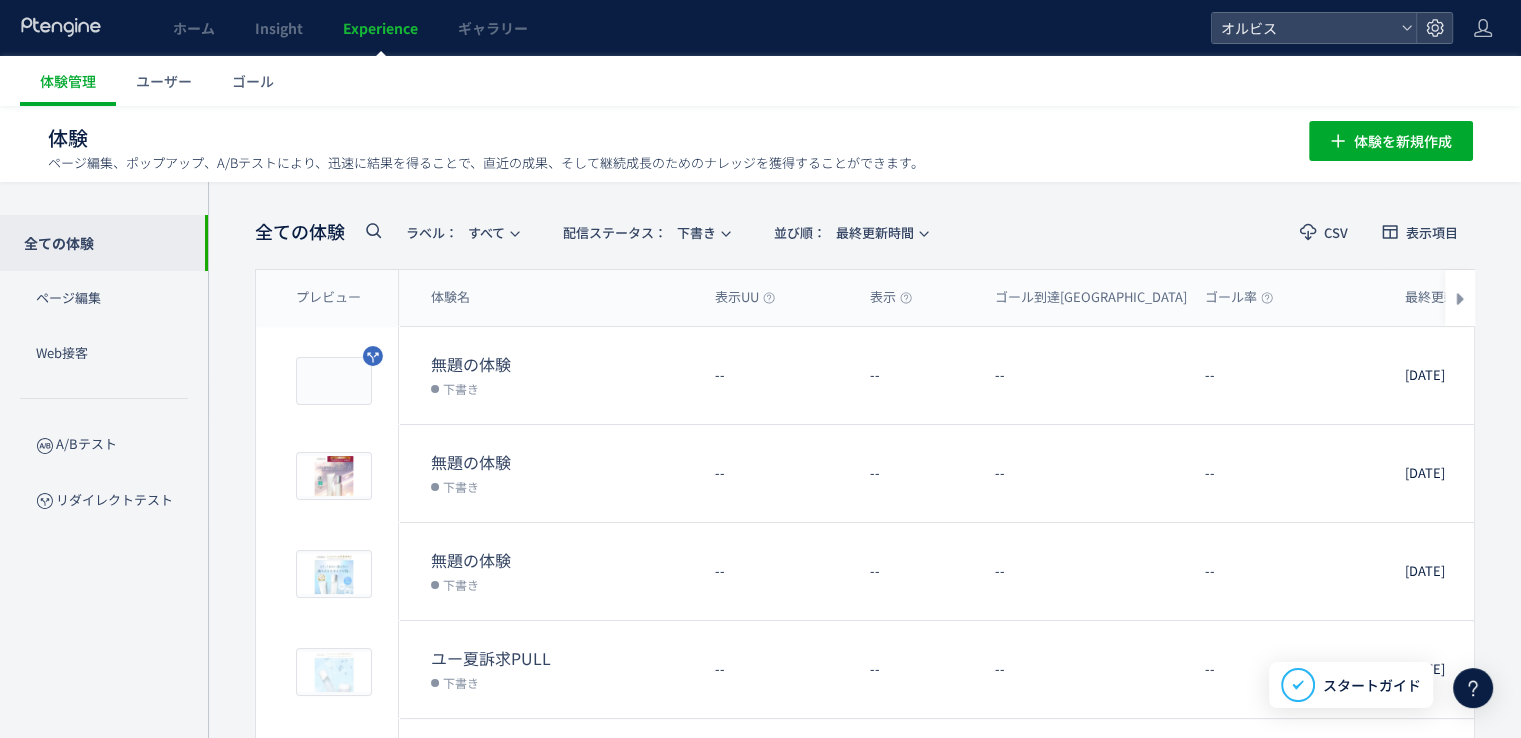 click 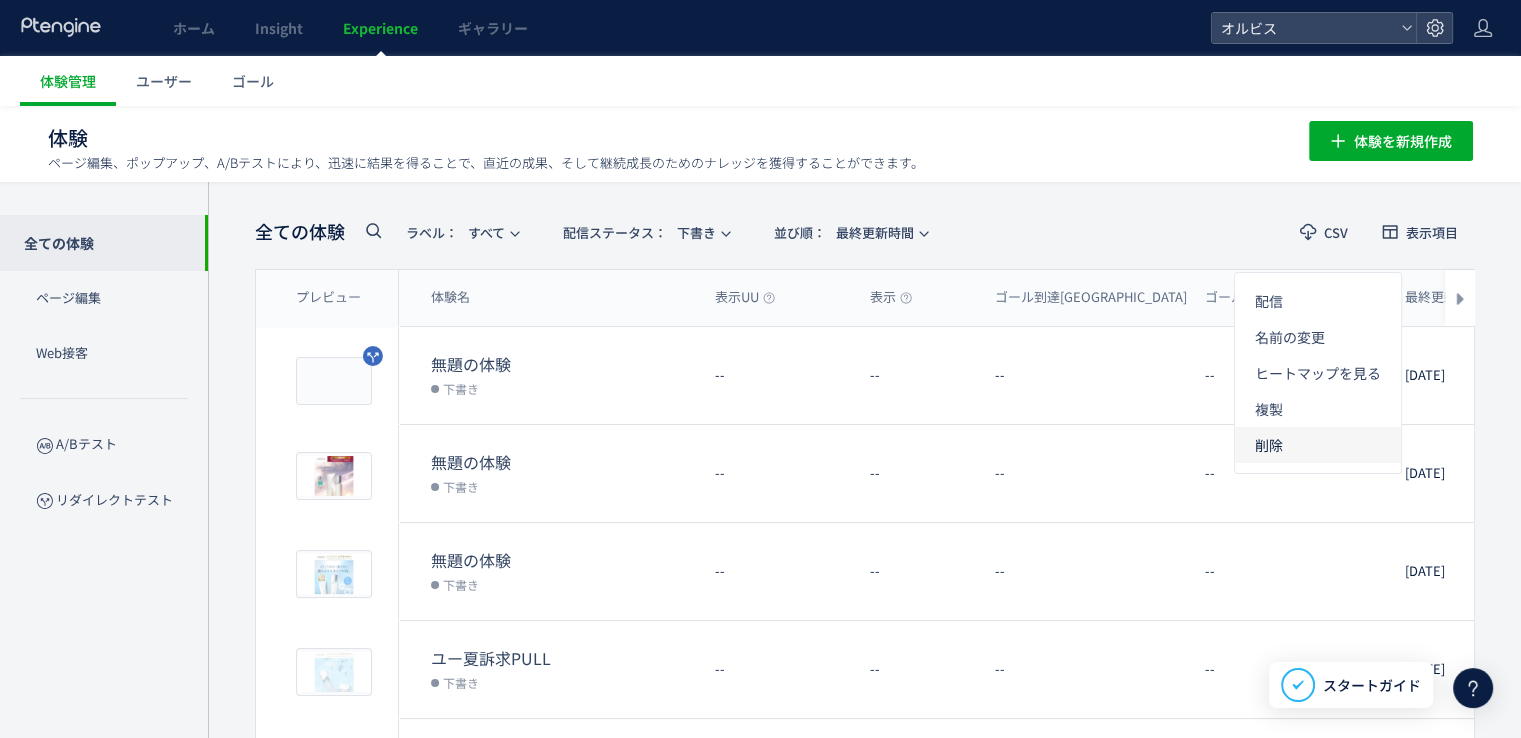 click on "削除" 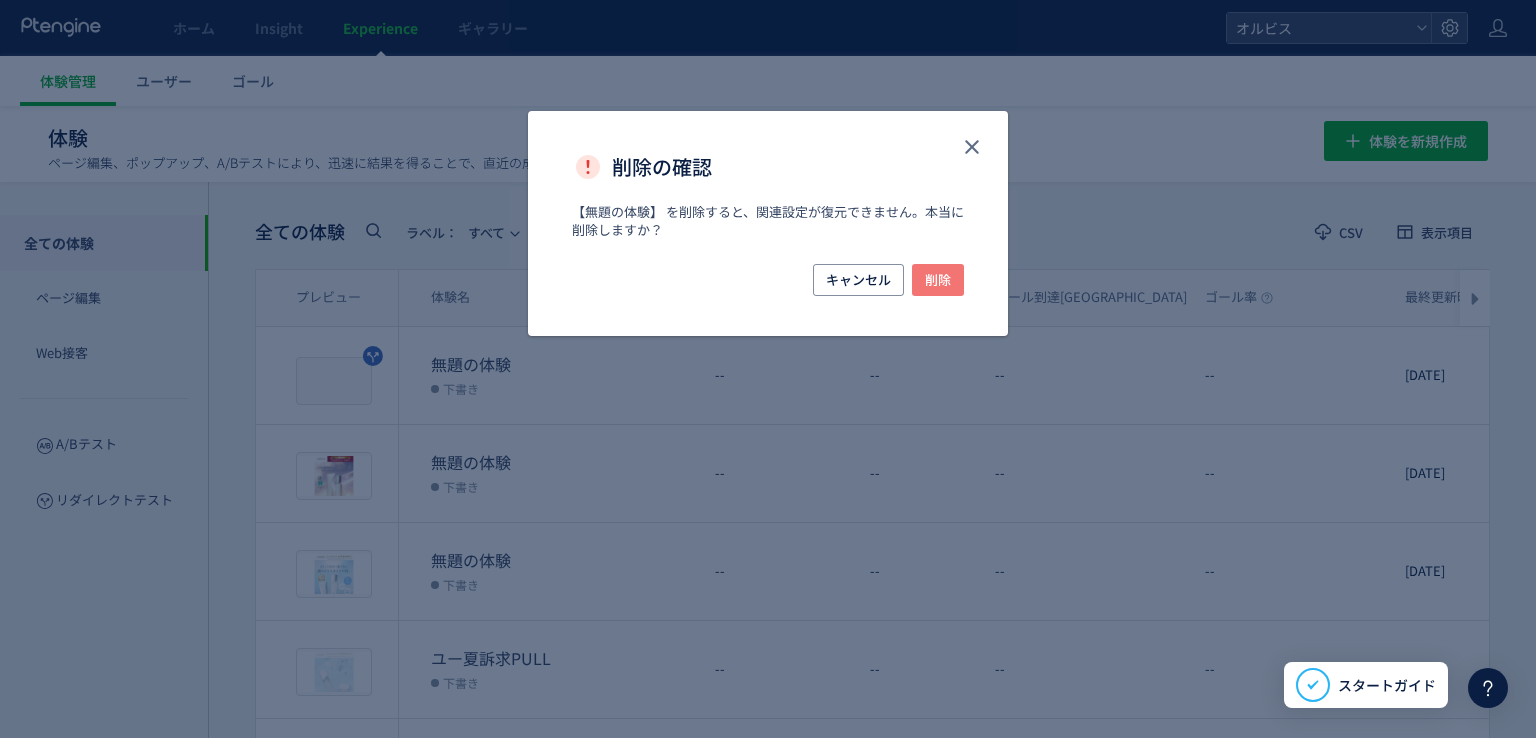 click on "削除" at bounding box center (938, 280) 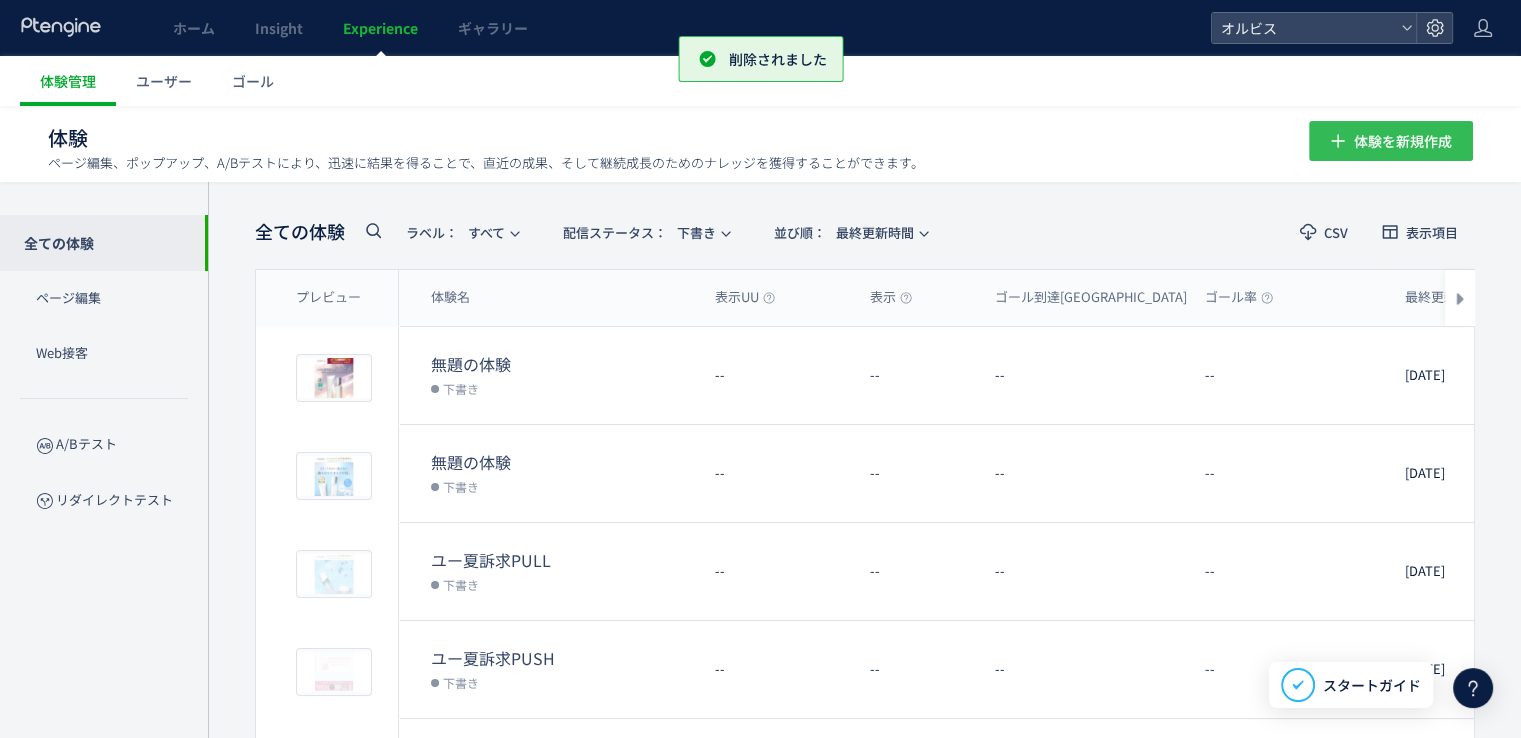 click on "体験を新規作成" at bounding box center (1403, 141) 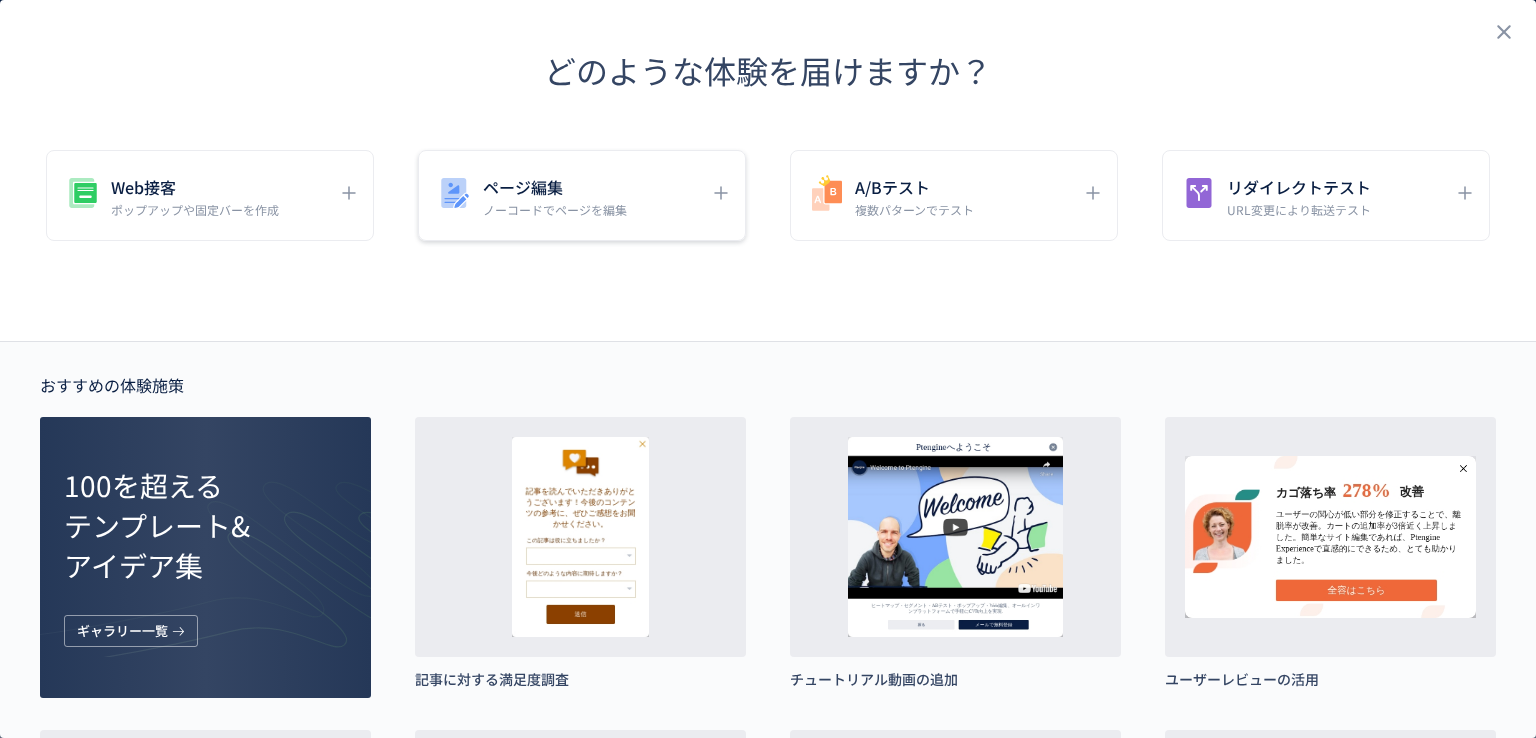 click on "ページ編集 ノーコードでページを編集" at bounding box center (567, 195) 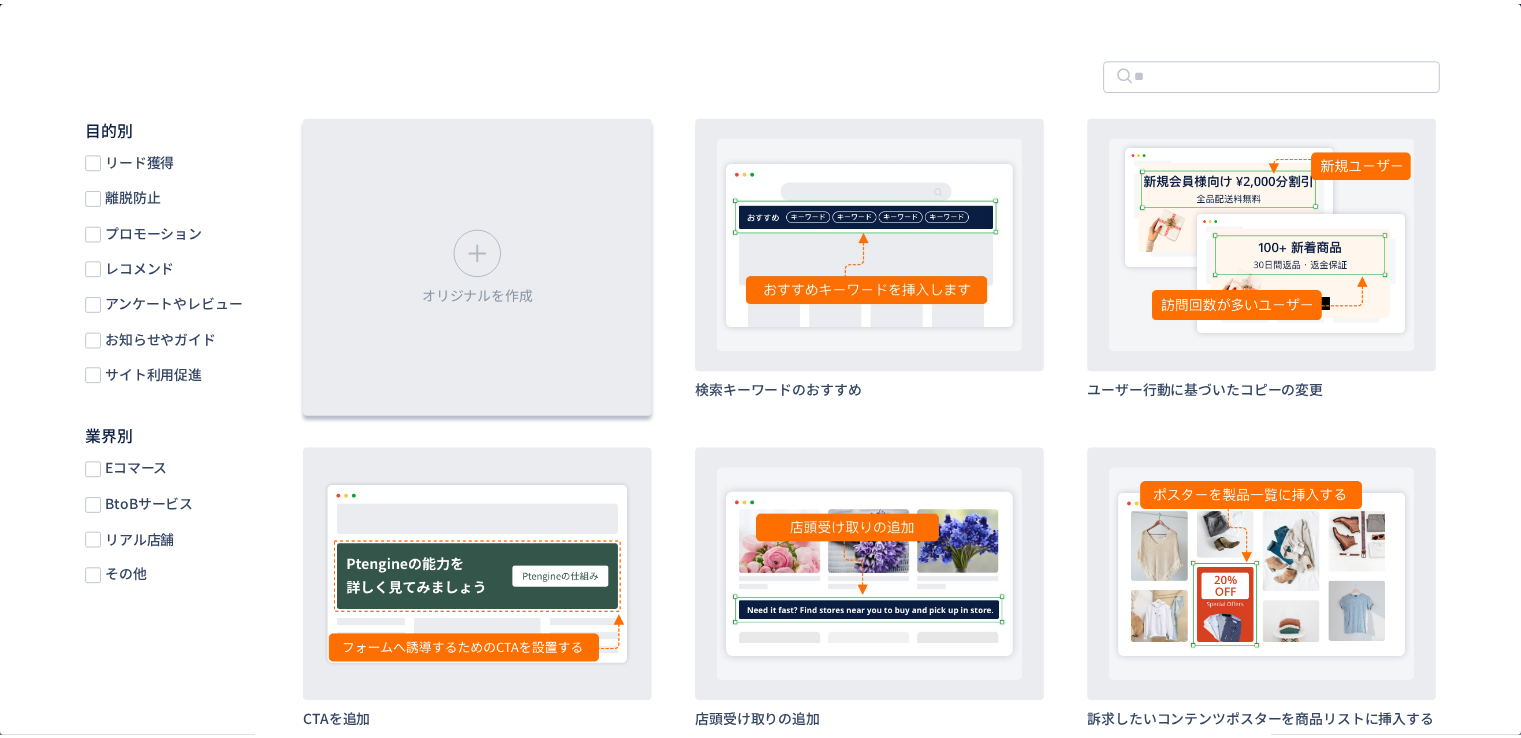 scroll, scrollTop: 112, scrollLeft: 0, axis: vertical 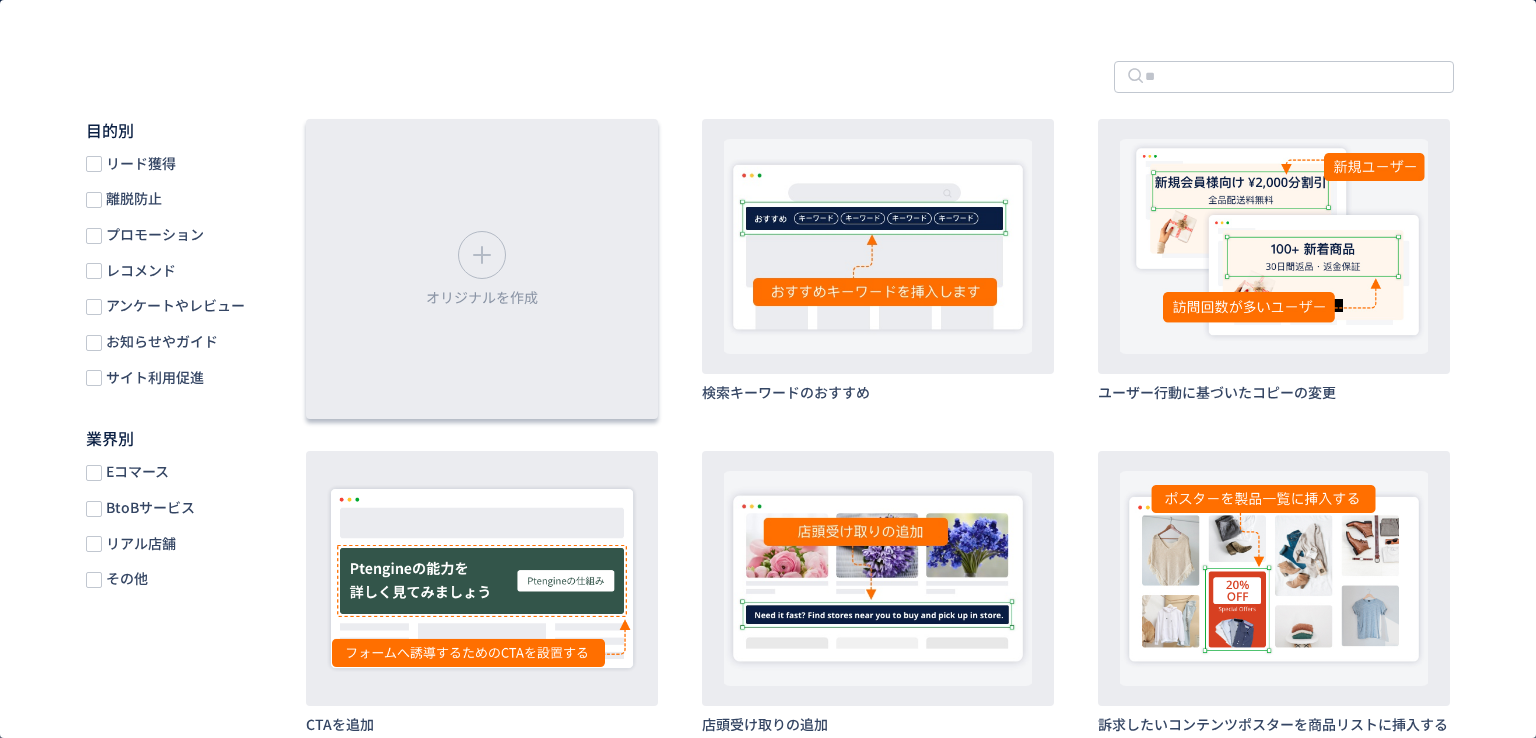 click on "オリジナルを作成" at bounding box center [482, 269] 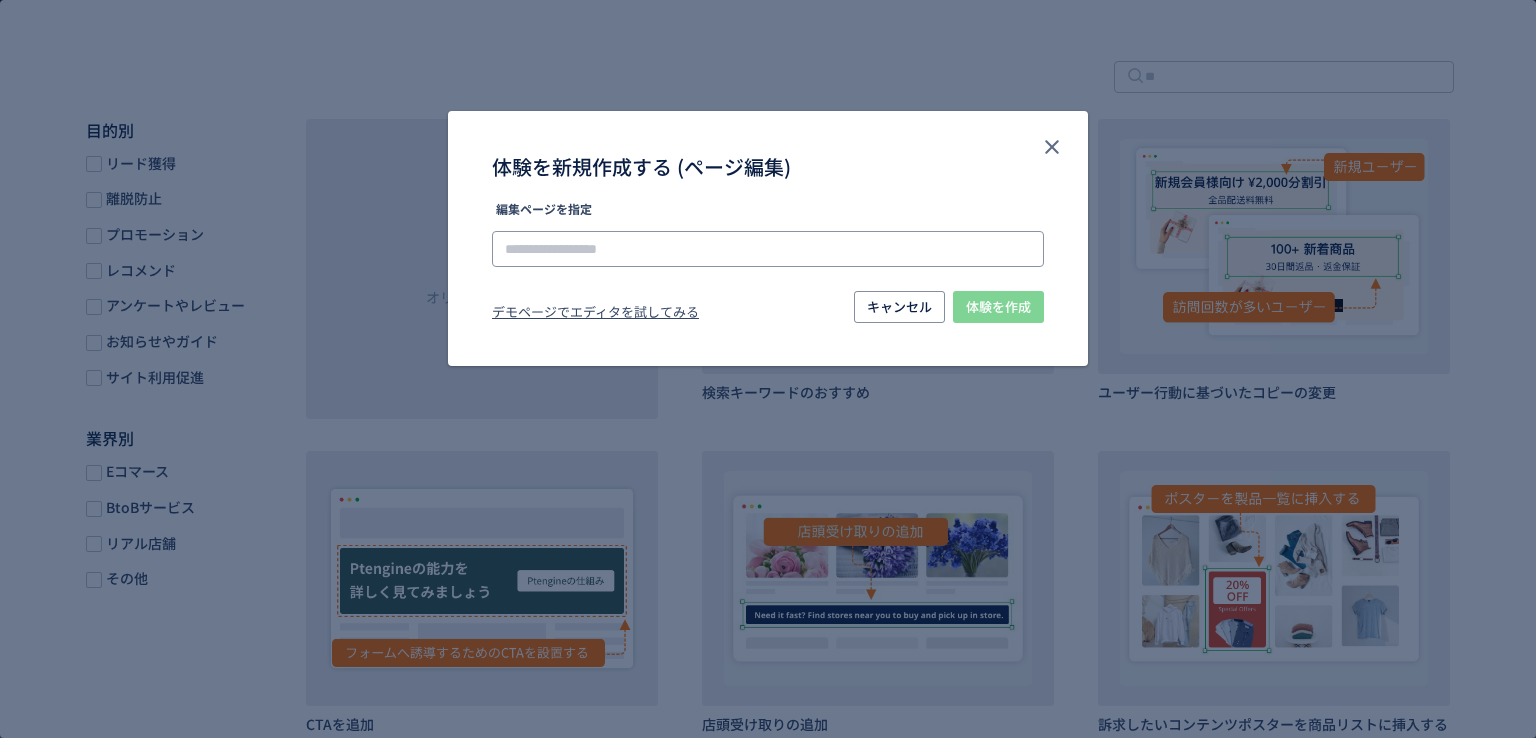 click 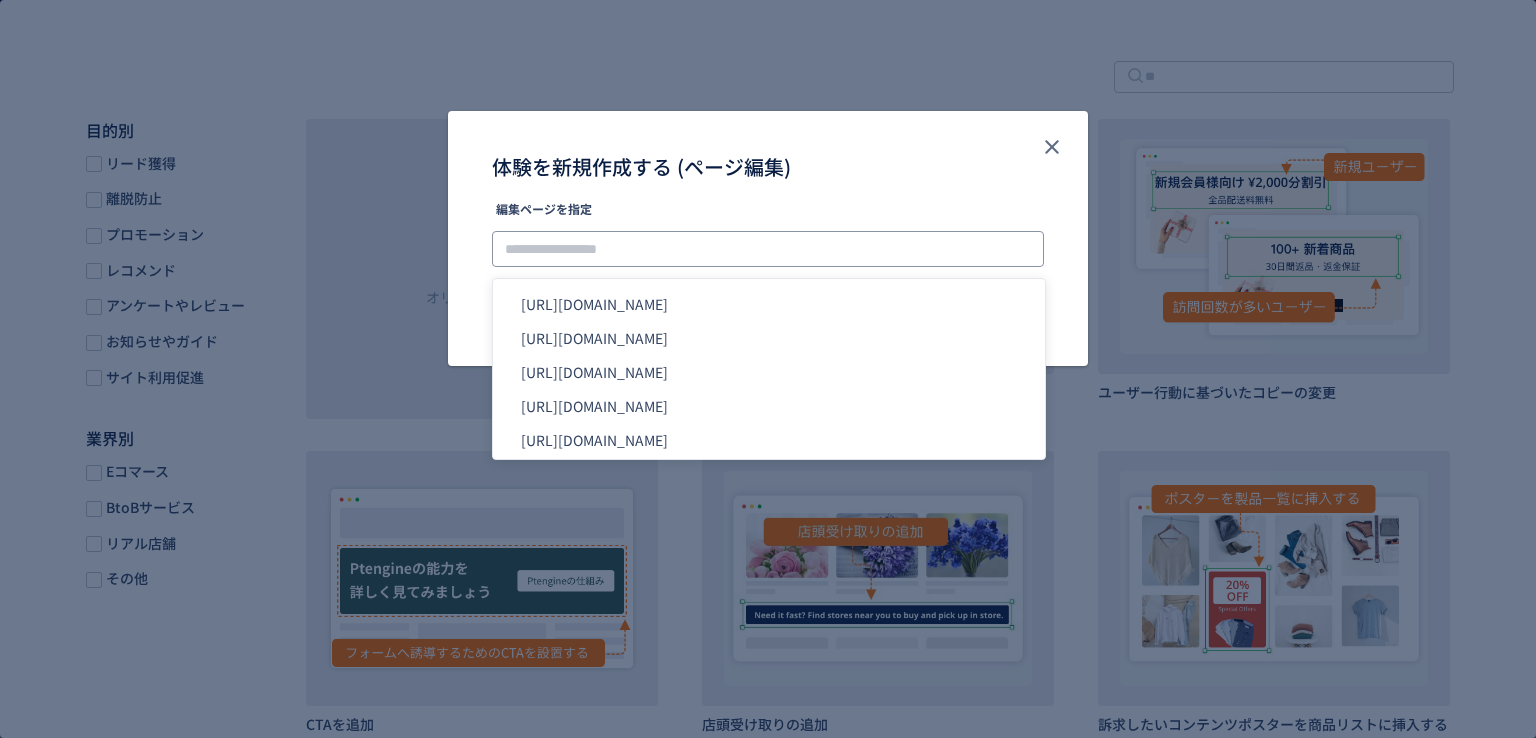 paste on "**********" 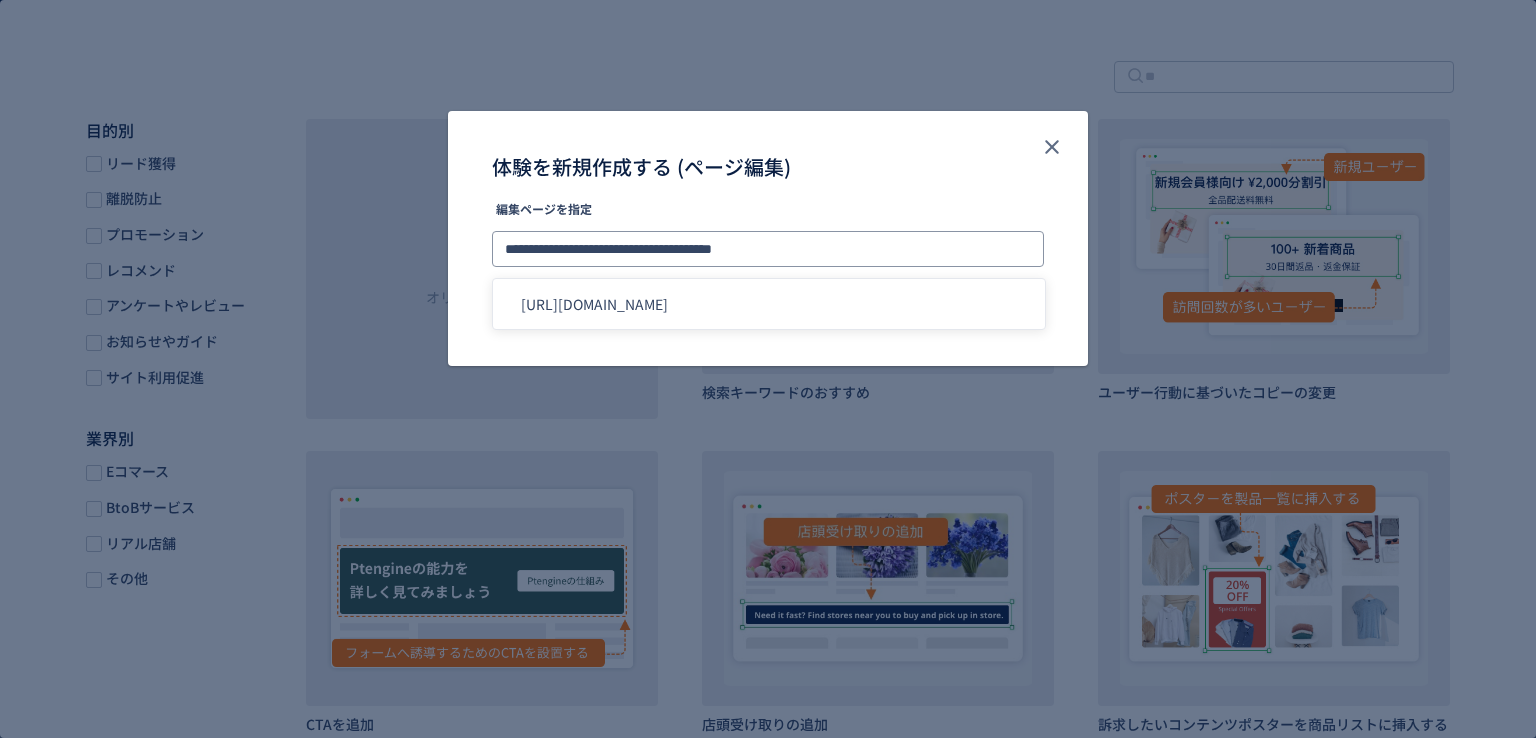 type on "**********" 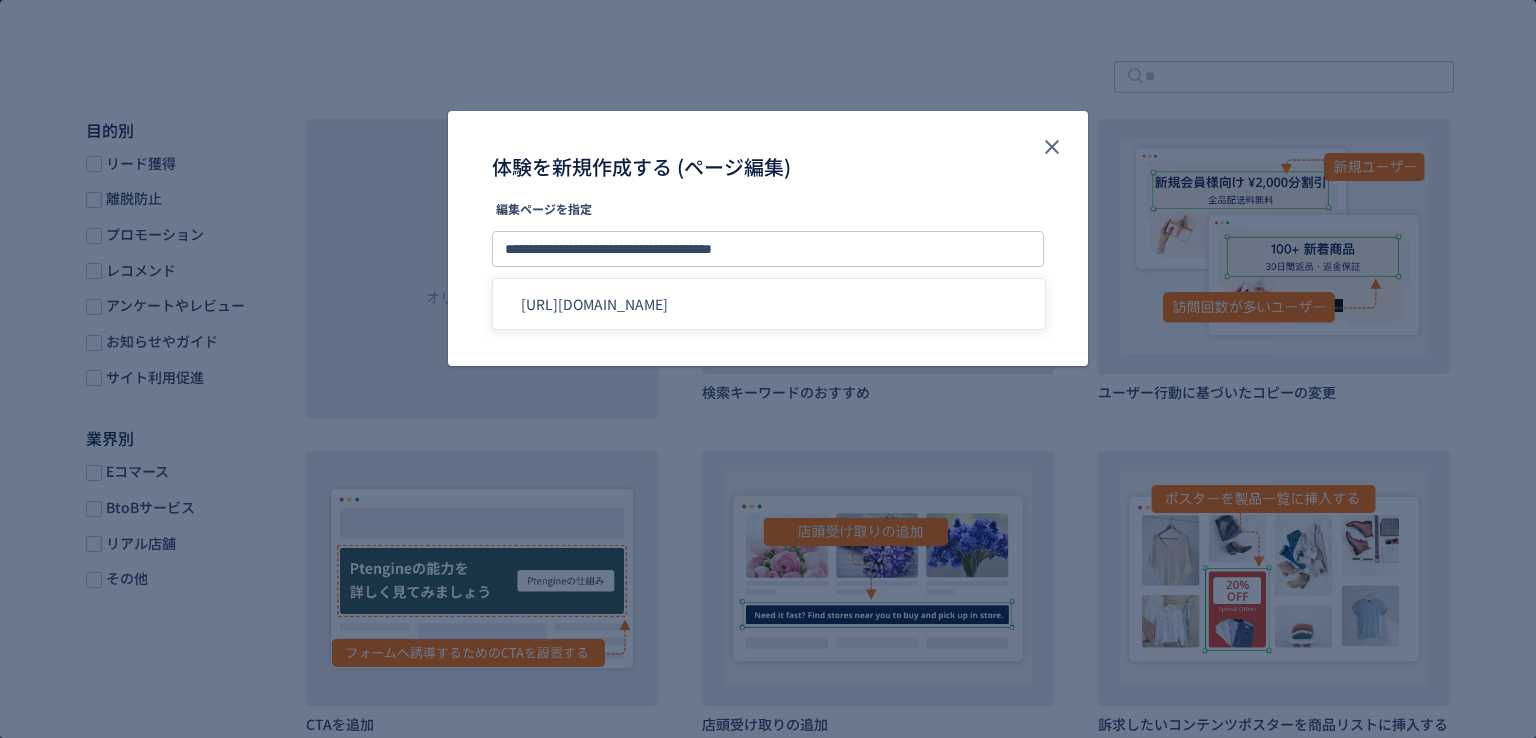 click on "編集ページを指定" 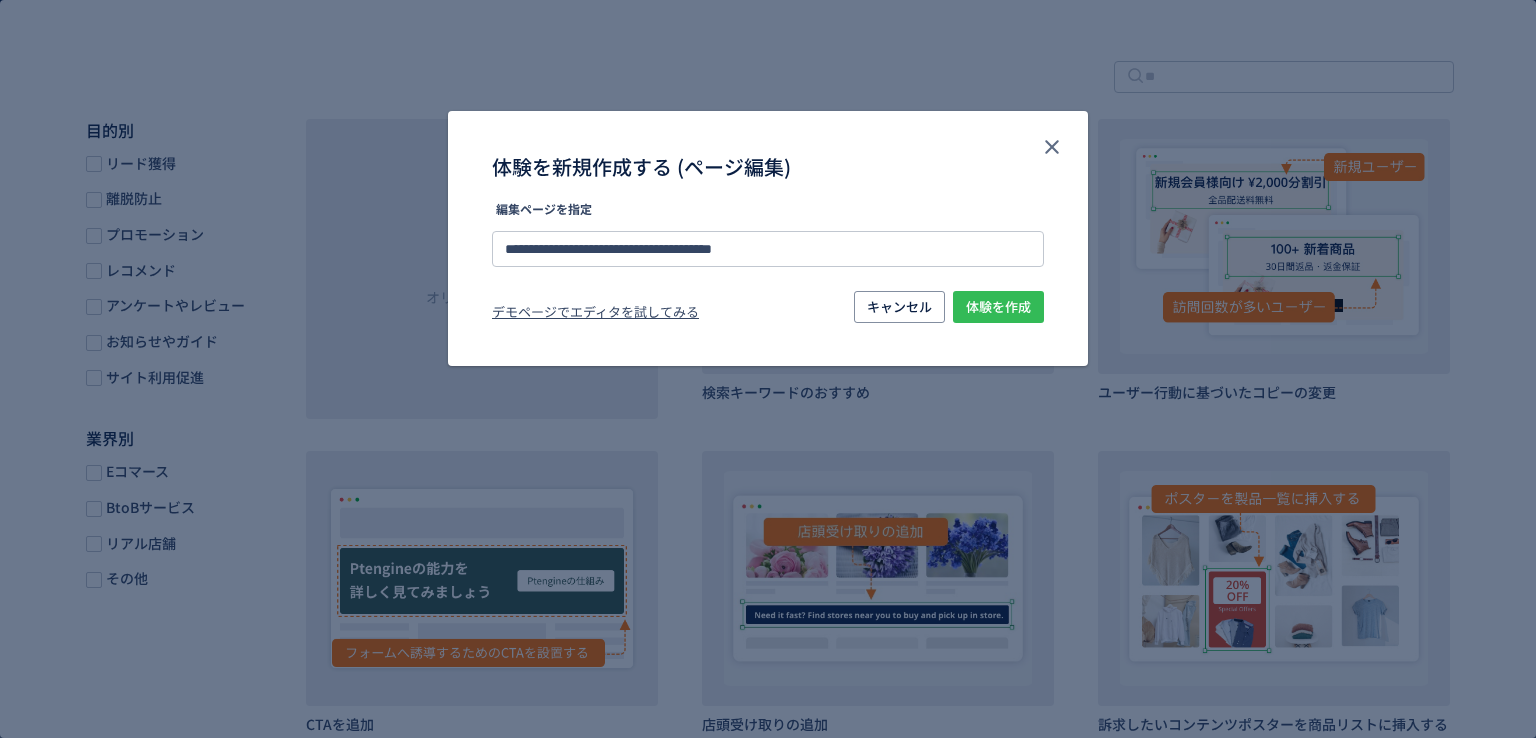 click on "体験を作成" at bounding box center (998, 307) 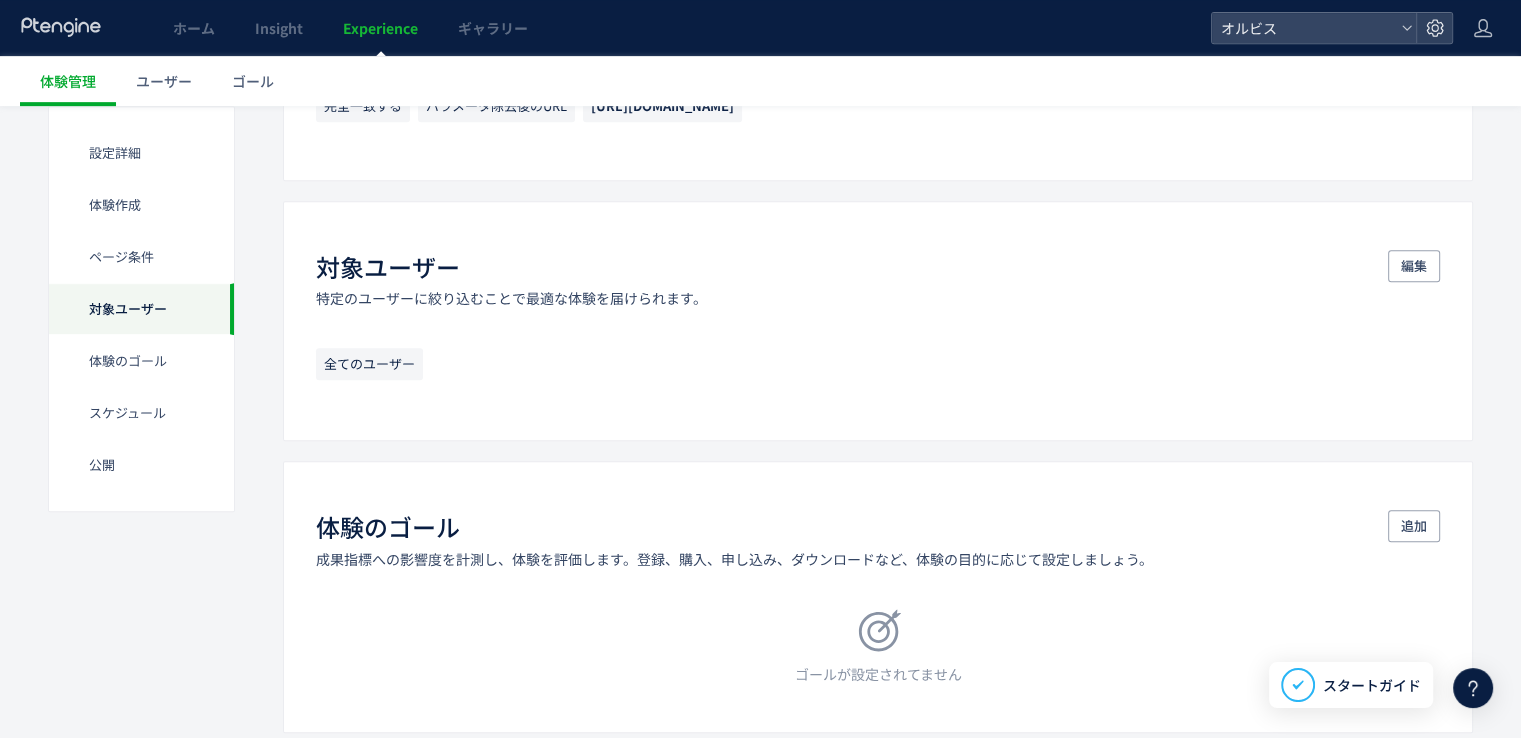 scroll, scrollTop: 943, scrollLeft: 0, axis: vertical 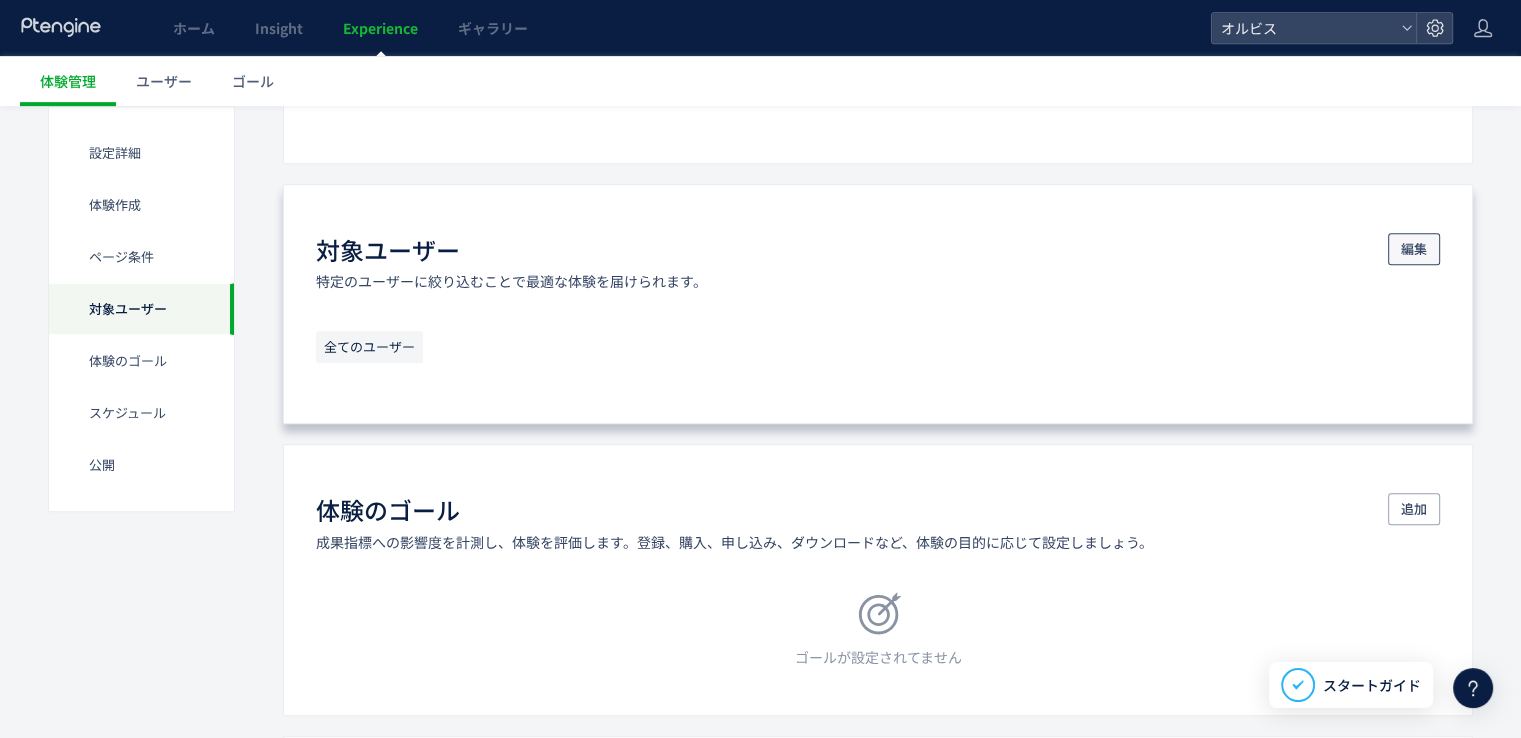 click on "編集" at bounding box center (1414, 249) 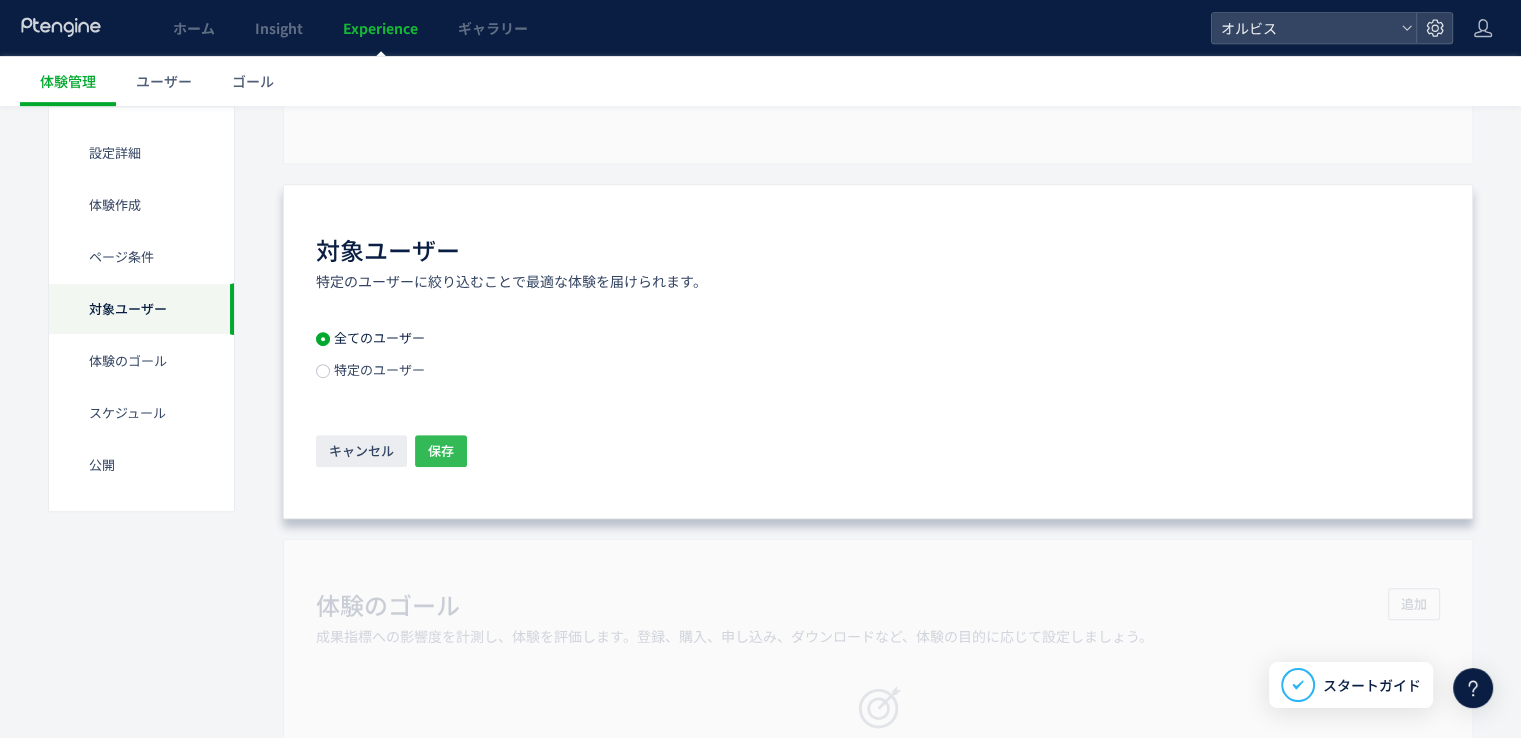 click on "保存" at bounding box center [441, 451] 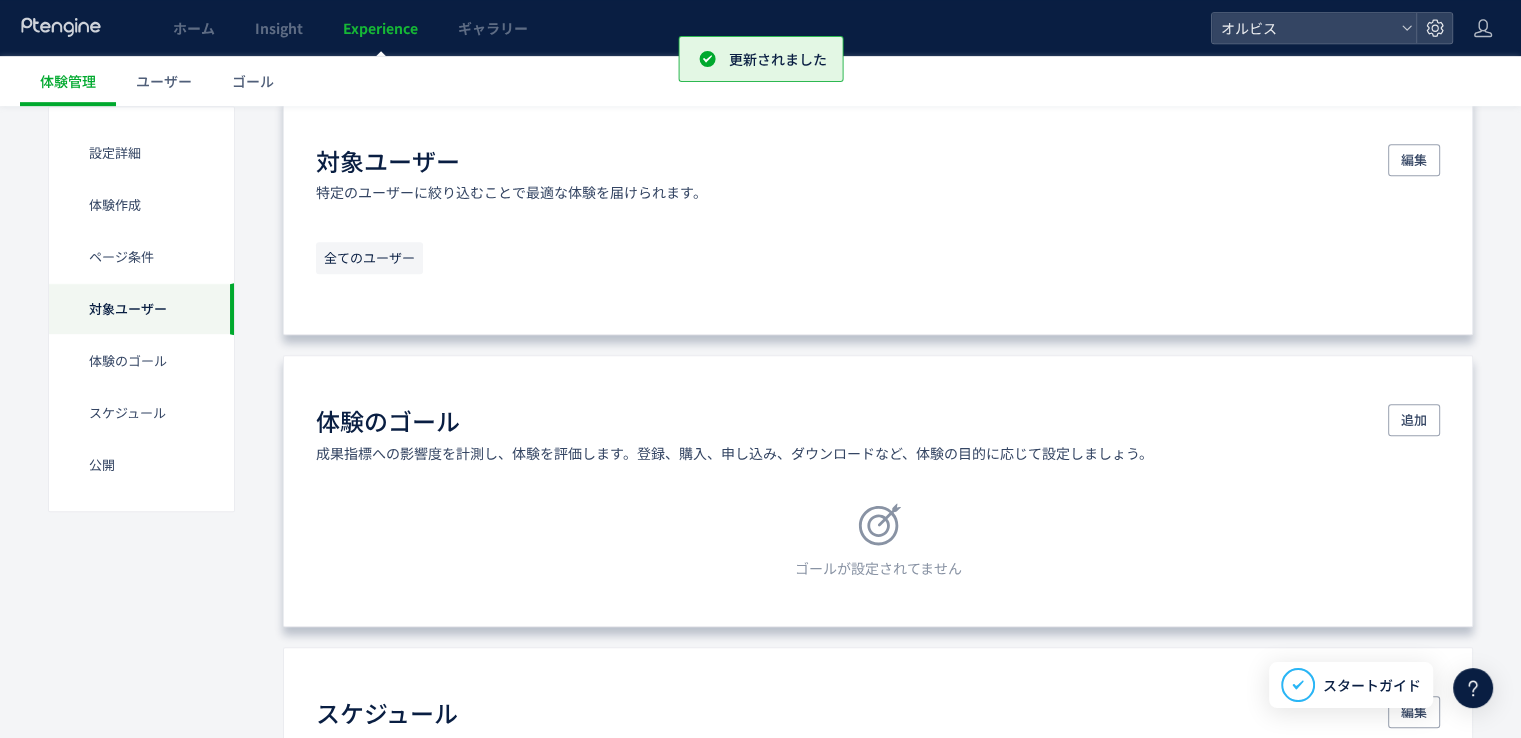 scroll, scrollTop: 1142, scrollLeft: 0, axis: vertical 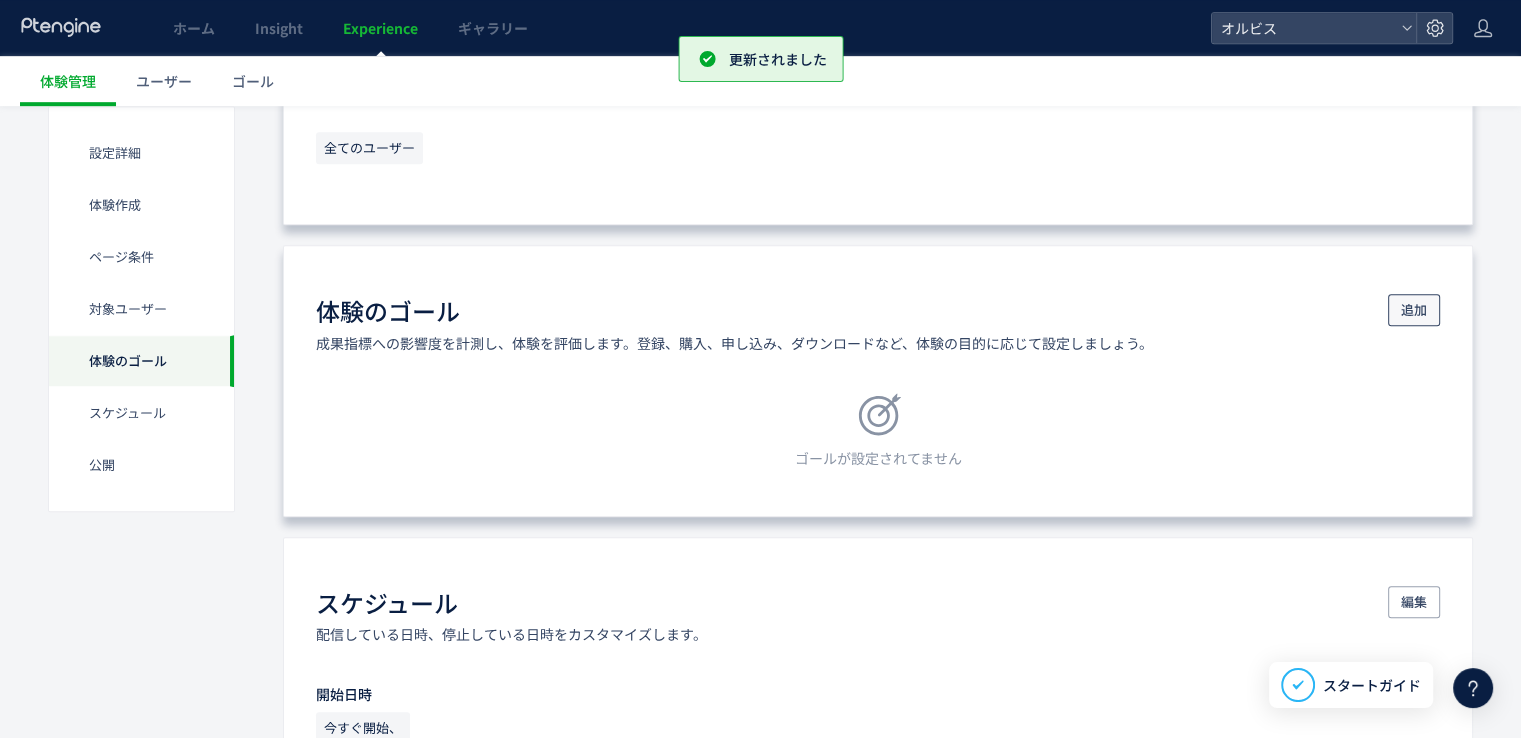 click on "追加" at bounding box center [1414, 310] 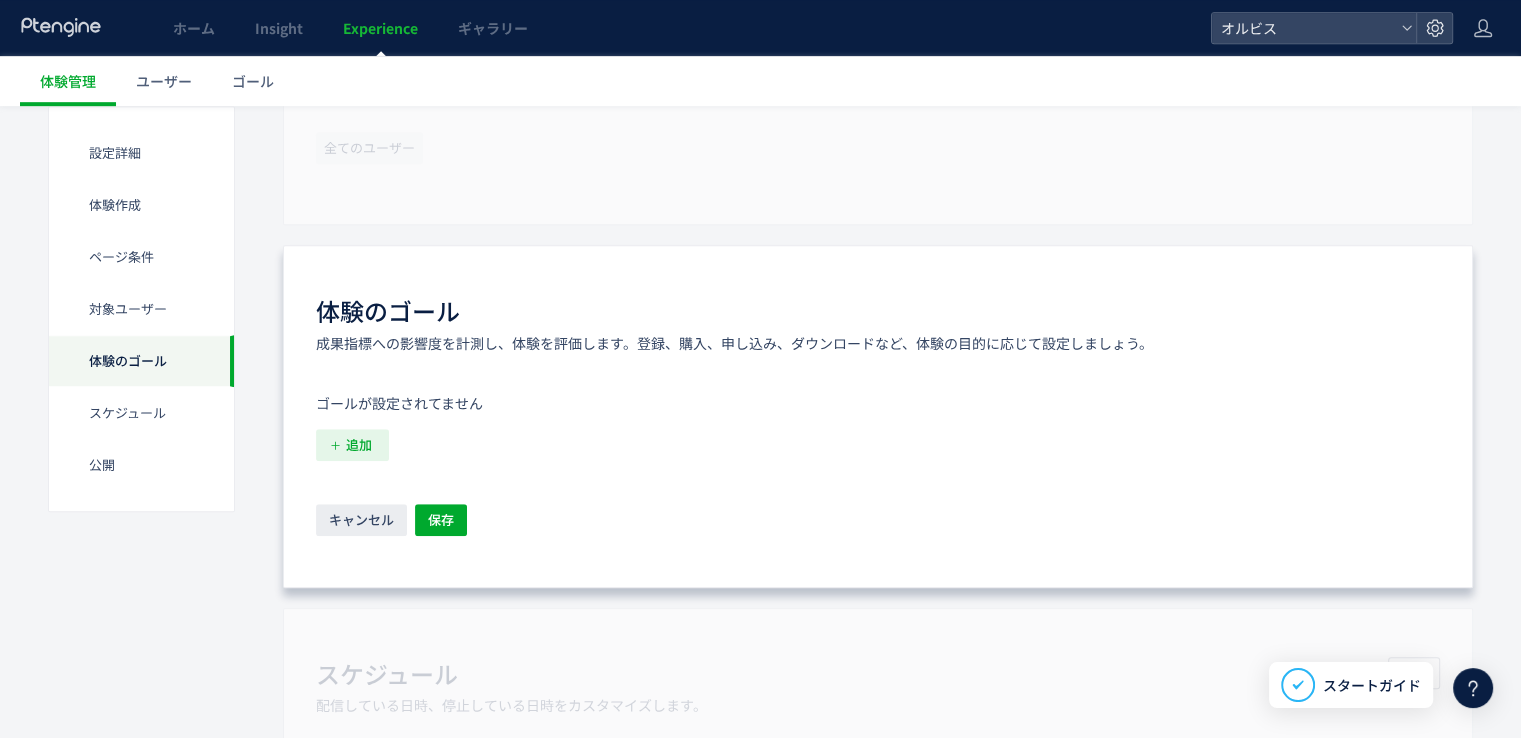 click on "追加" at bounding box center [359, 445] 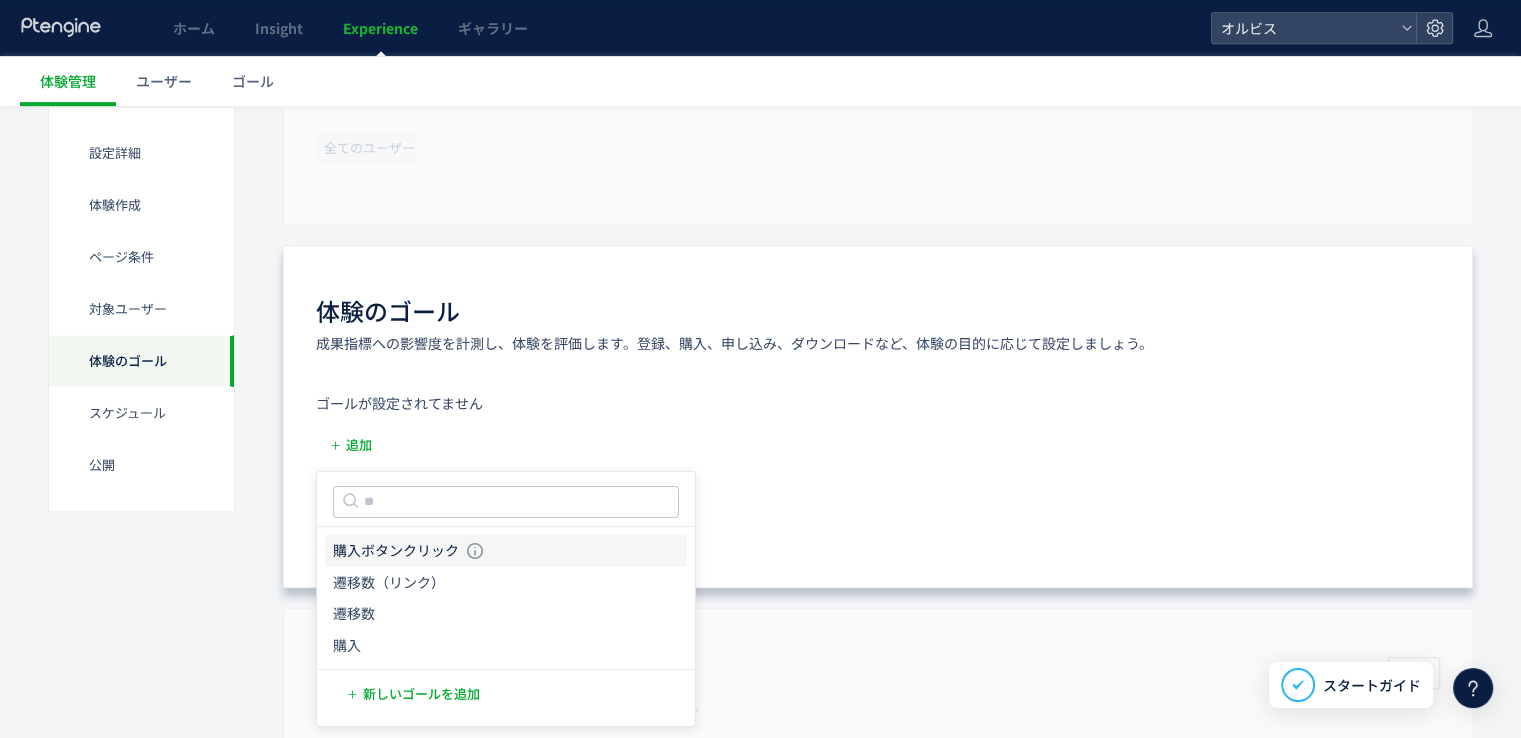 click on "購入ボタンクリック" at bounding box center [396, 551] 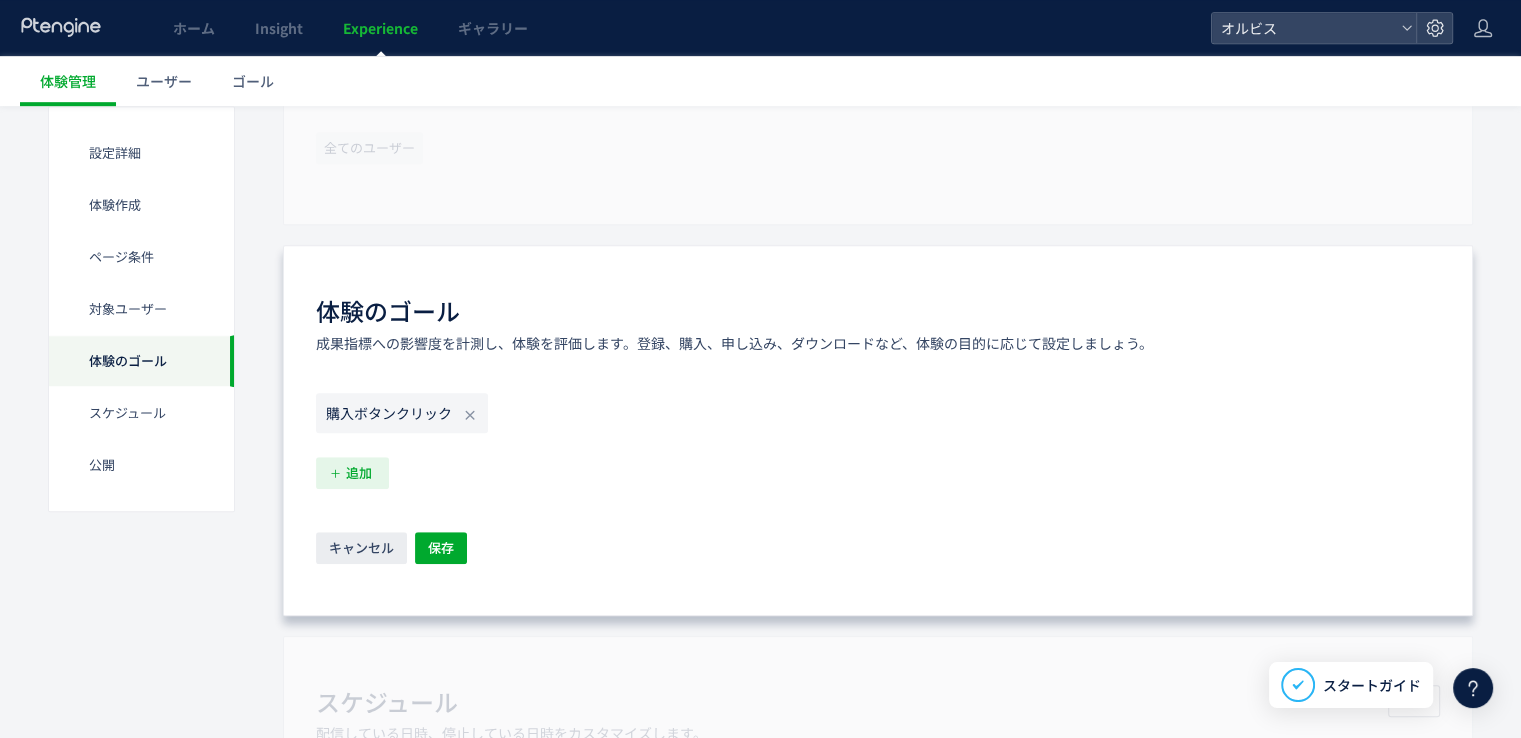 click on "追加" at bounding box center [359, 473] 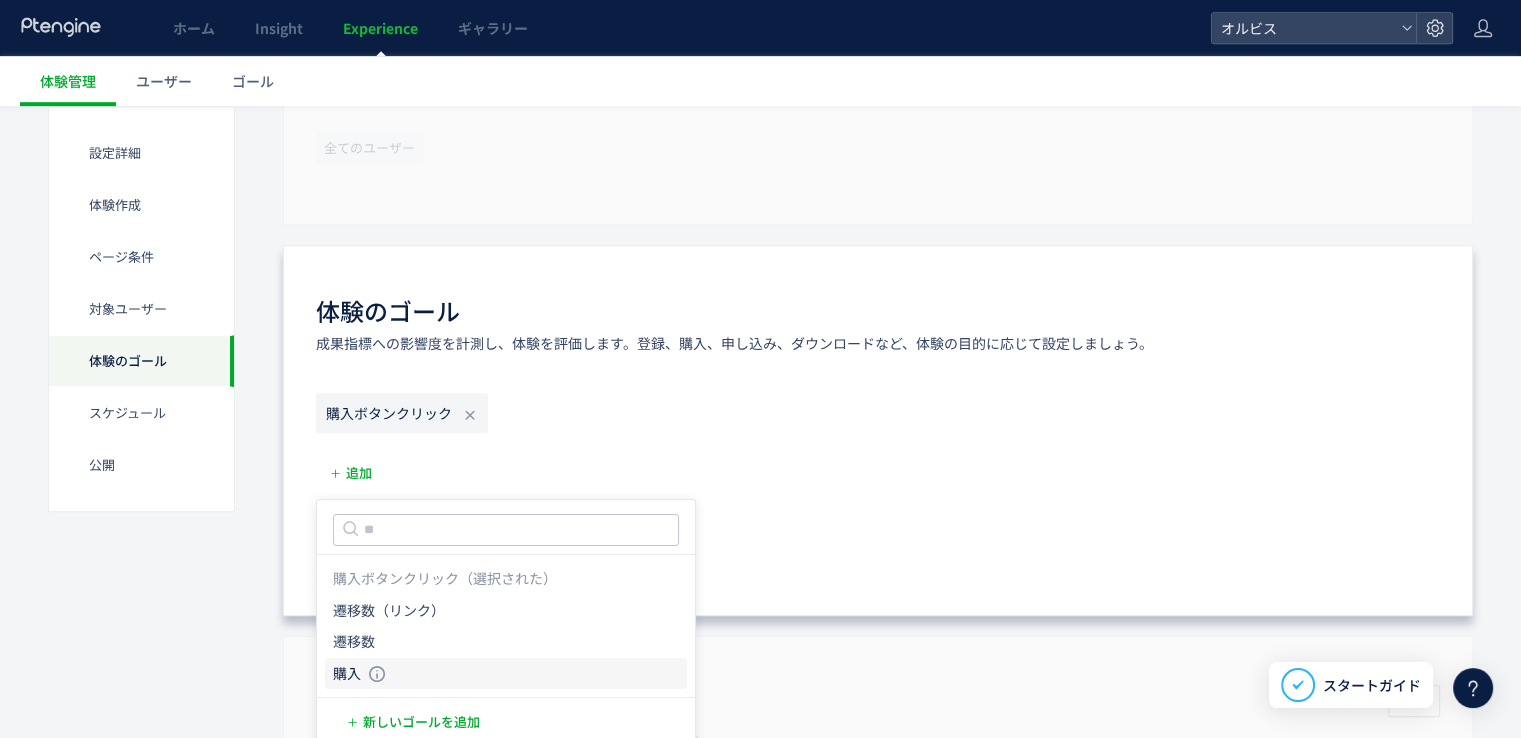 click on "購入 購入 条件： 元のページページorder/thanksに 含むページに訪問した場合" 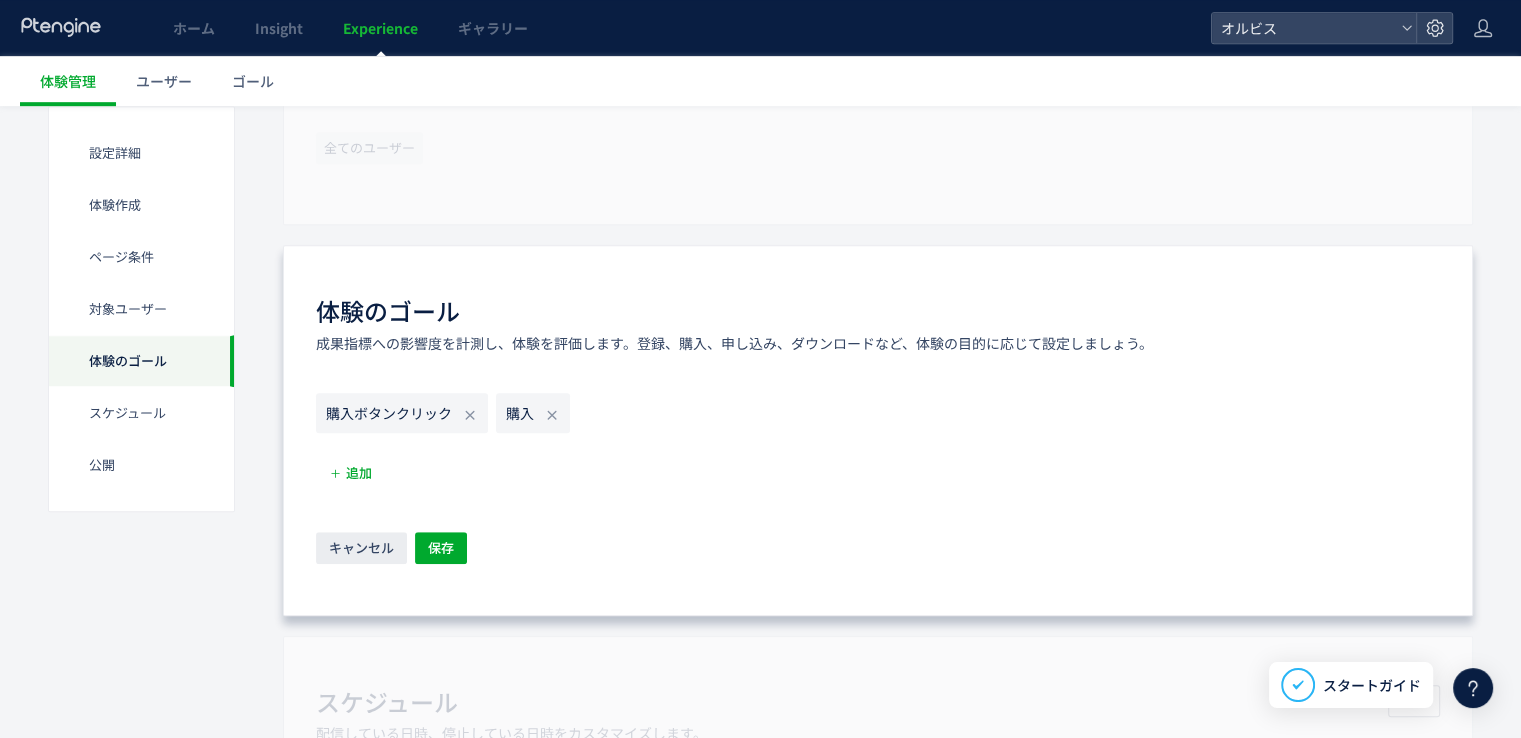 click on "購入ボタンクリック 購入 追加 キャンセル 保存" at bounding box center (878, 480) 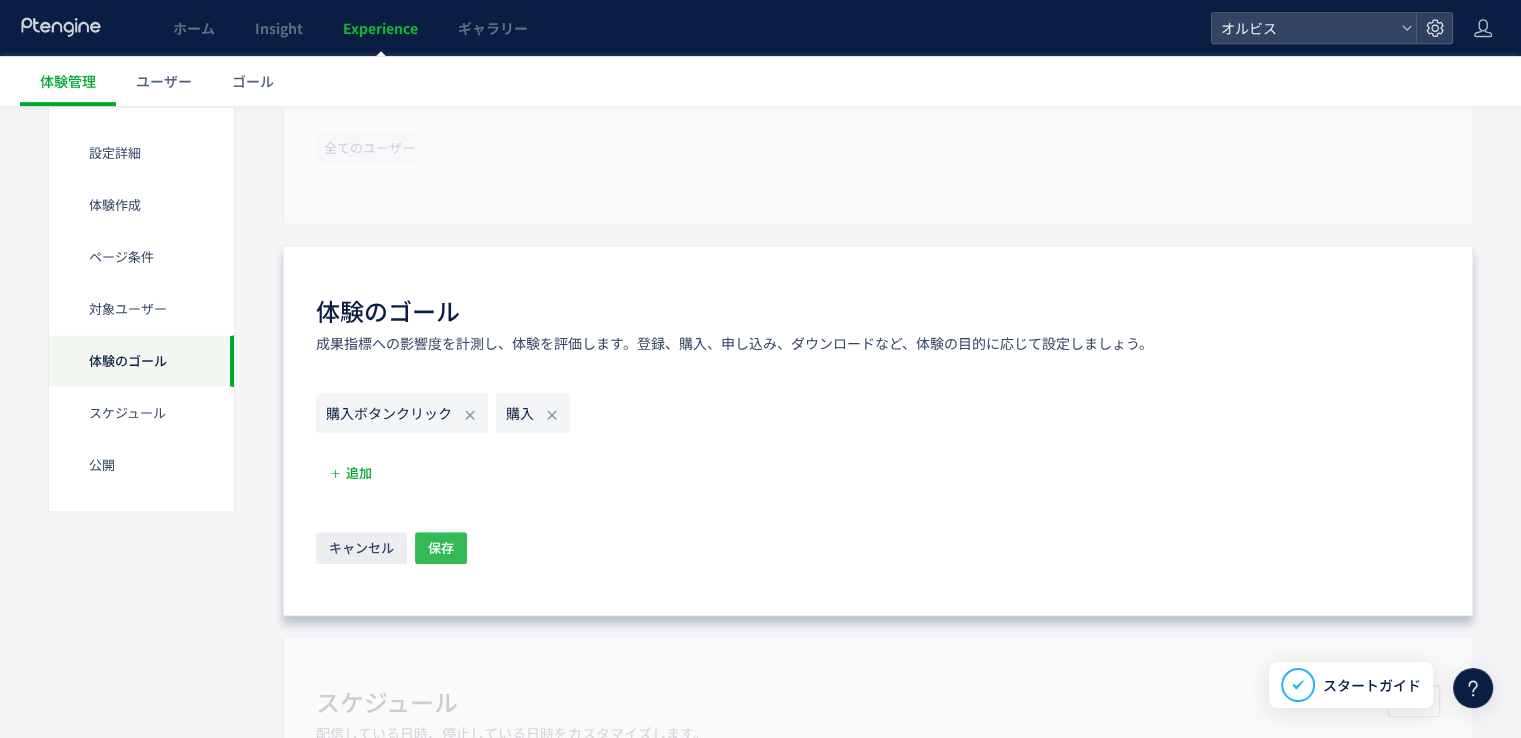 click on "保存" at bounding box center (441, 548) 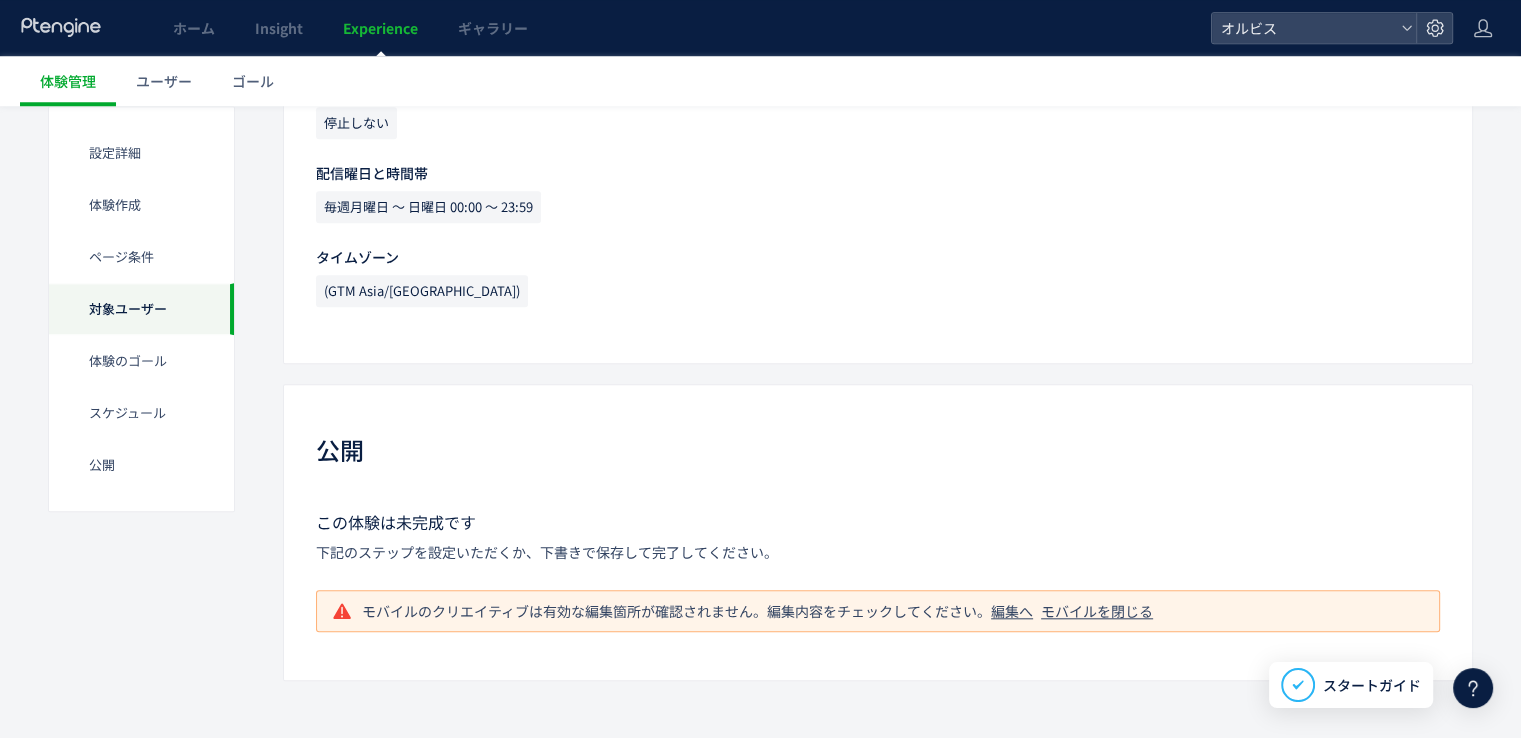 scroll, scrollTop: 0, scrollLeft: 0, axis: both 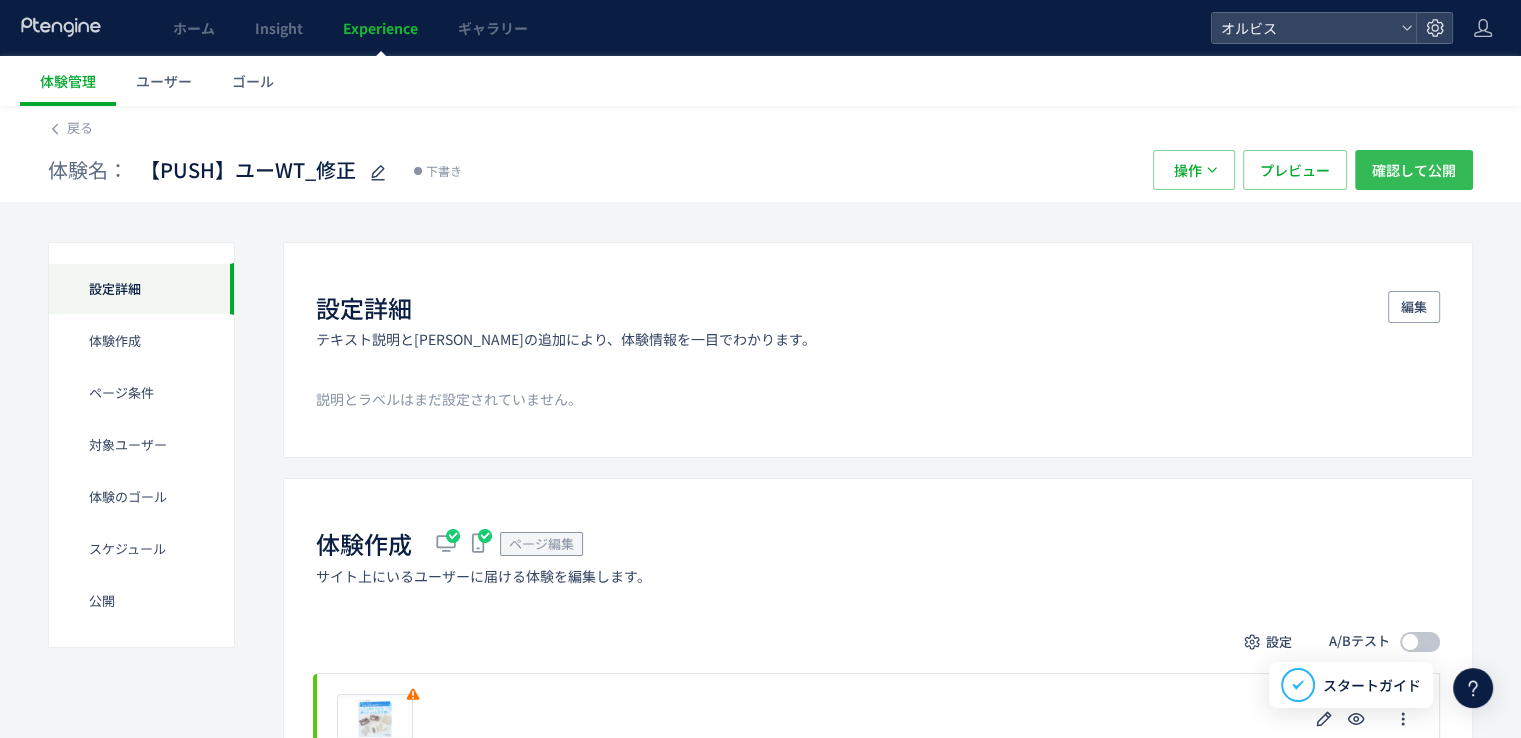 click on "確認して公開" at bounding box center [1414, 170] 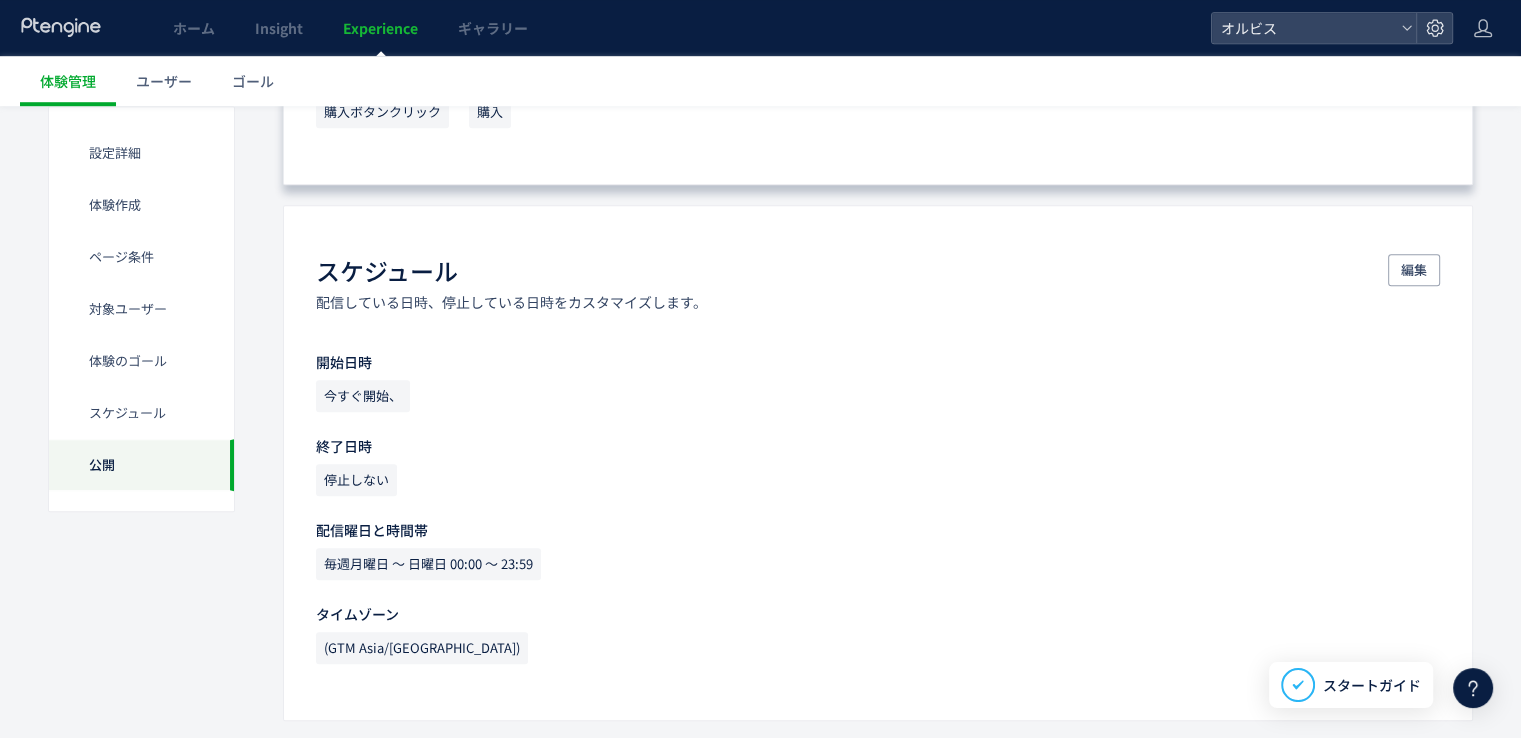 scroll, scrollTop: 1796, scrollLeft: 0, axis: vertical 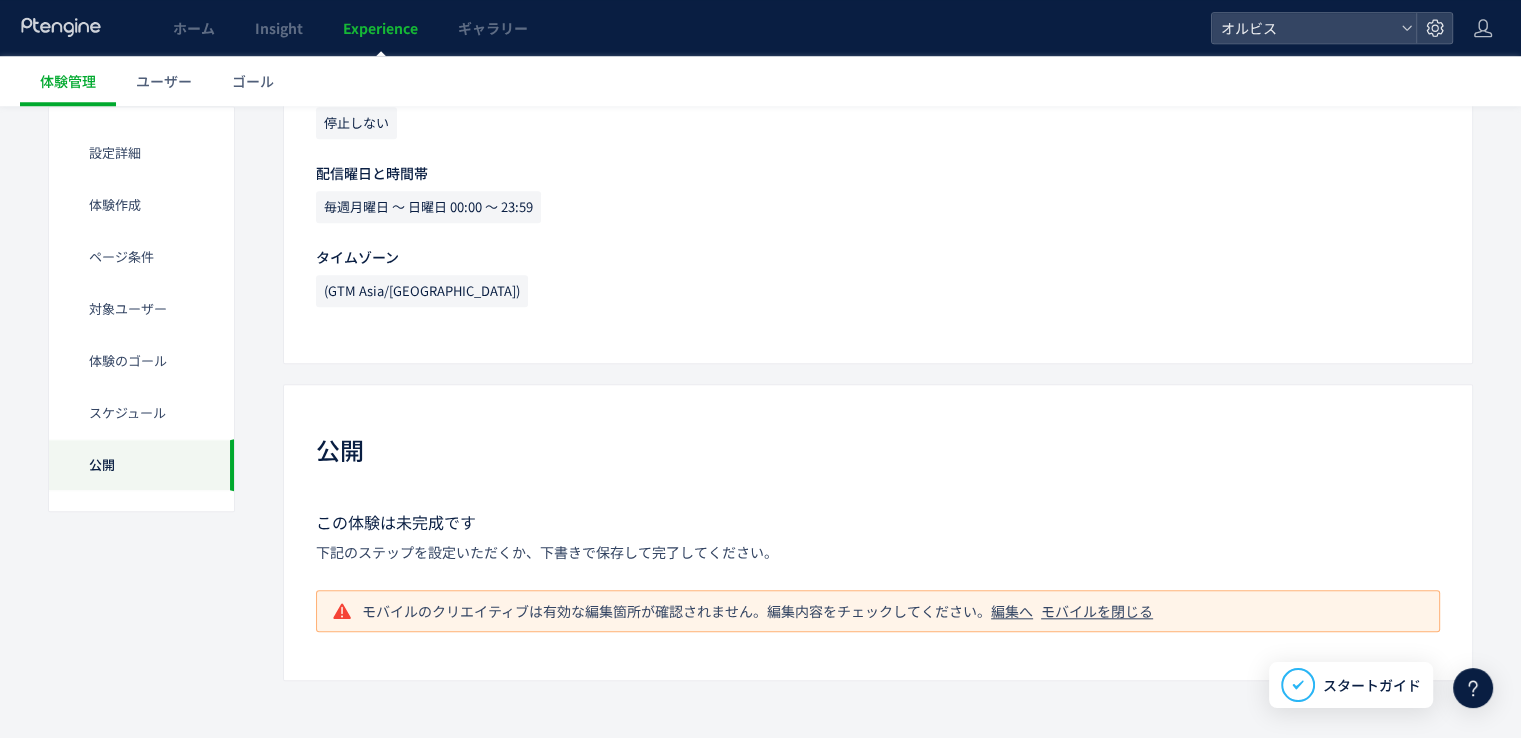 click on "編集へ" 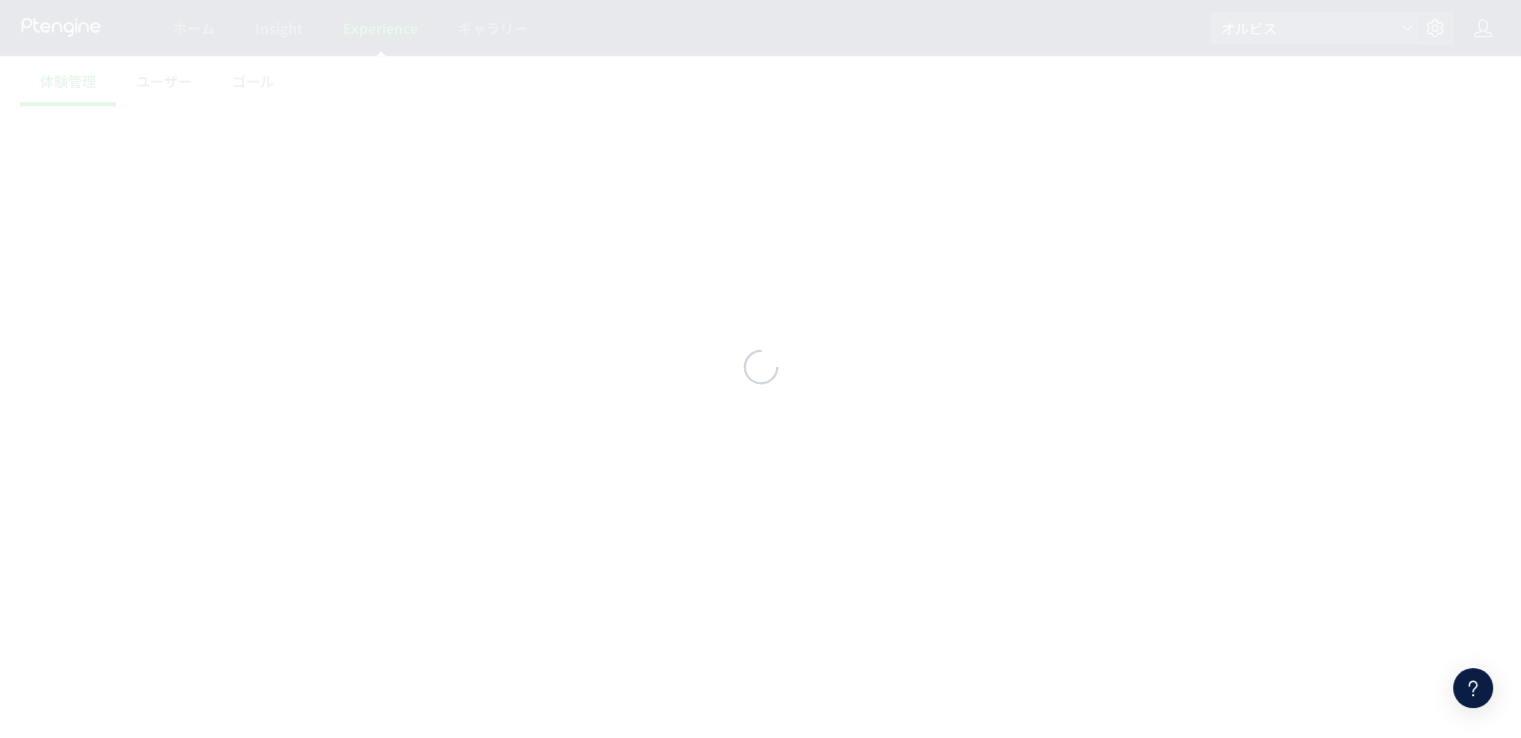 scroll, scrollTop: 0, scrollLeft: 0, axis: both 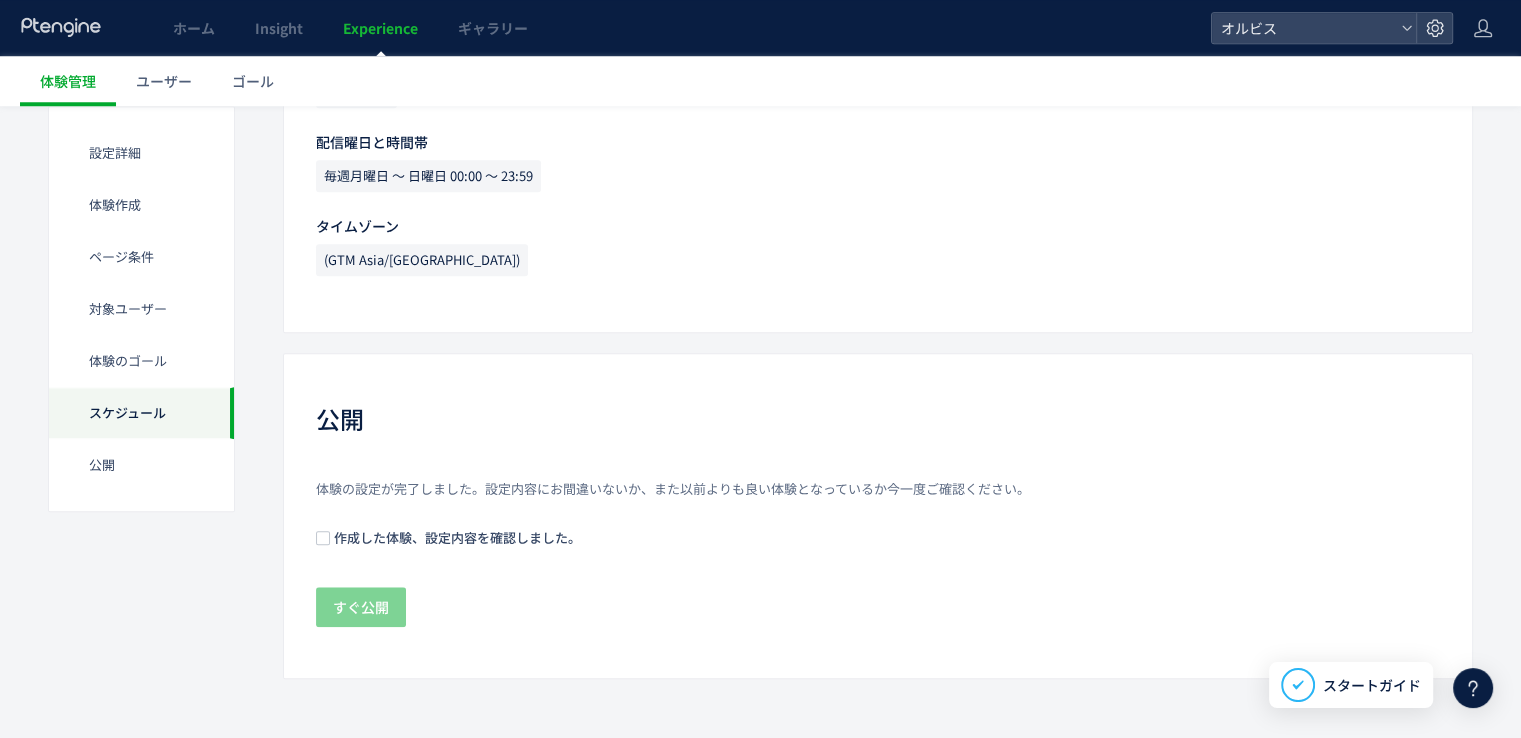 click at bounding box center (323, 538) 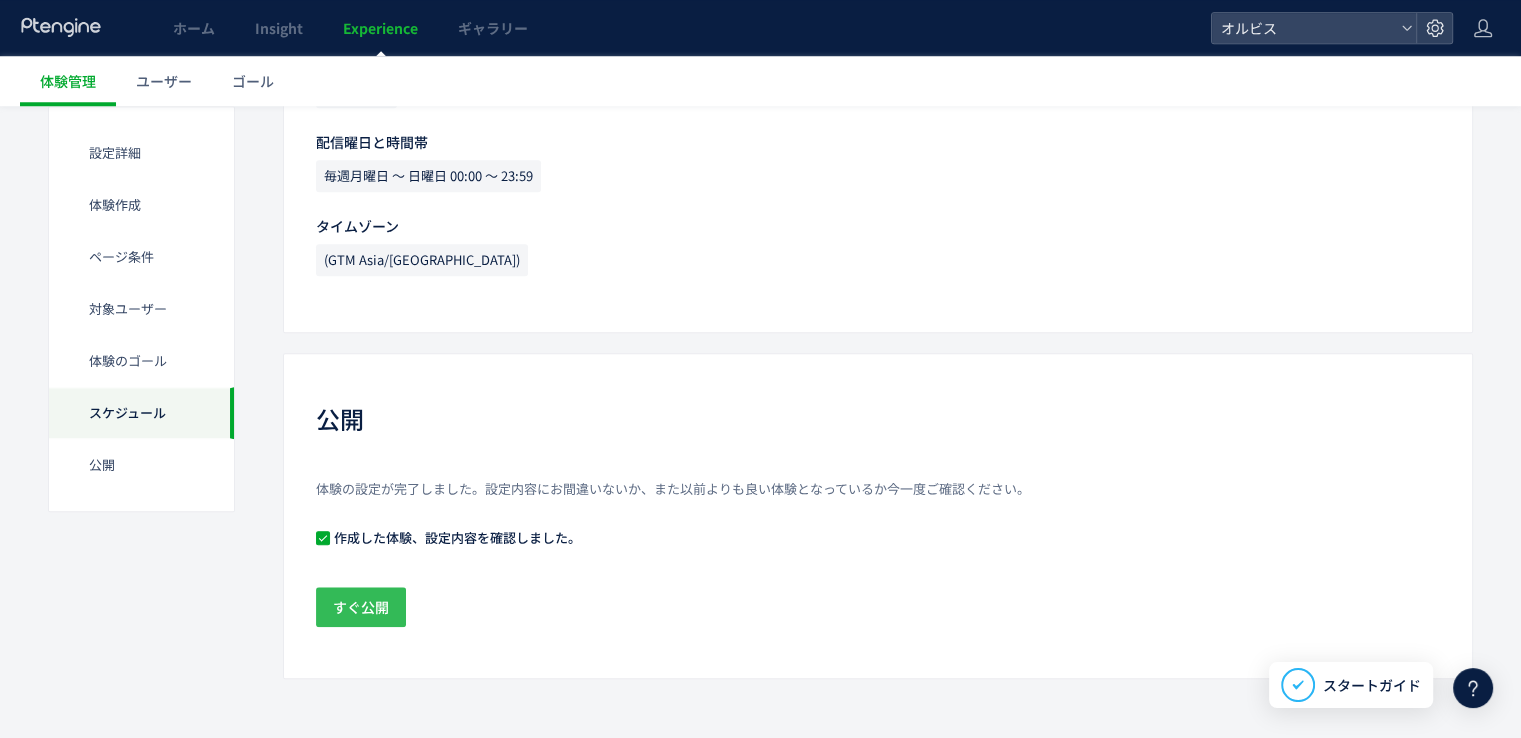 click on "すぐ公開" at bounding box center [361, 607] 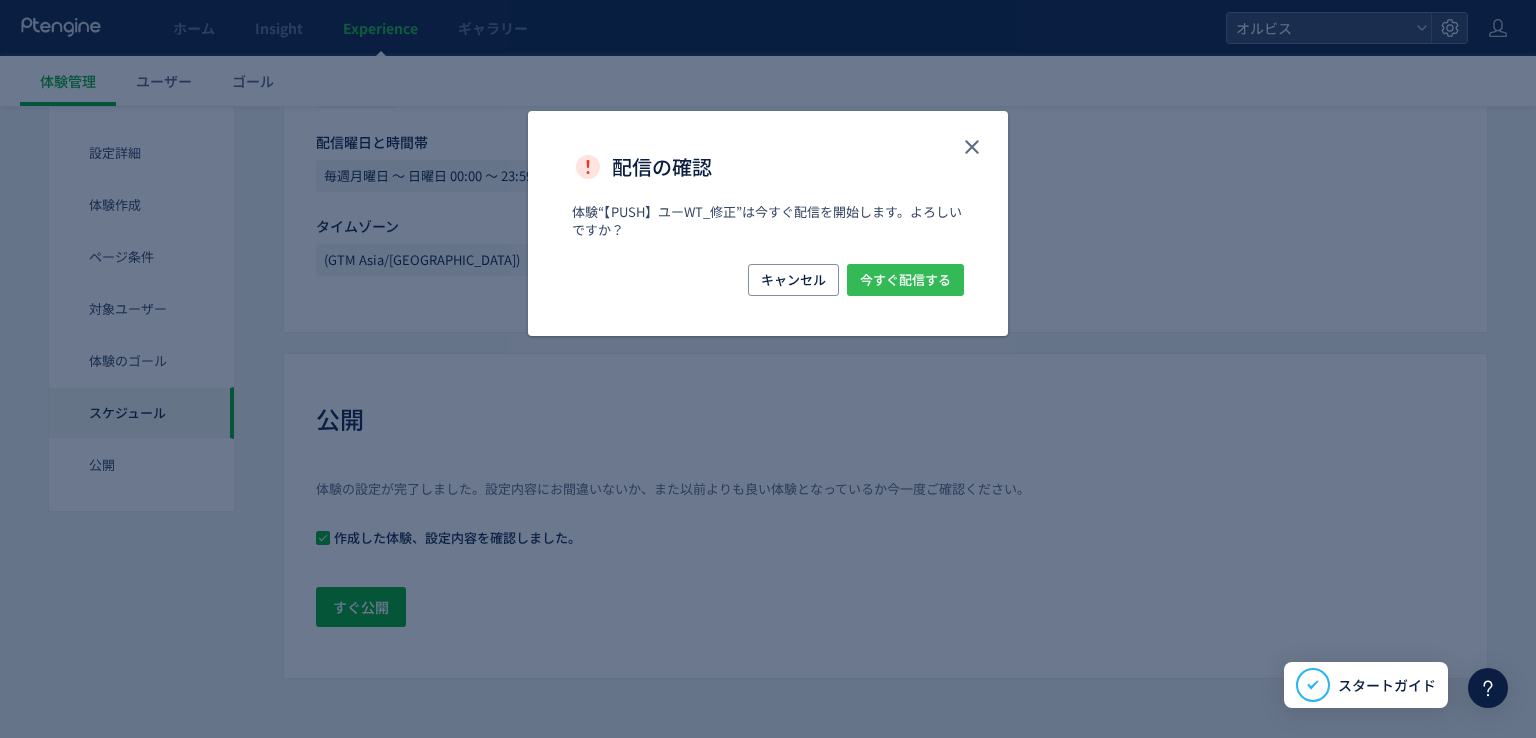 click on "今すぐ配信する" at bounding box center [905, 280] 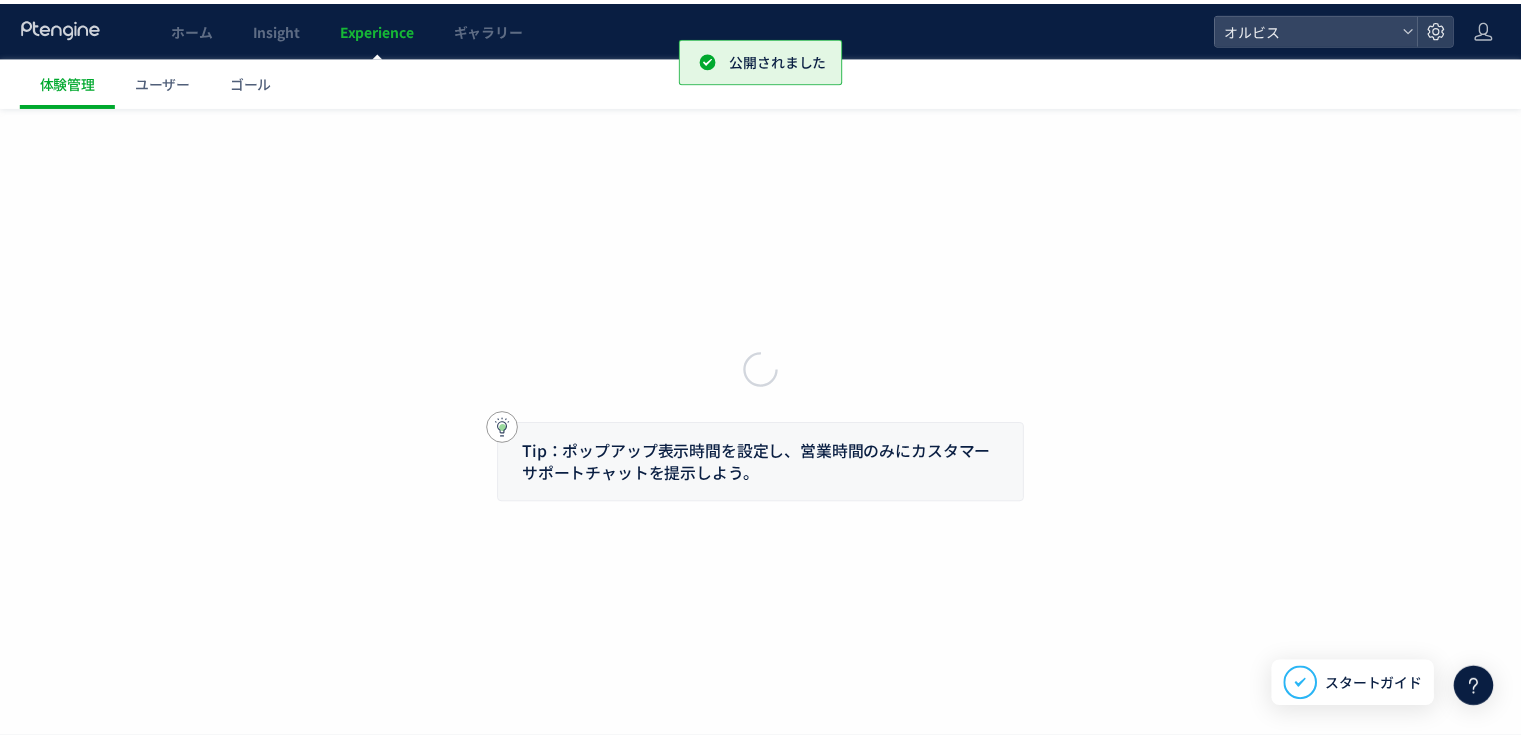 scroll, scrollTop: 0, scrollLeft: 0, axis: both 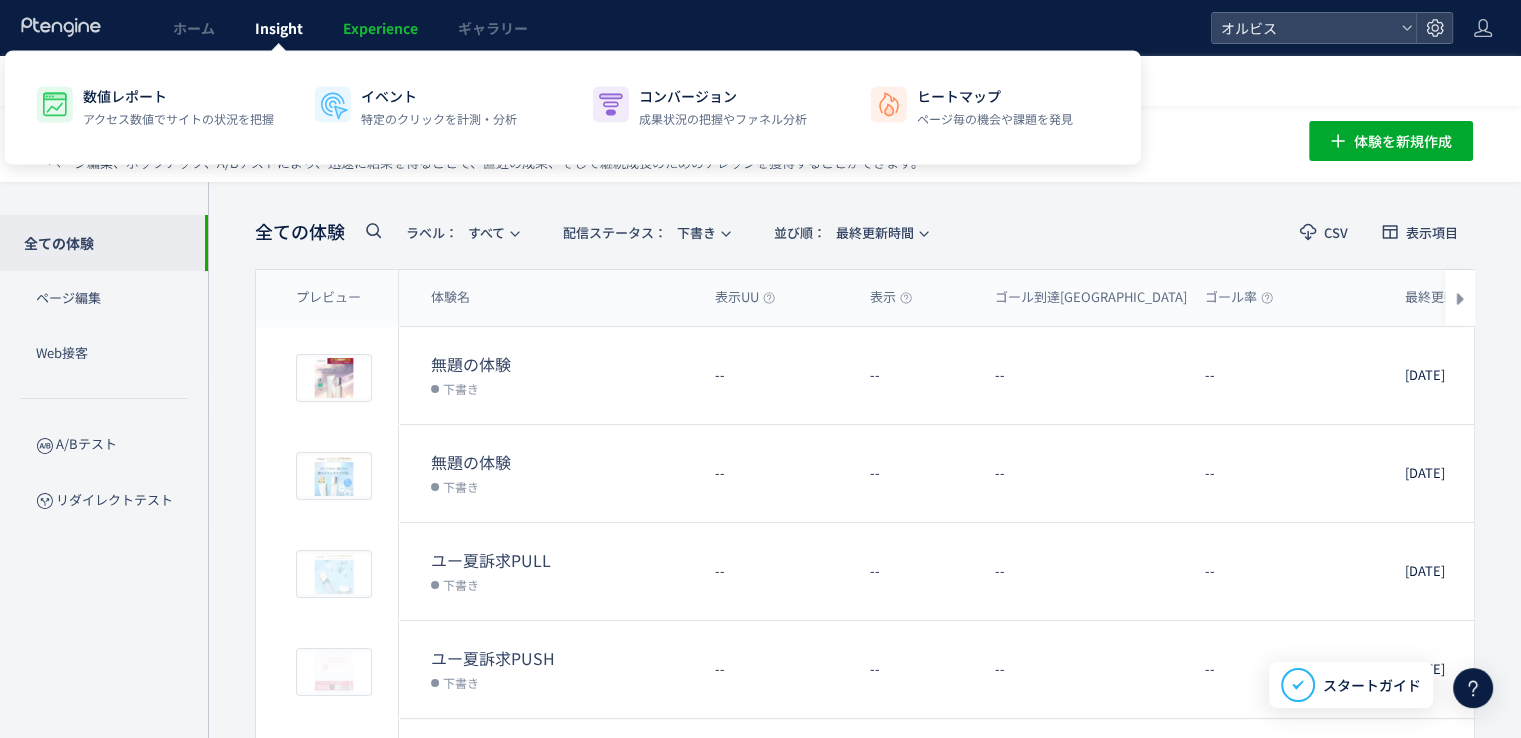 click on "Insight" 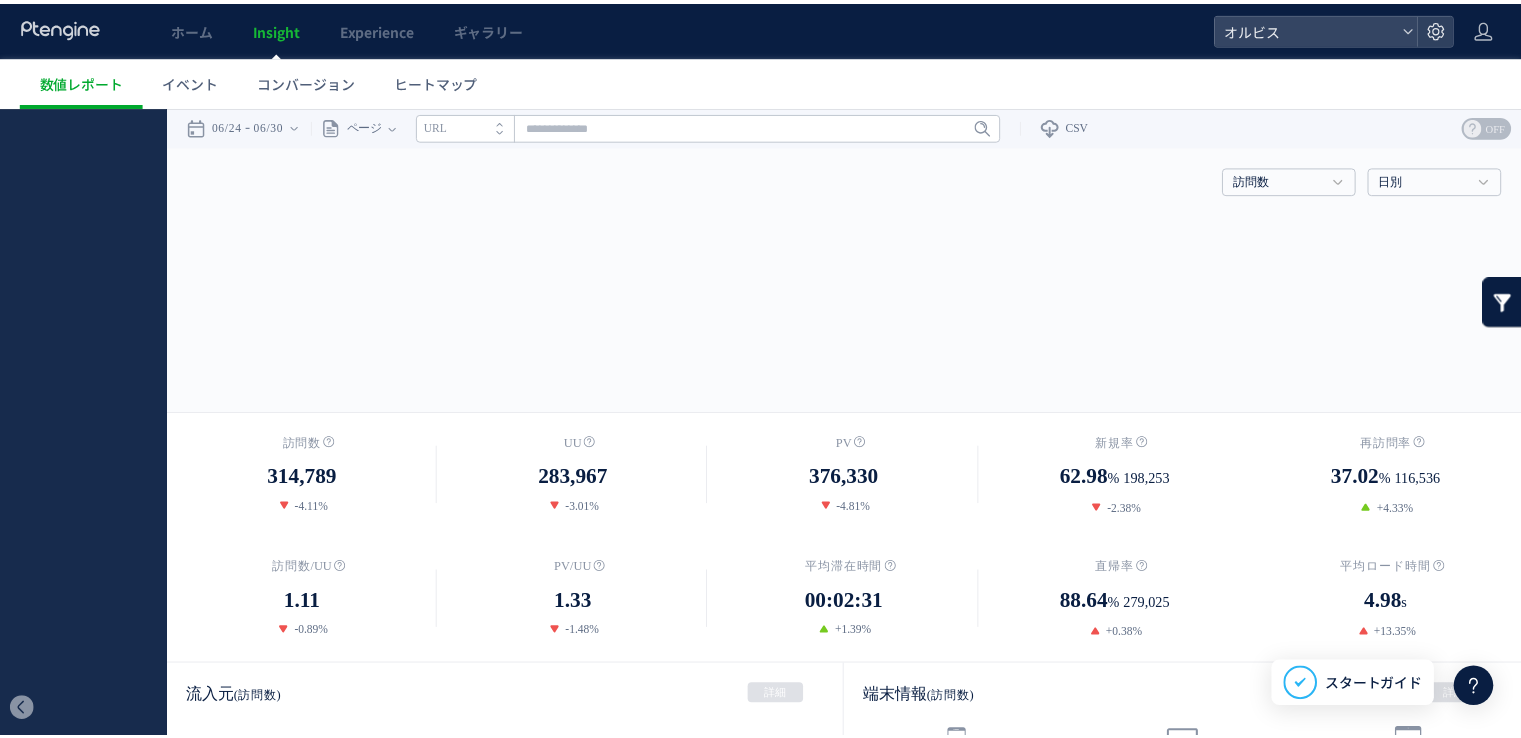 scroll, scrollTop: 0, scrollLeft: 0, axis: both 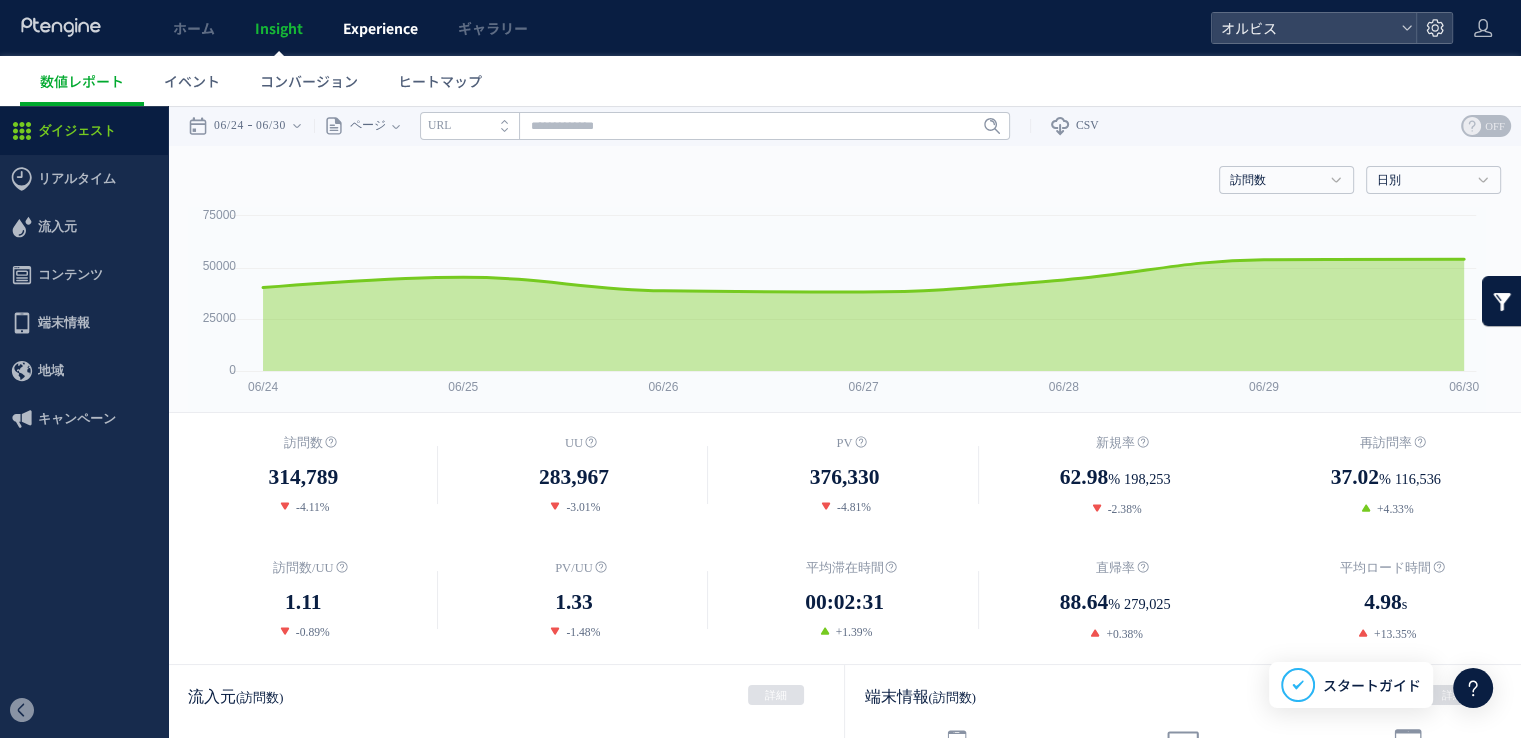 click on "Experience" at bounding box center (380, 28) 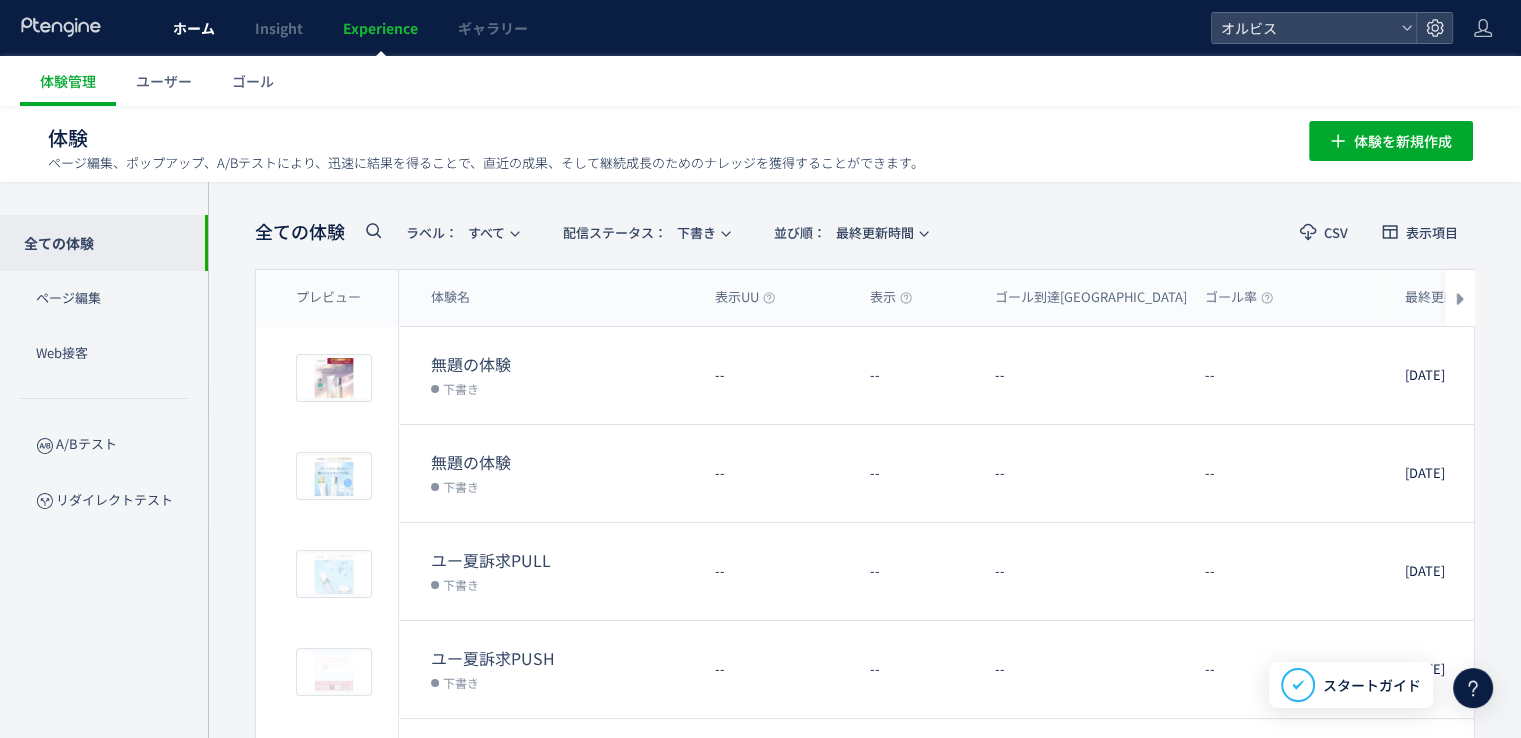 click on "ホーム" at bounding box center (194, 28) 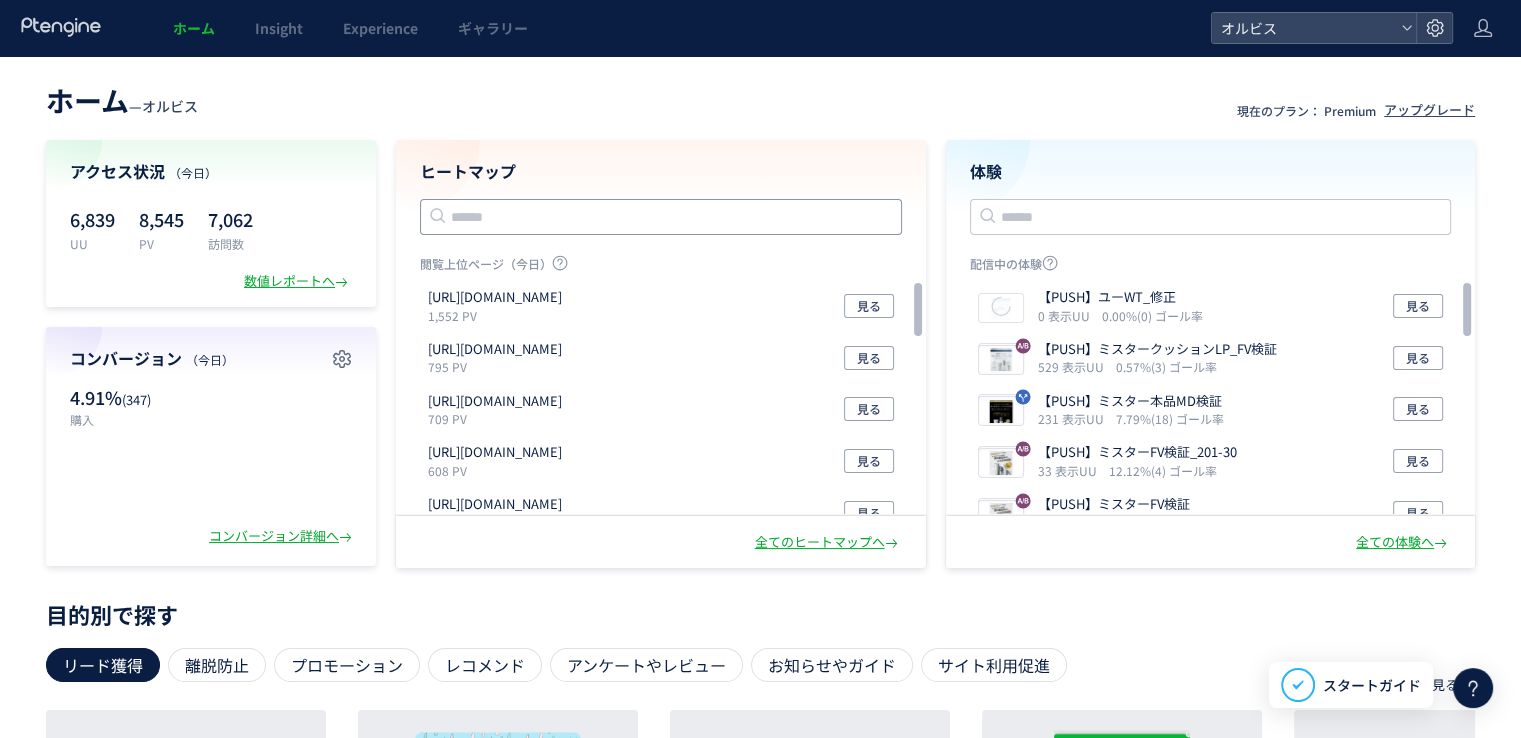 click 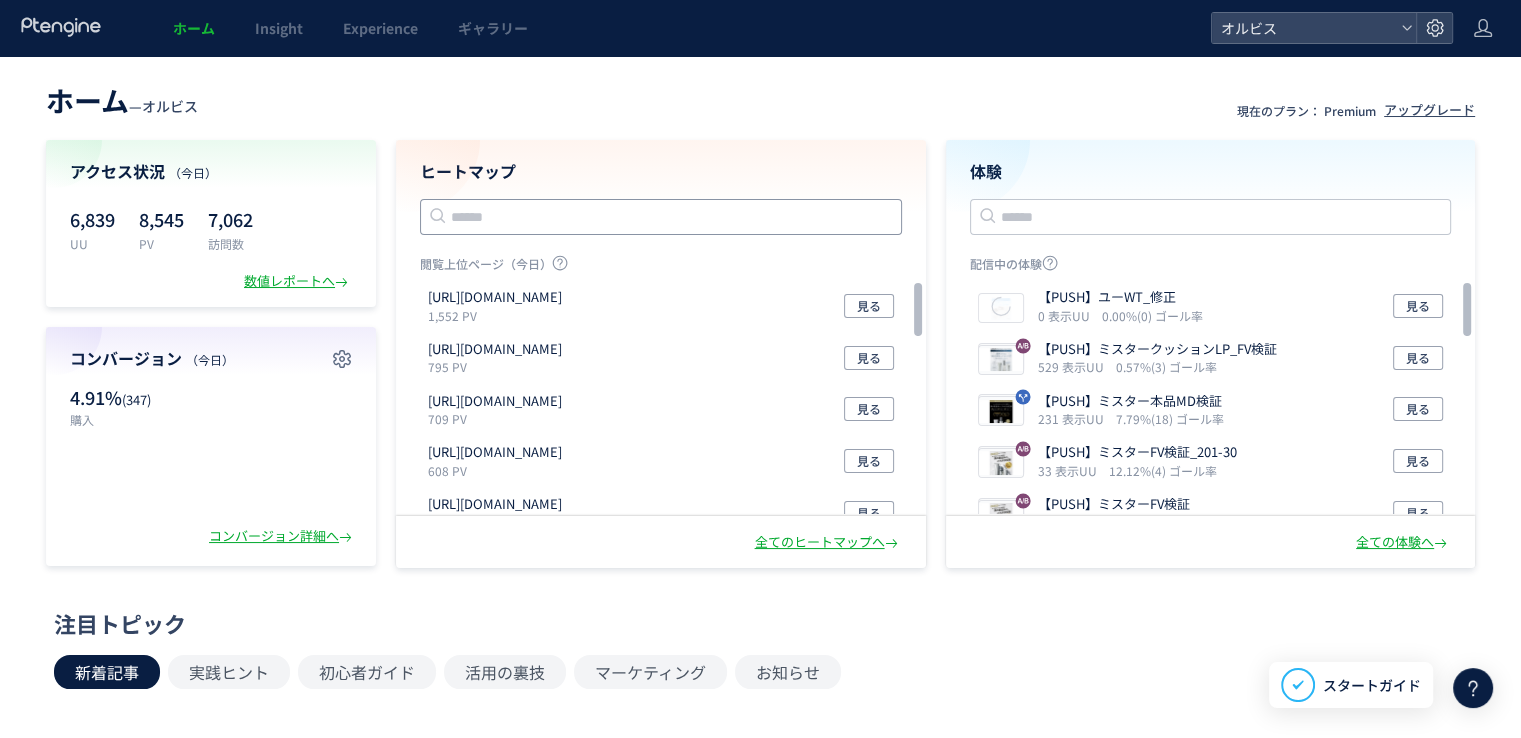 paste on "**********" 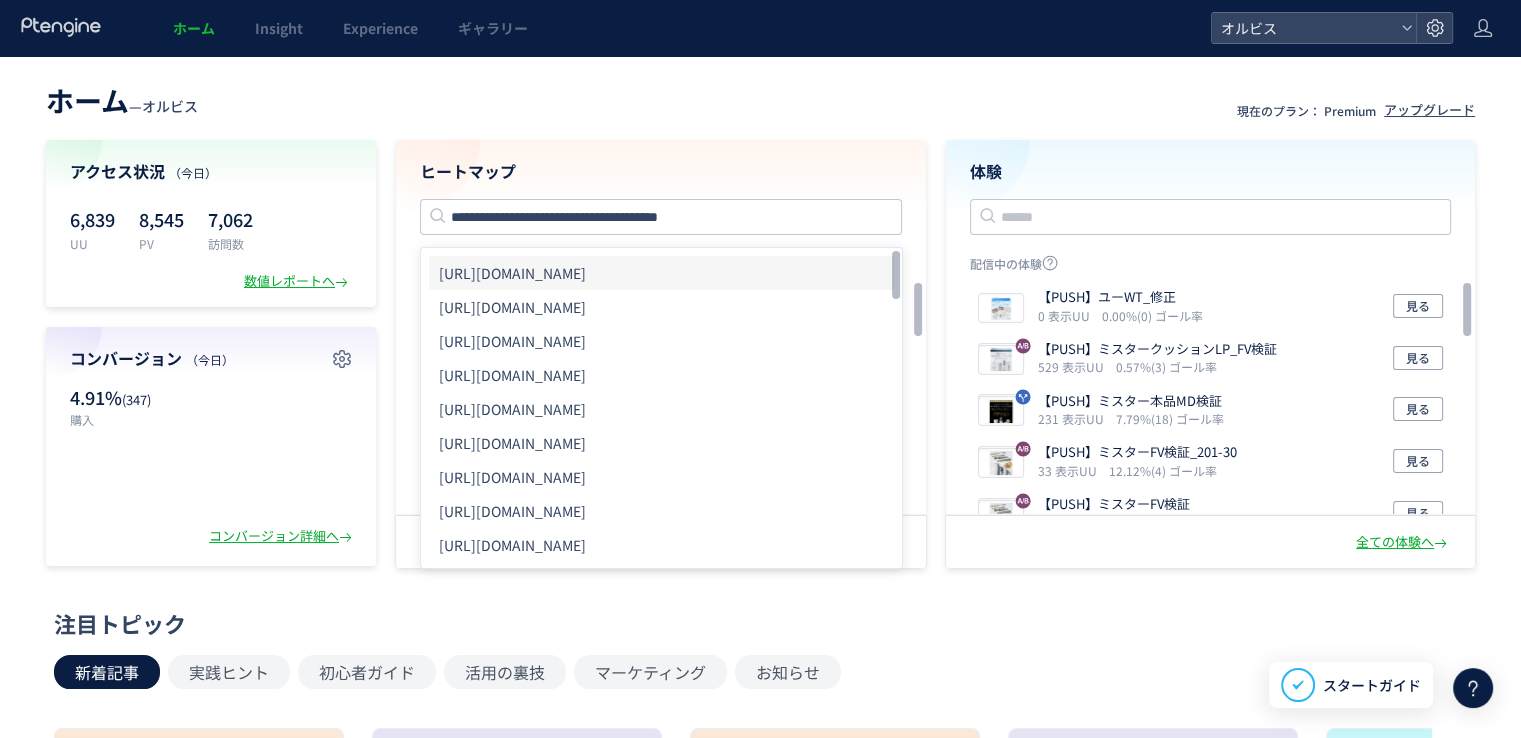 click on "[URL][DOMAIN_NAME]" 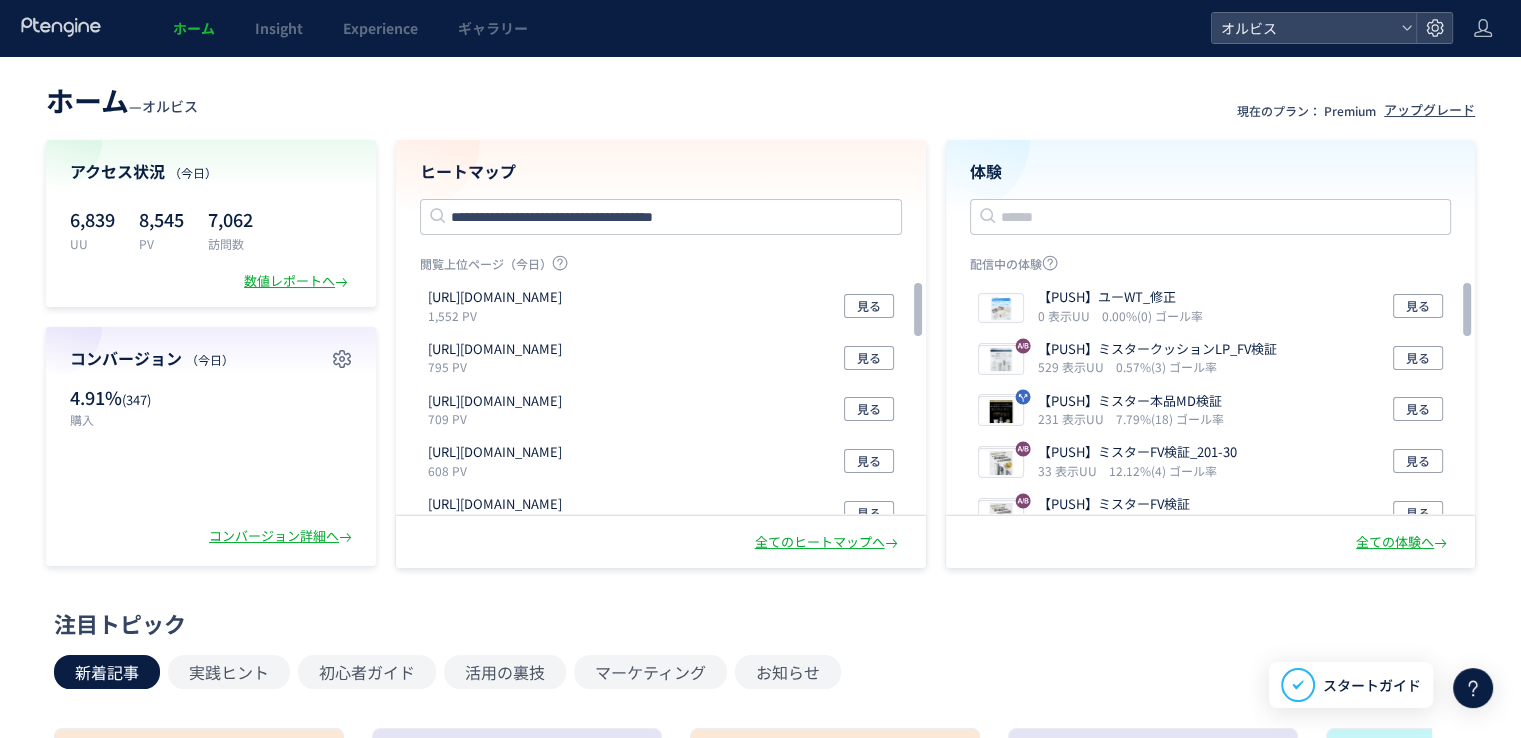type 